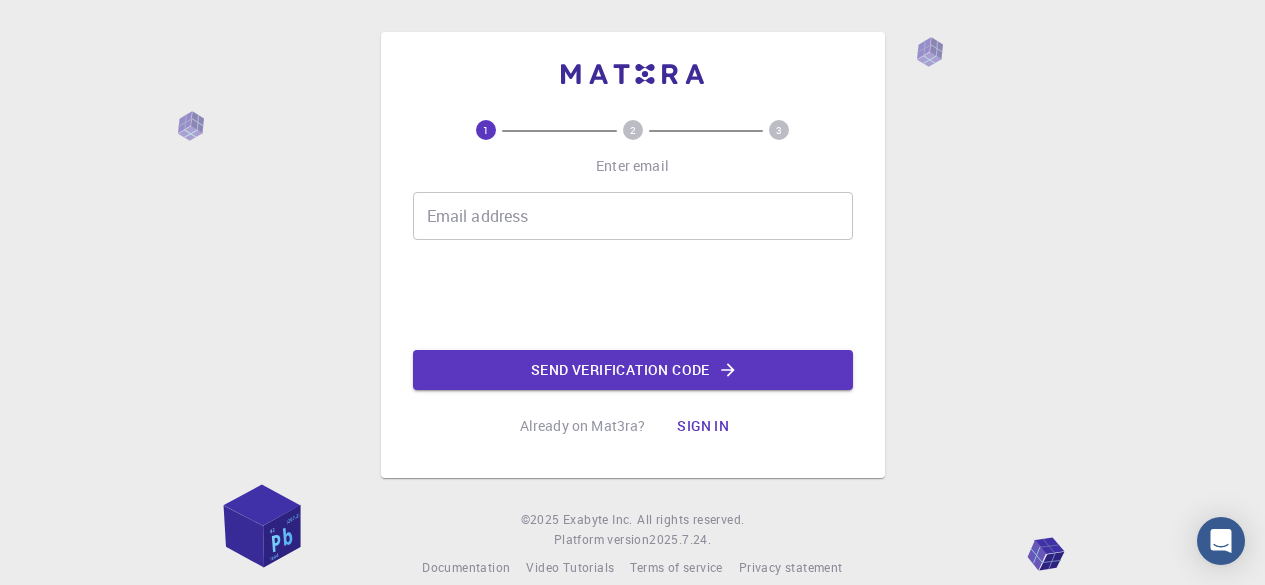 scroll, scrollTop: 0, scrollLeft: 0, axis: both 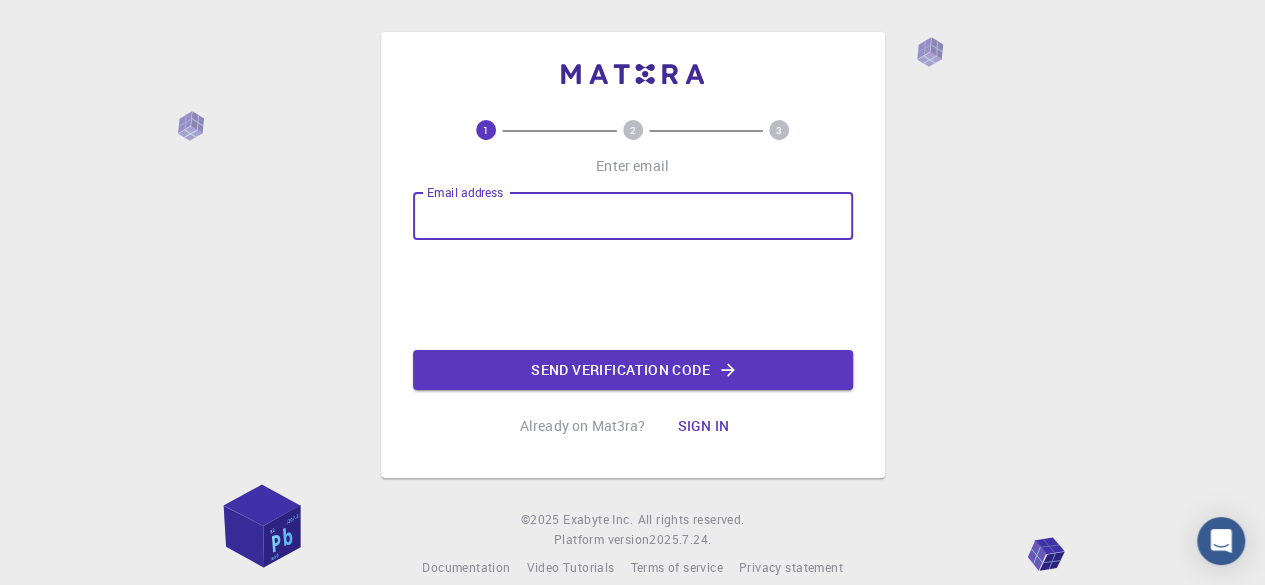 click on "Email address" at bounding box center [633, 216] 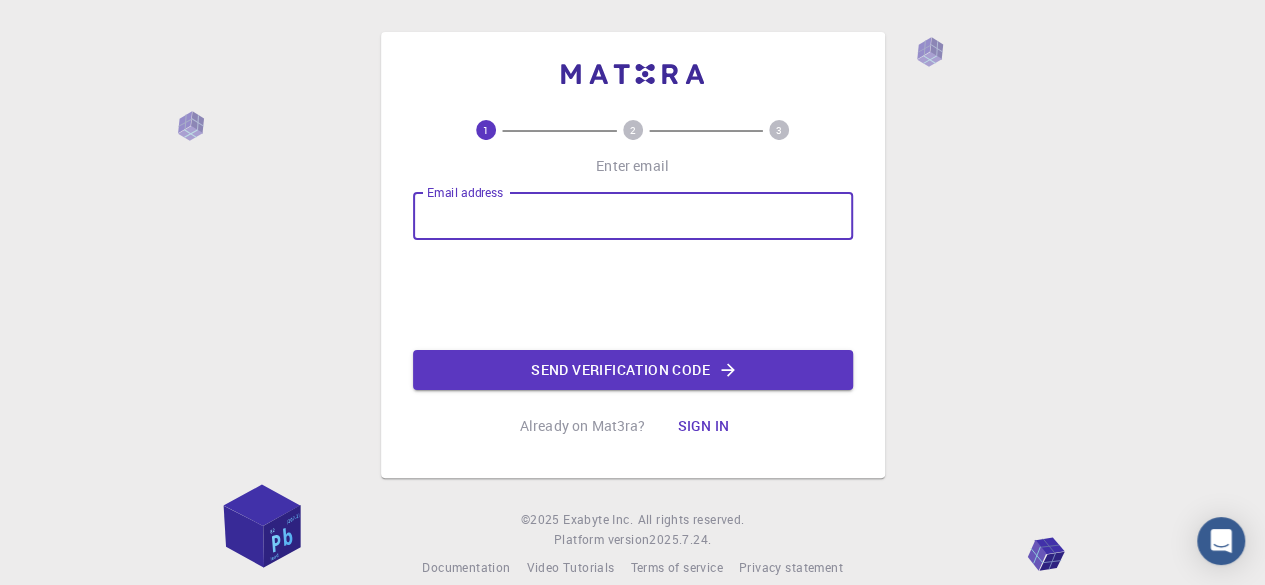 type on "[EMAIL]" 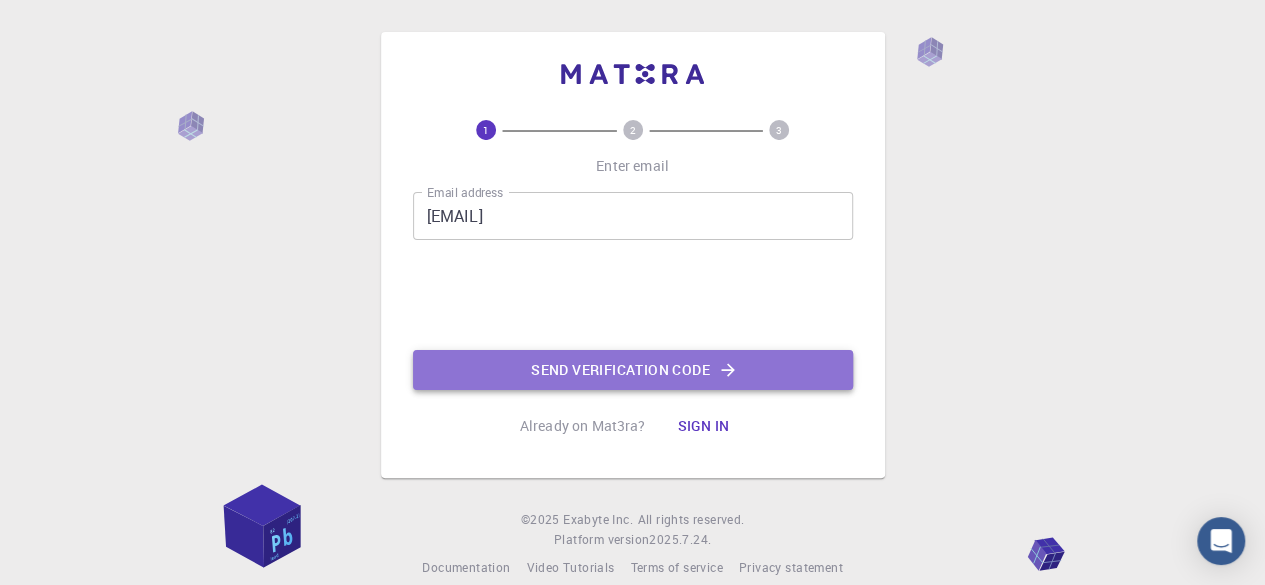 click on "Send verification code" 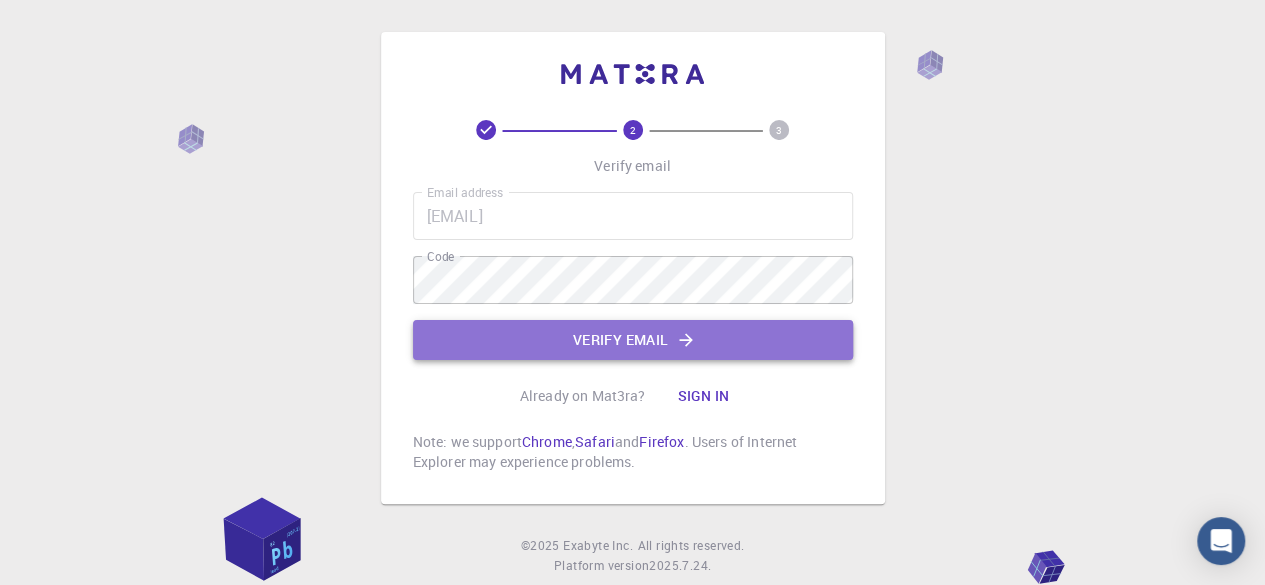 click on "Verify email" 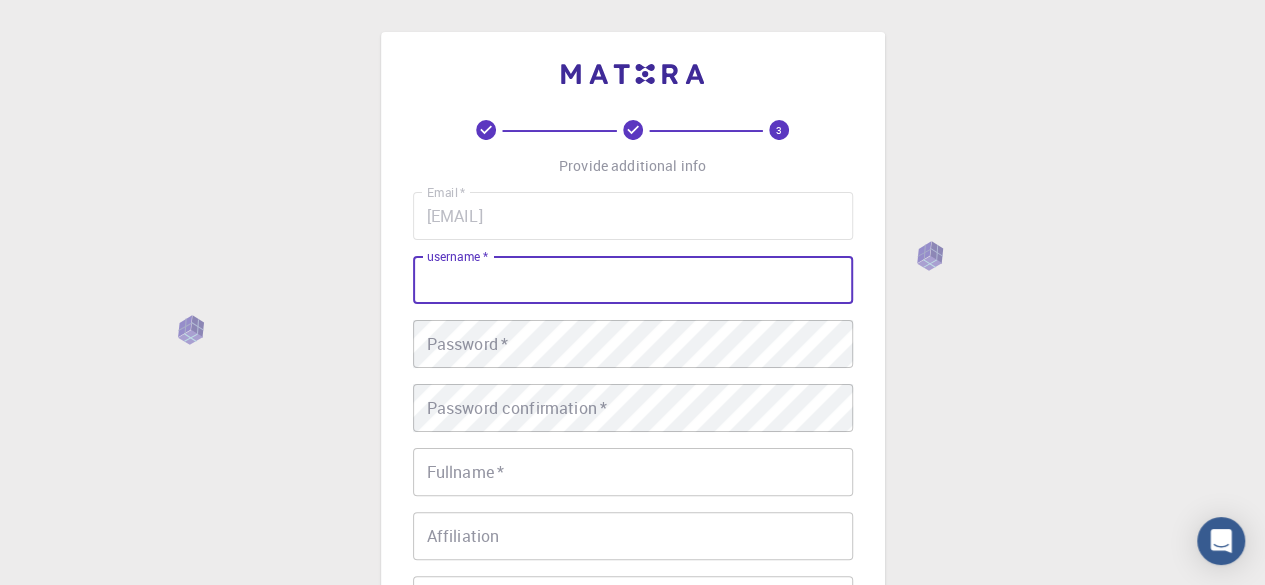 click on "username   *" at bounding box center [633, 280] 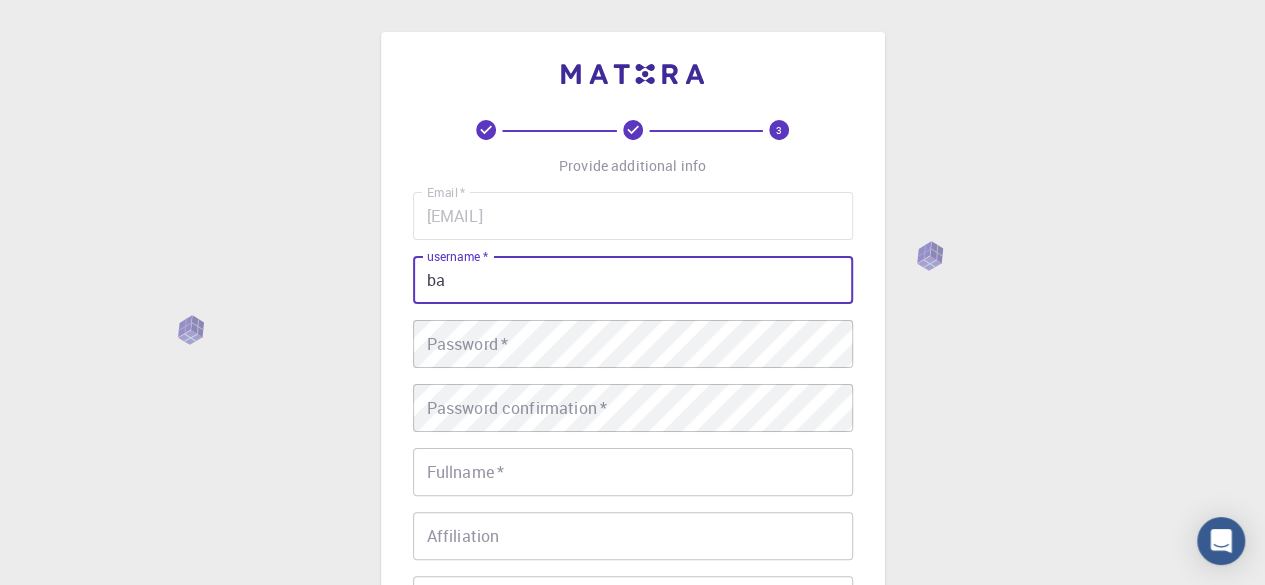 type on "b" 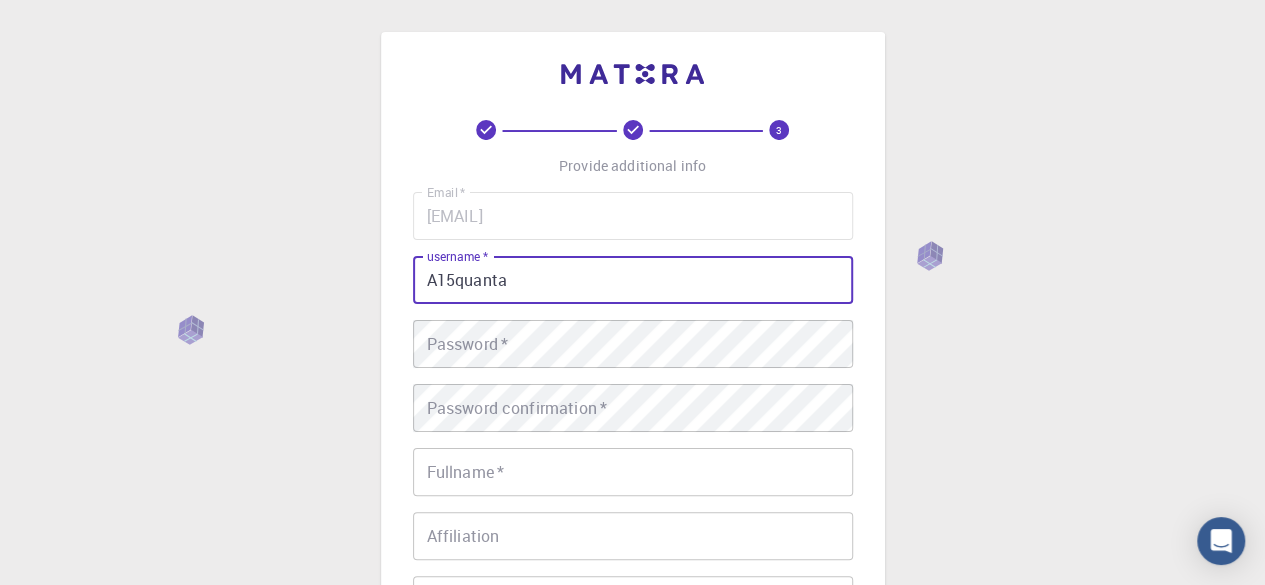 type on "A15quanta" 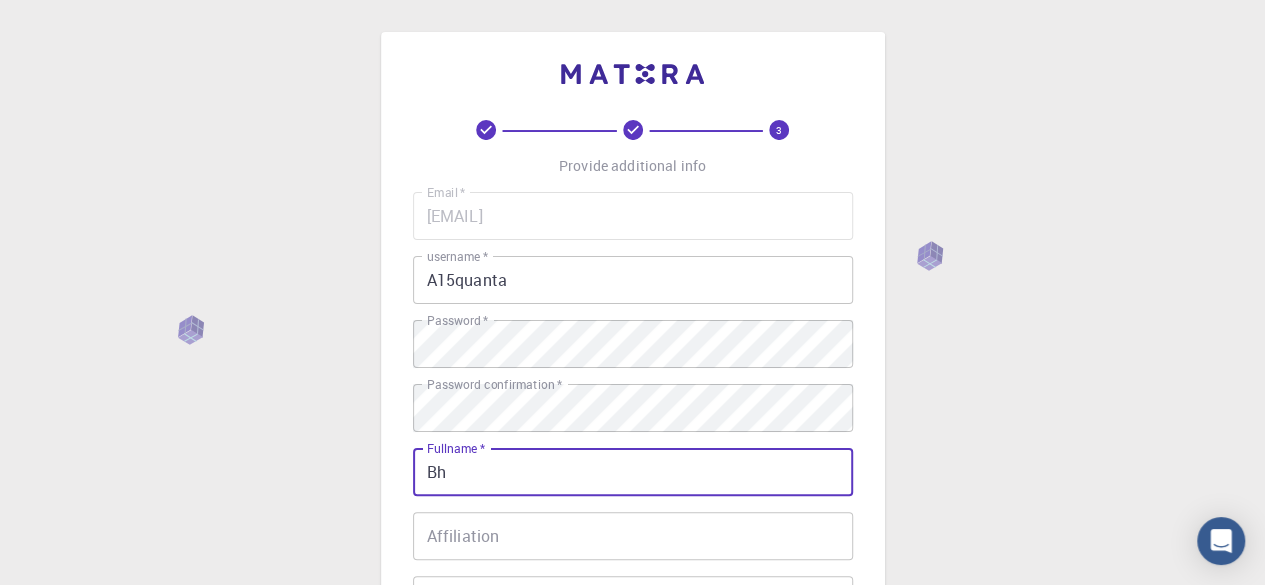 type on "[FIRST] [LAST]" 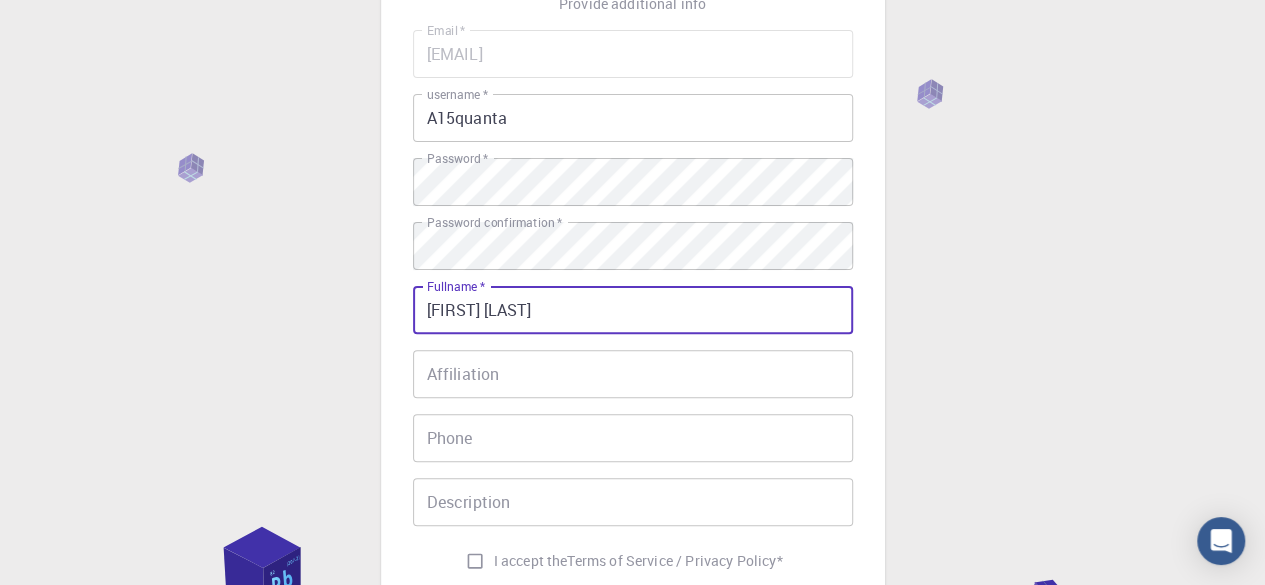 scroll, scrollTop: 171, scrollLeft: 0, axis: vertical 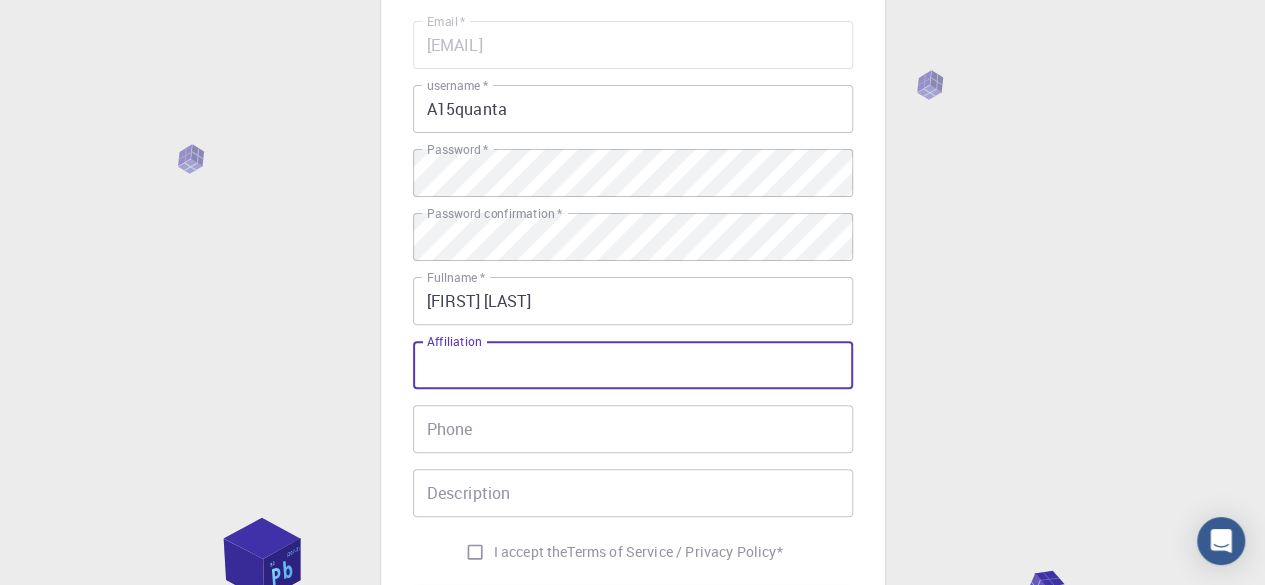 click on "Affiliation" at bounding box center [633, 365] 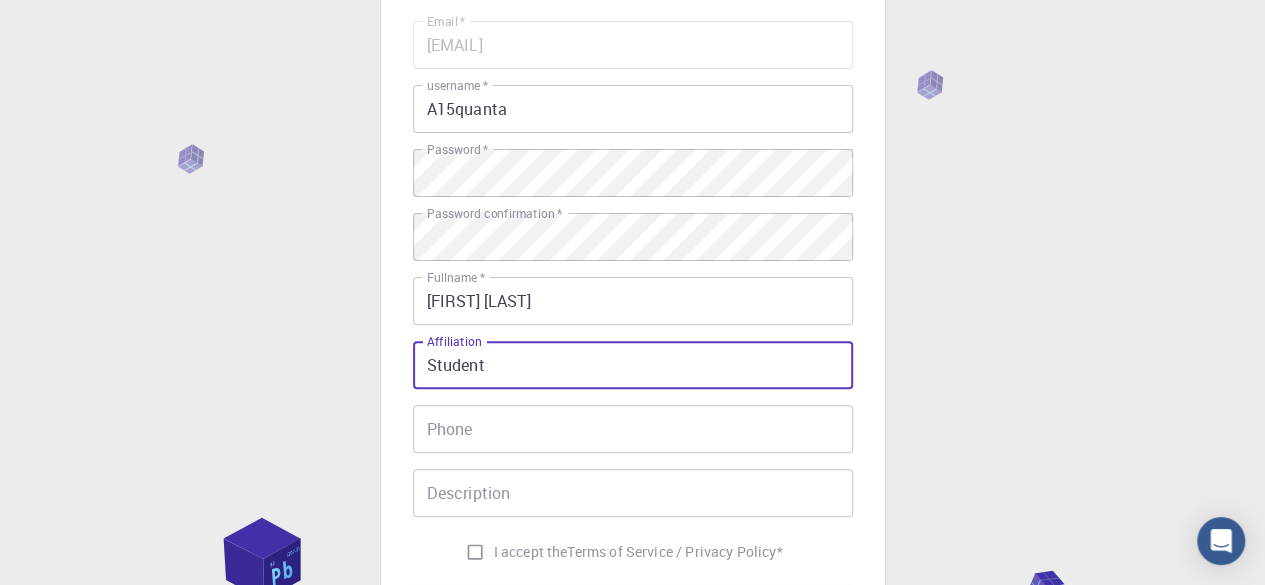type on "Student" 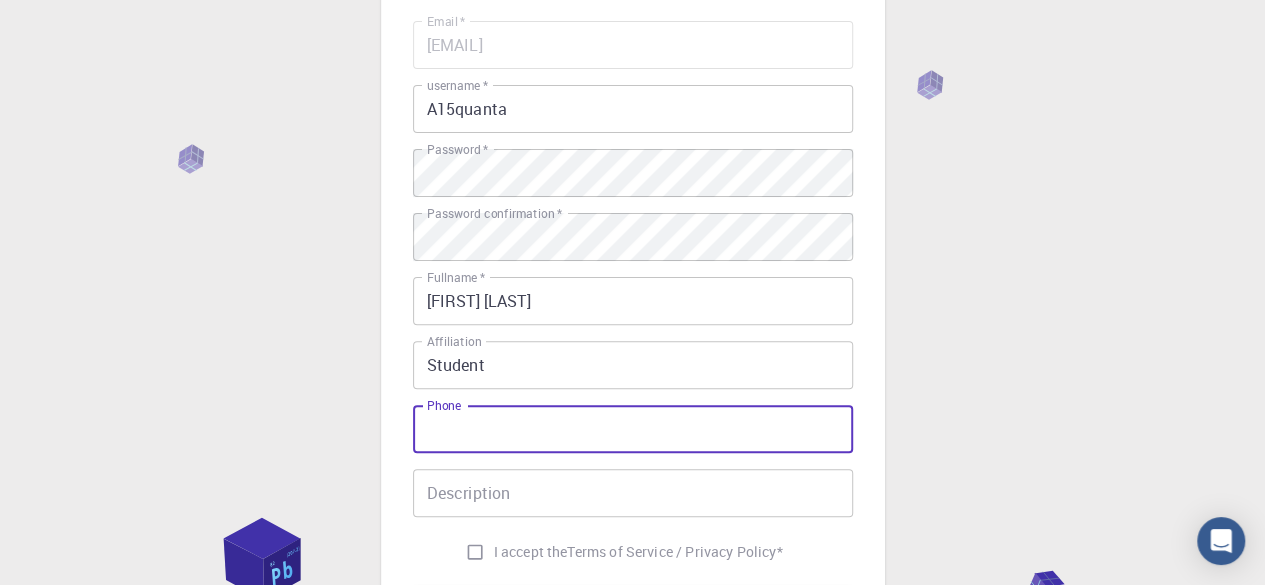 click on "Phone" at bounding box center [633, 429] 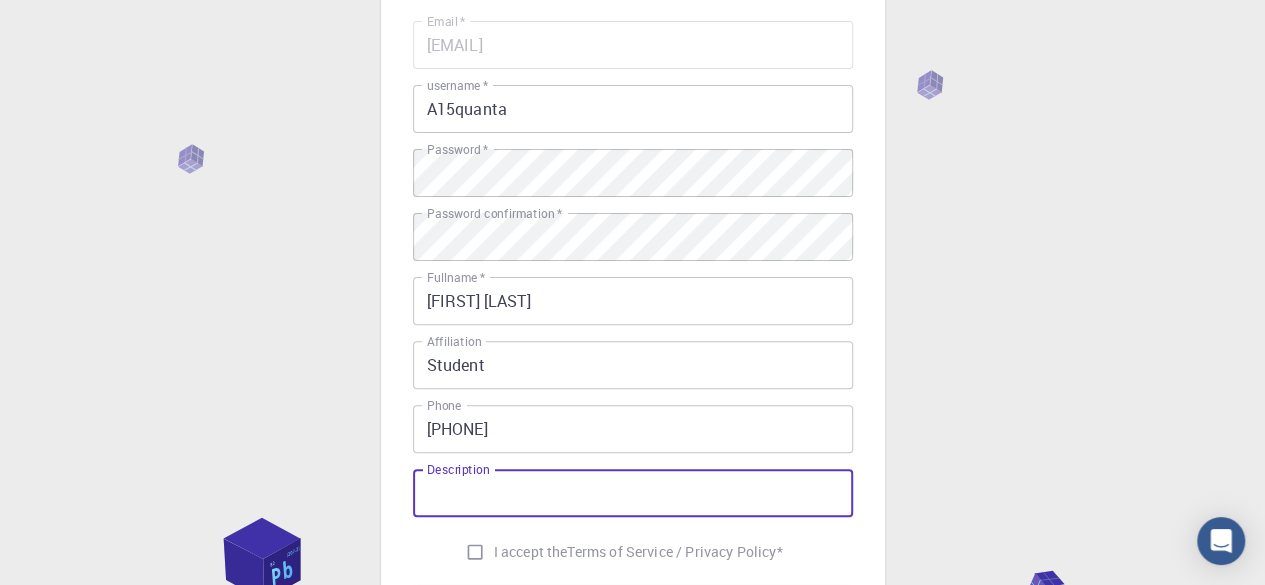 click on "Description" at bounding box center [633, 493] 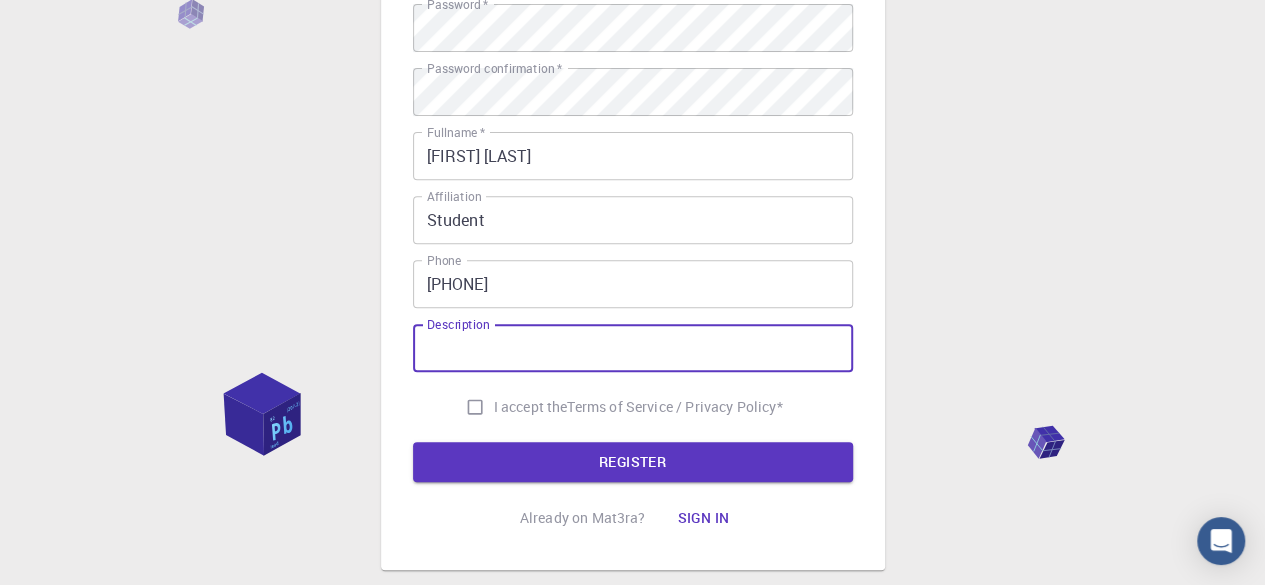 scroll, scrollTop: 326, scrollLeft: 0, axis: vertical 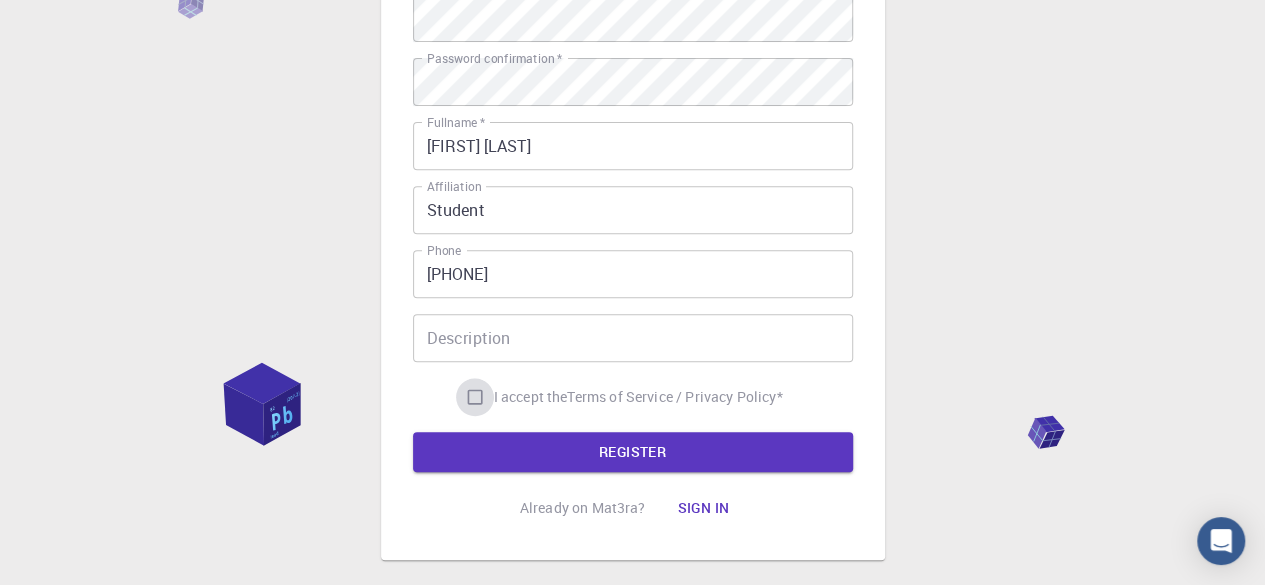 click on "I accept the  Terms of Service / Privacy Policy  *" at bounding box center [475, 397] 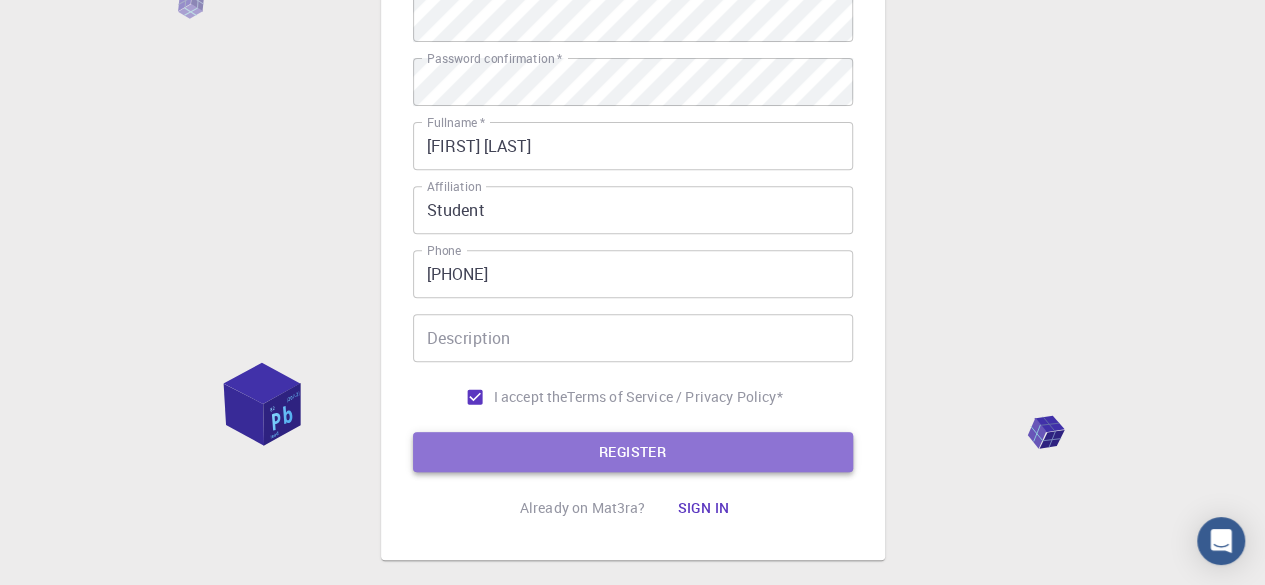 click on "REGISTER" at bounding box center [633, 452] 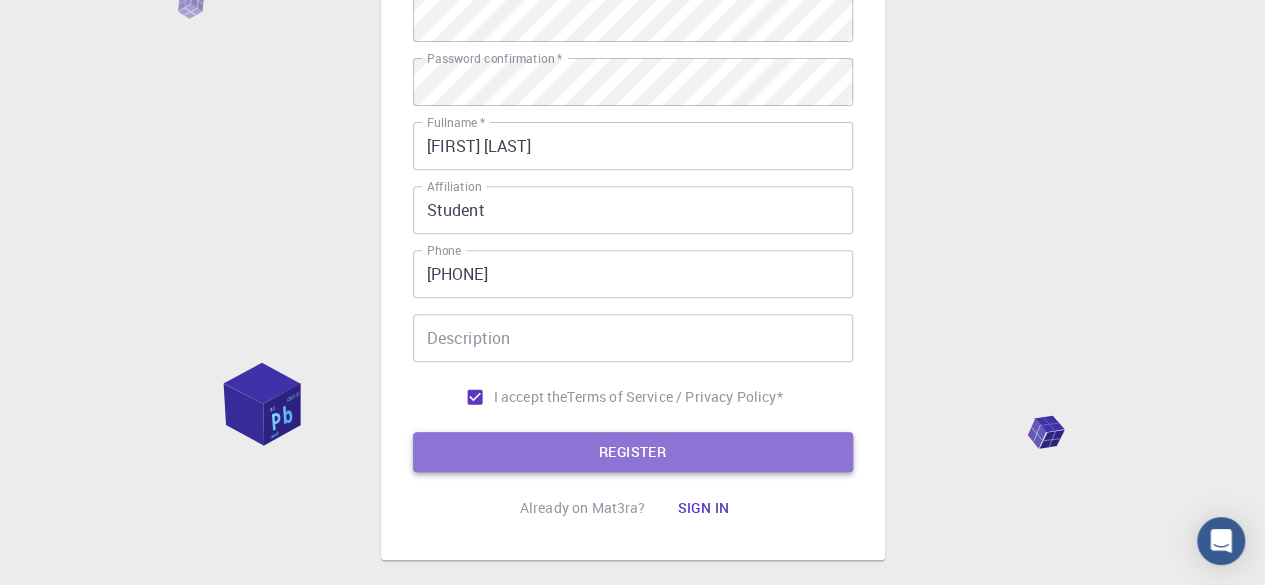 scroll, scrollTop: 377, scrollLeft: 0, axis: vertical 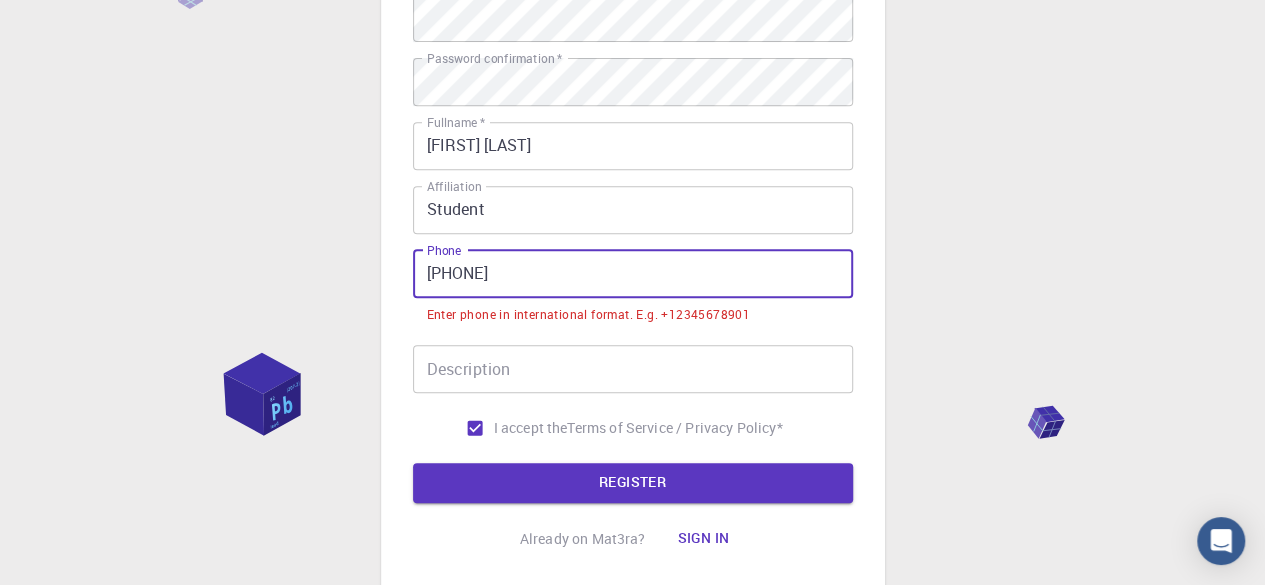 click on "[PHONE]" at bounding box center [633, 274] 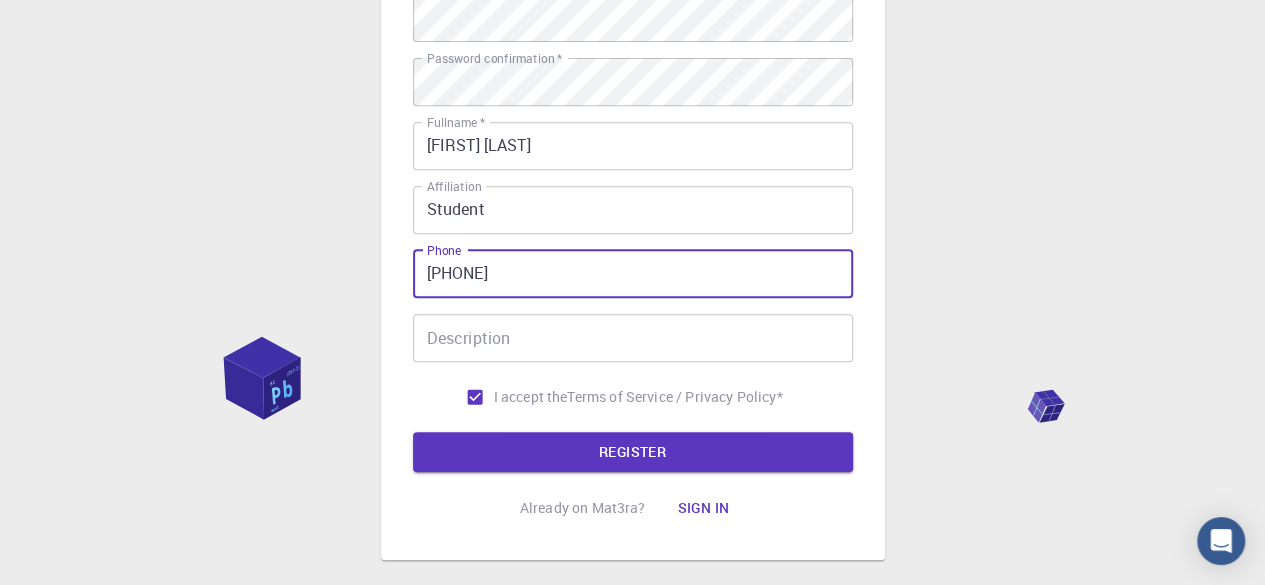 click on "[PHONE]" at bounding box center [633, 274] 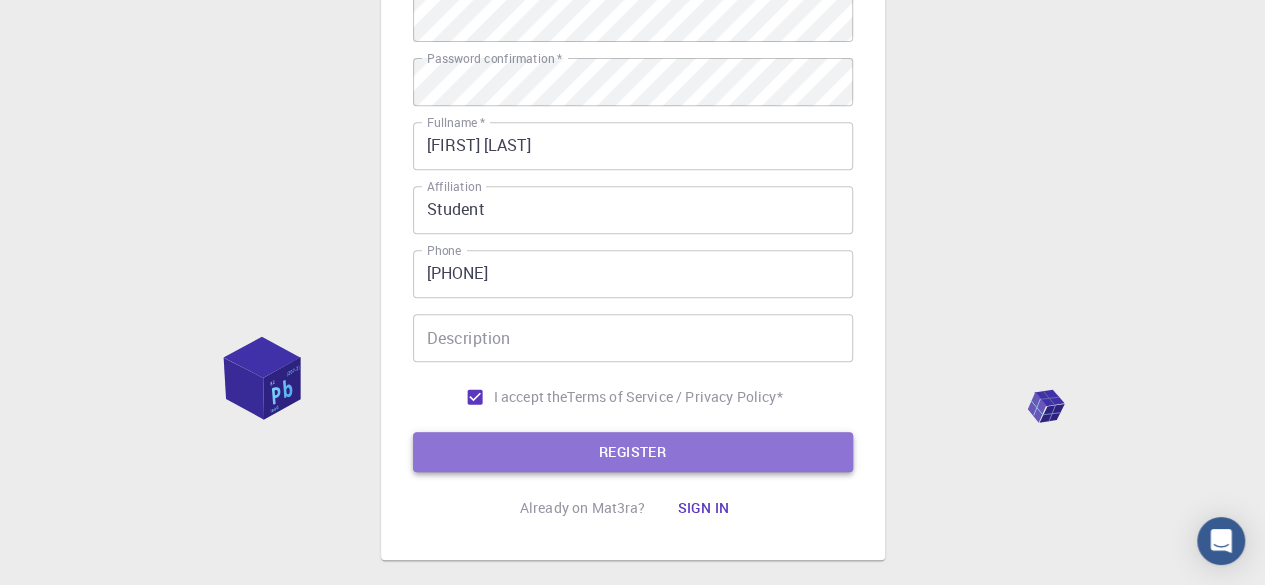 click on "REGISTER" at bounding box center (633, 452) 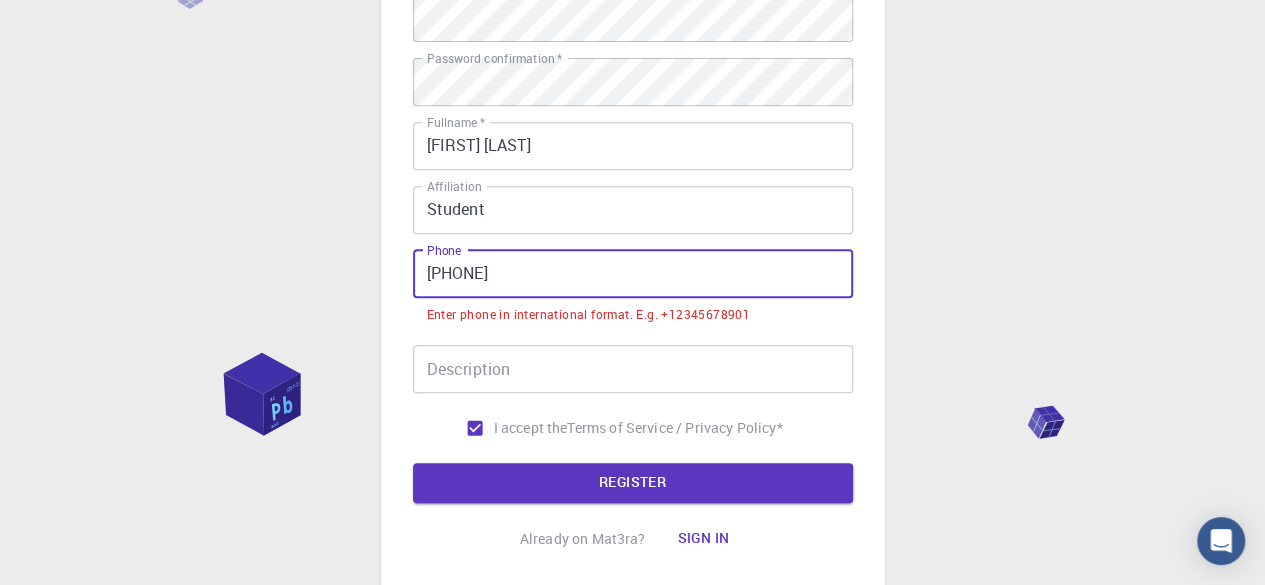 click on "[PHONE]" at bounding box center (633, 274) 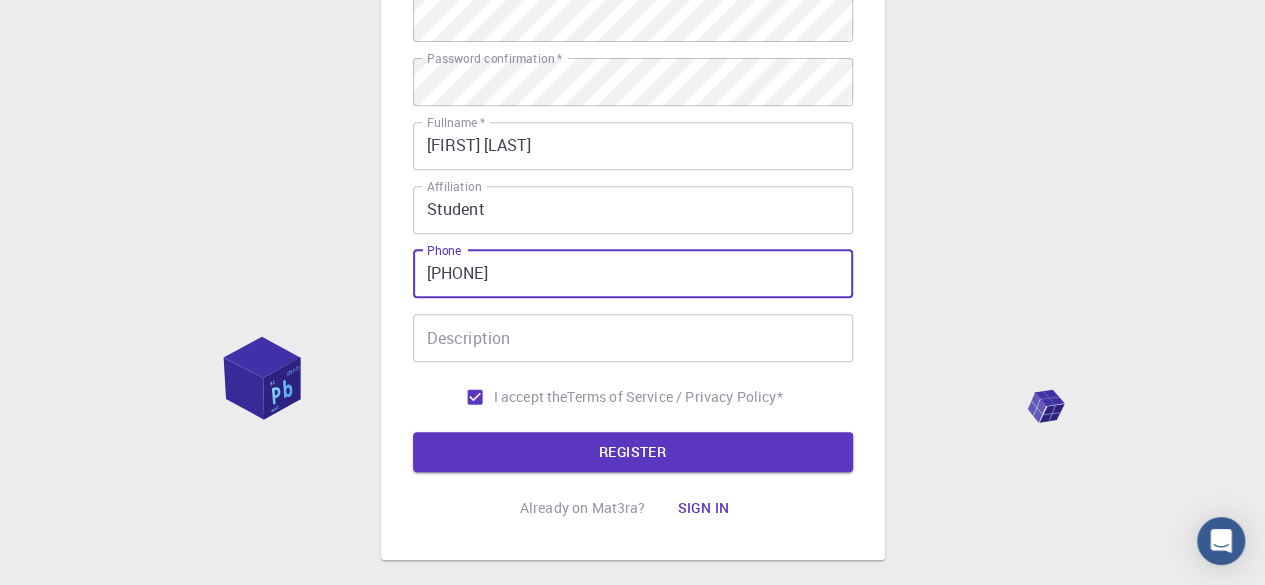 click on "[PHONE]" at bounding box center (633, 274) 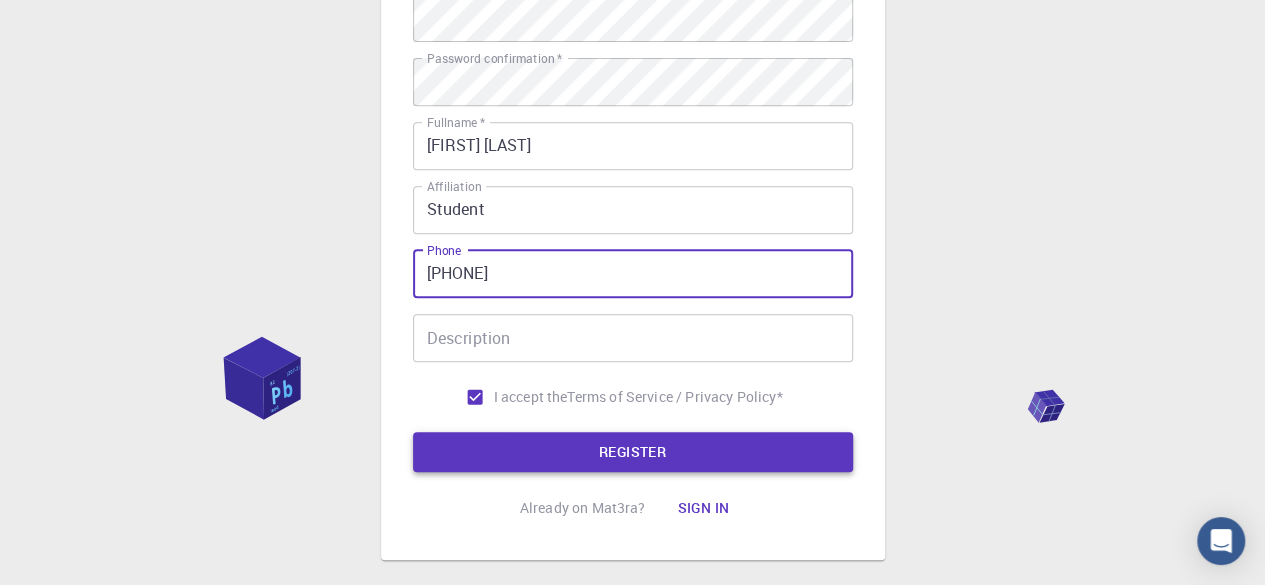 type on "[PHONE]" 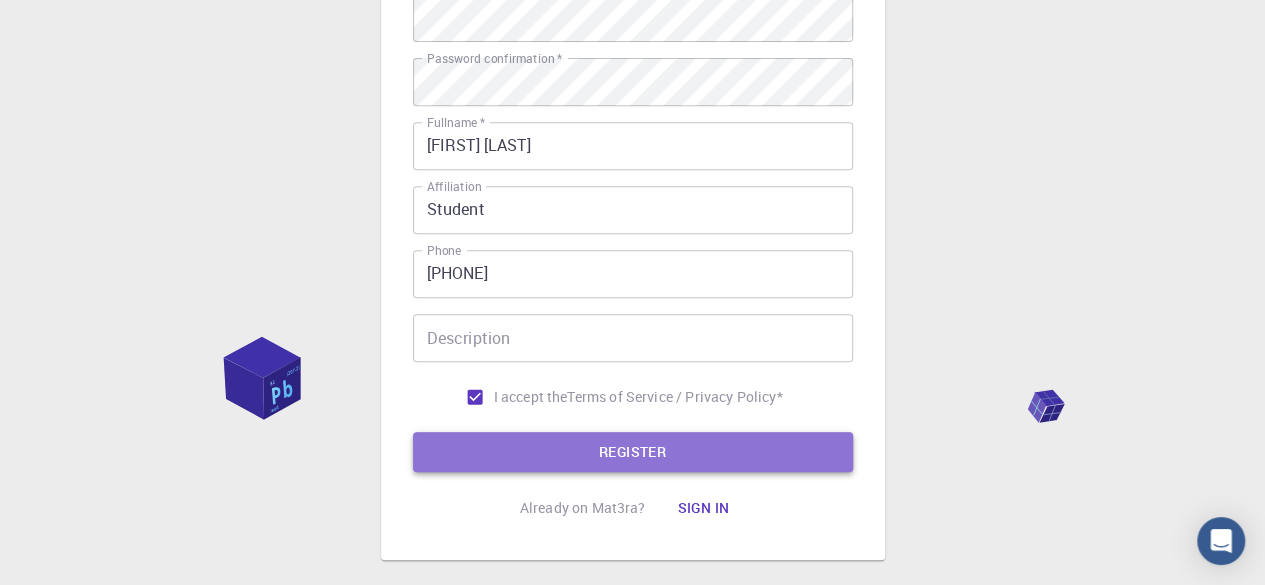 click on "REGISTER" at bounding box center [633, 452] 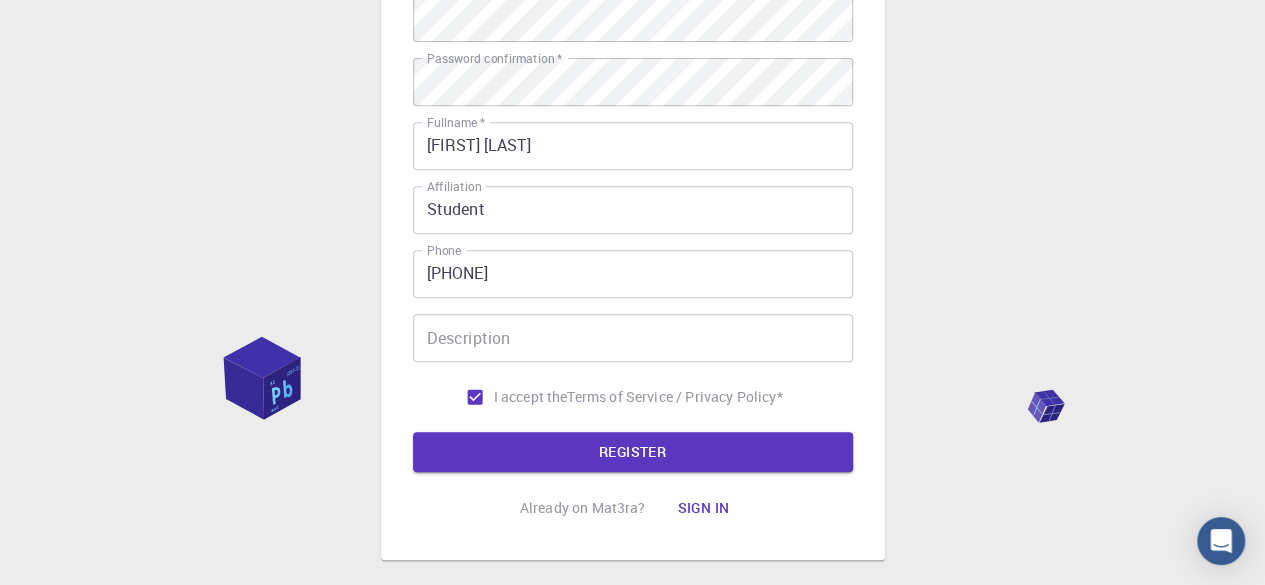 drag, startPoint x: 1222, startPoint y: 338, endPoint x: 1244, endPoint y: 166, distance: 173.40128 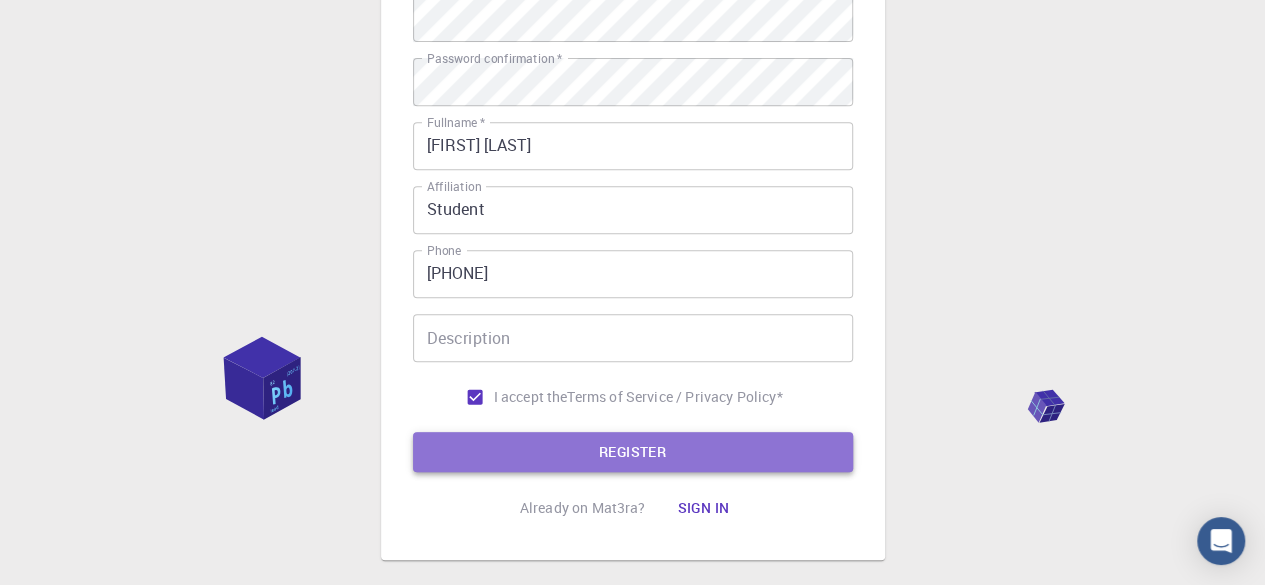 click on "REGISTER" at bounding box center (633, 452) 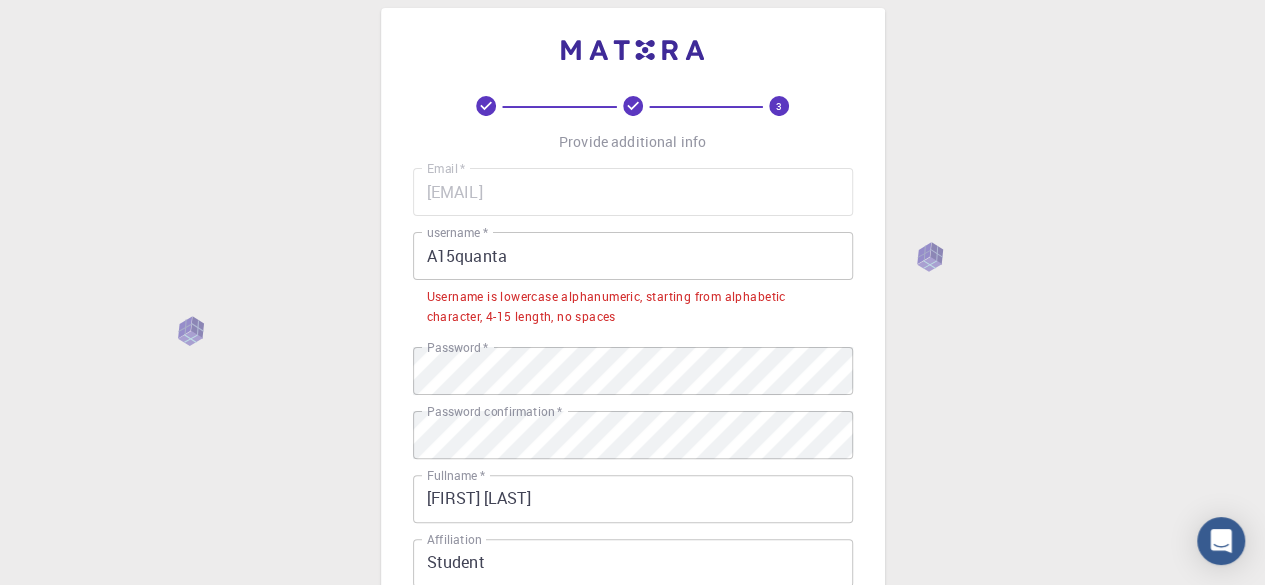 scroll, scrollTop: 0, scrollLeft: 0, axis: both 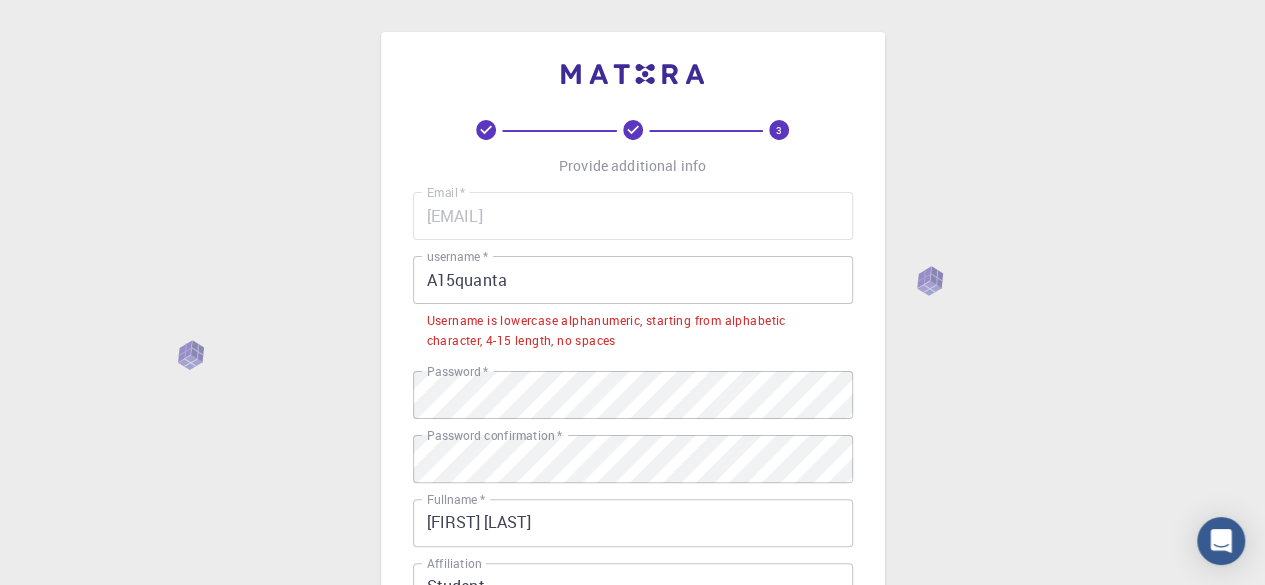click on "A15quanta" at bounding box center (633, 280) 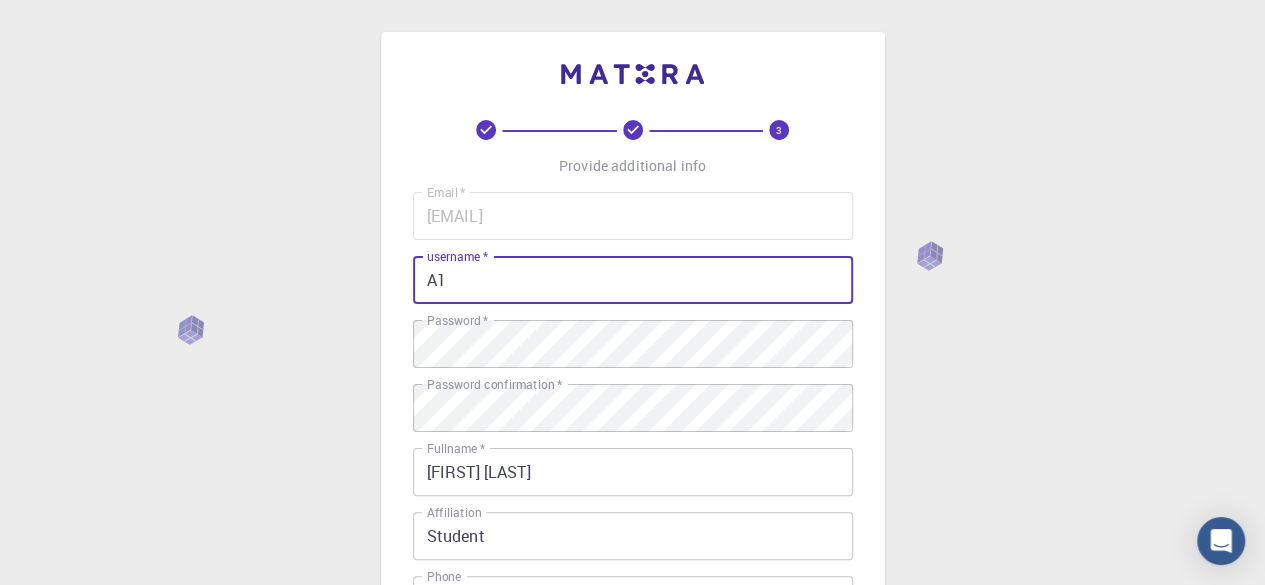 type on "A" 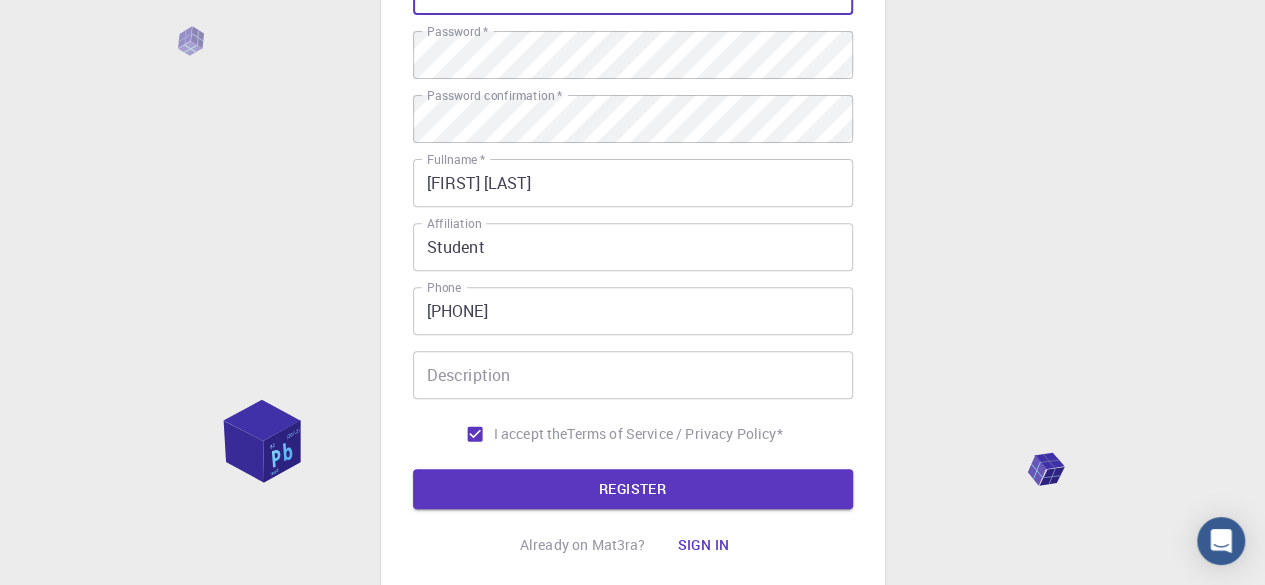 scroll, scrollTop: 351, scrollLeft: 0, axis: vertical 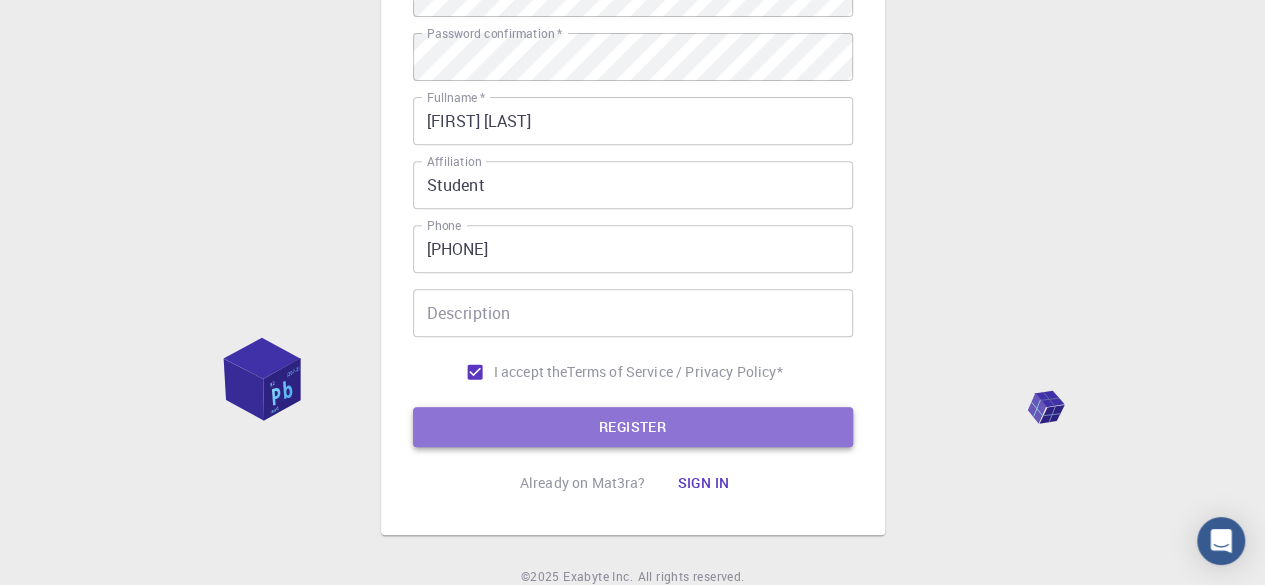 click on "REGISTER" at bounding box center (633, 427) 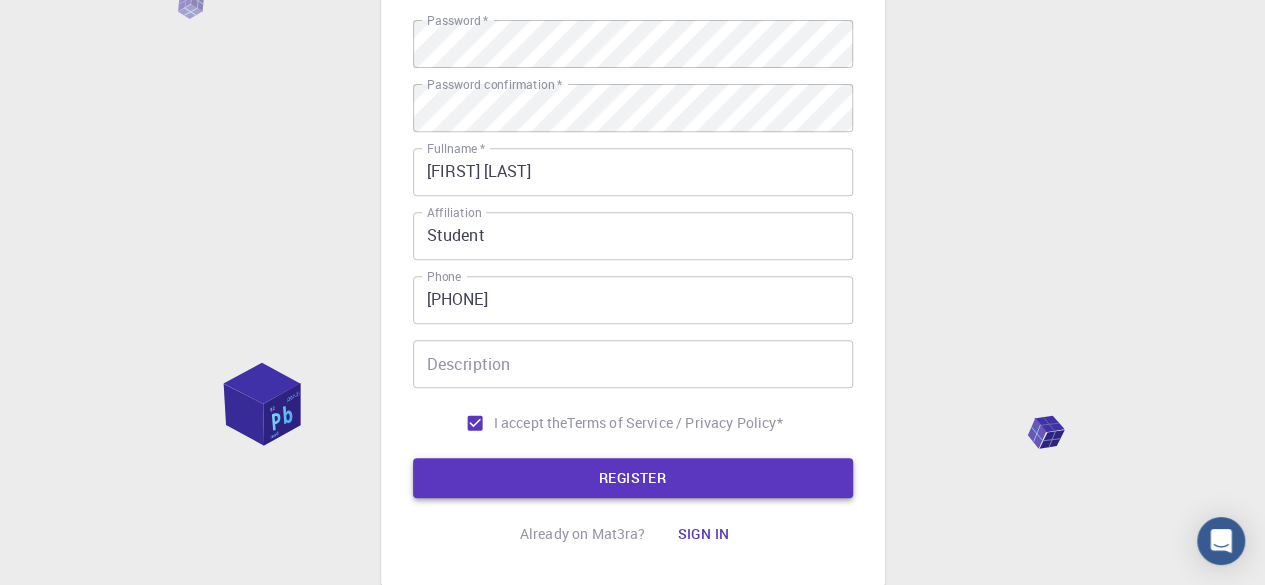 scroll, scrollTop: 402, scrollLeft: 0, axis: vertical 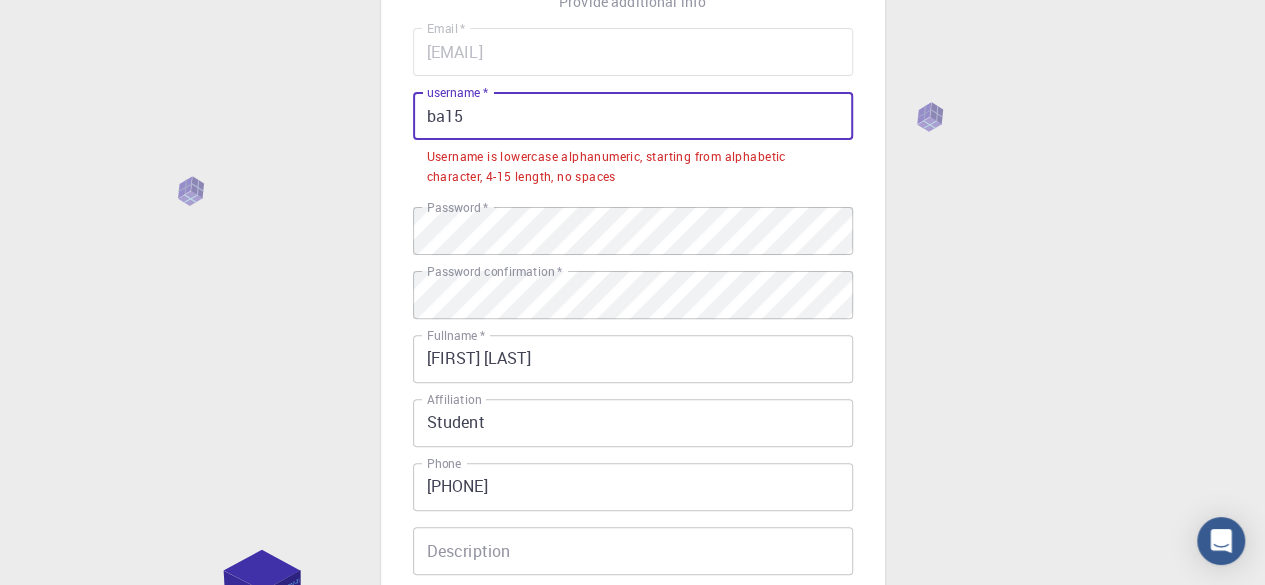 click on "ba15" at bounding box center (633, 116) 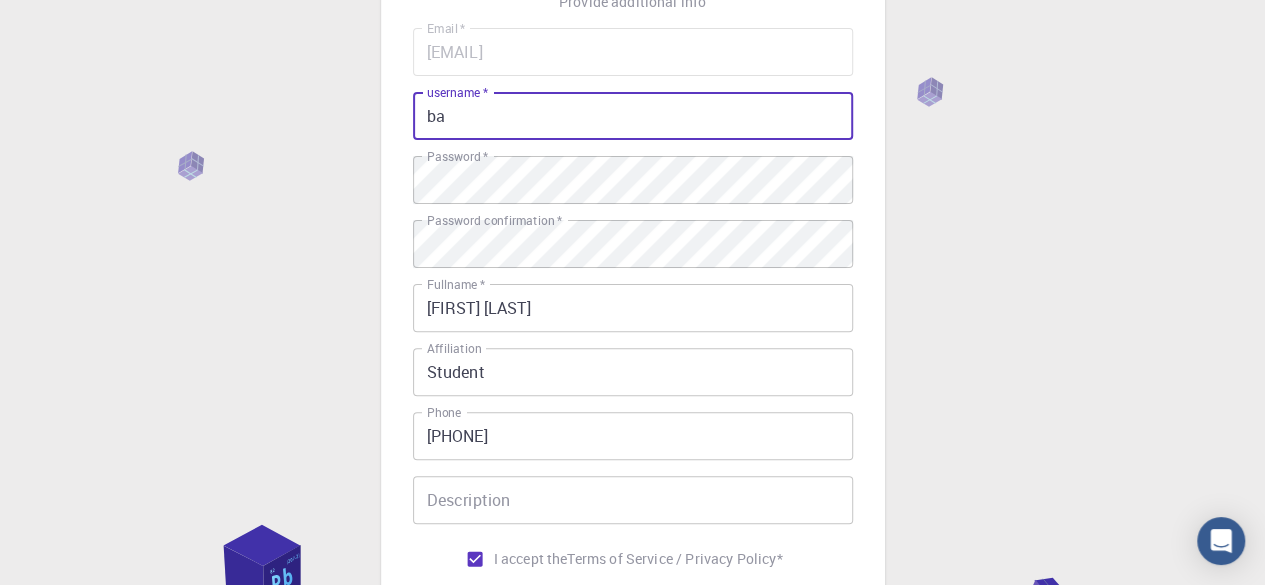 type on "b" 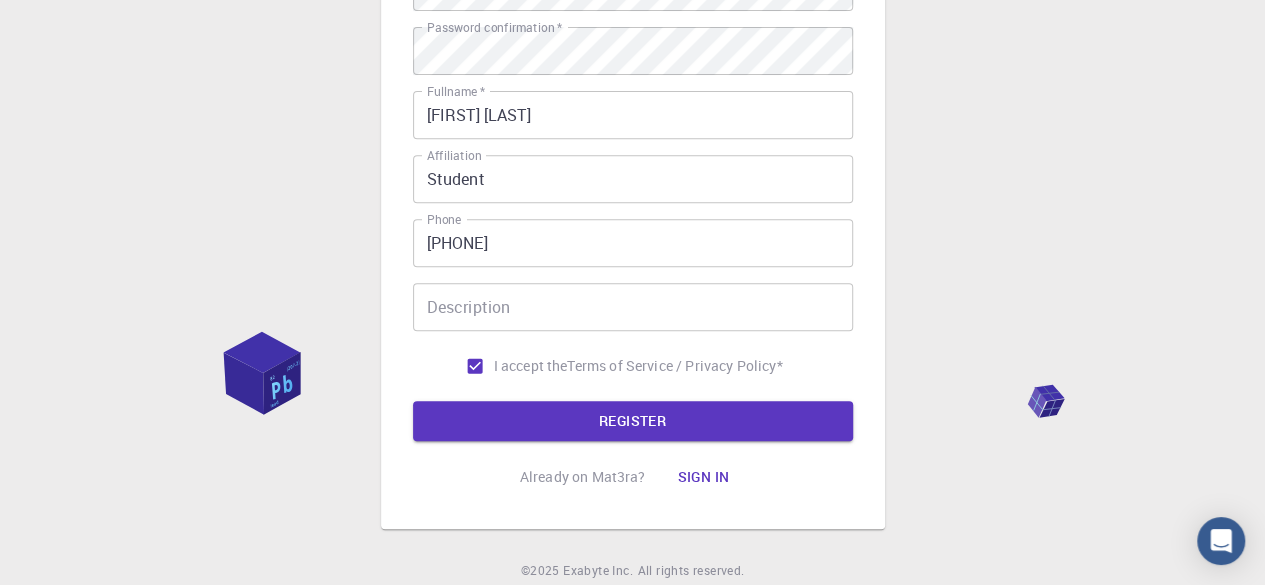 scroll, scrollTop: 434, scrollLeft: 0, axis: vertical 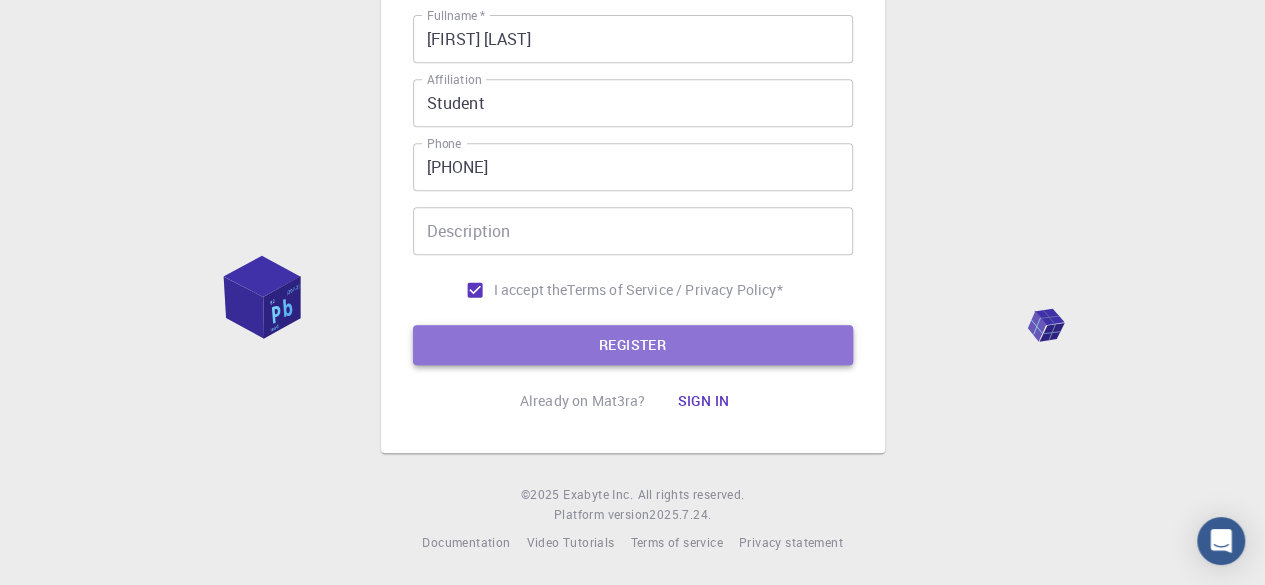 click on "REGISTER" at bounding box center [633, 345] 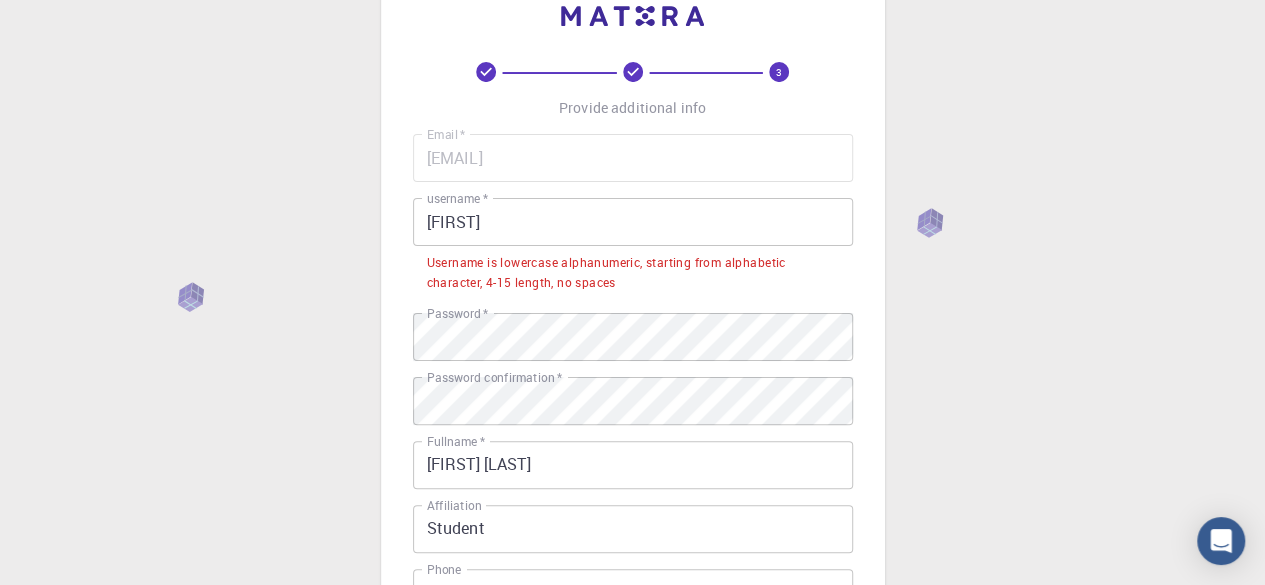 scroll, scrollTop: 2, scrollLeft: 0, axis: vertical 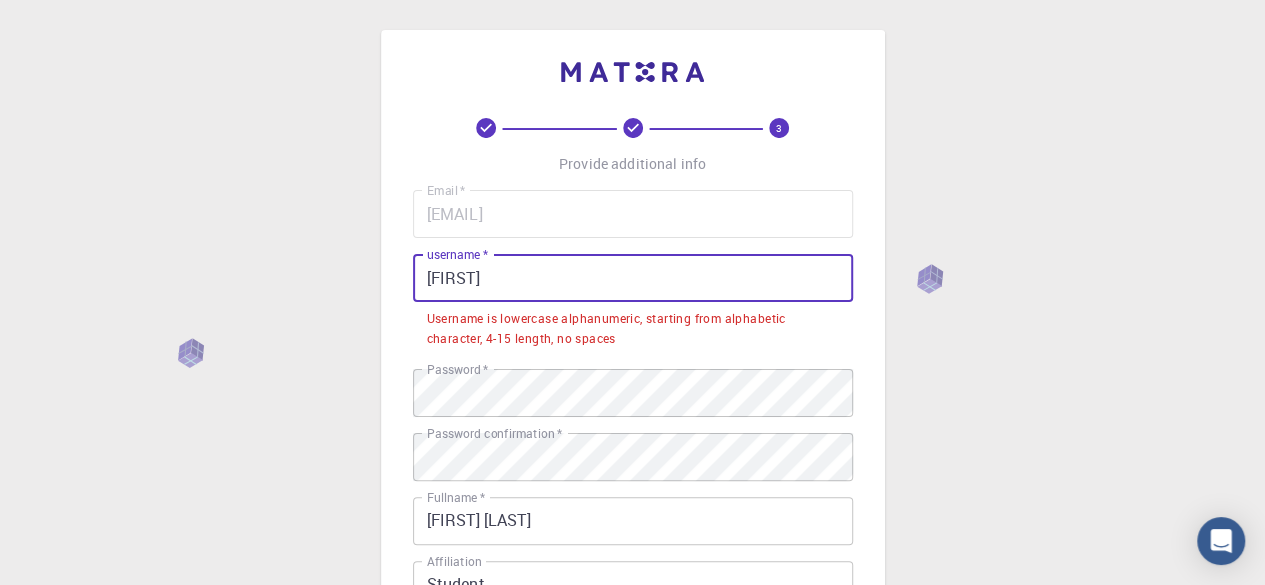 click on "[FIRST]" at bounding box center [633, 278] 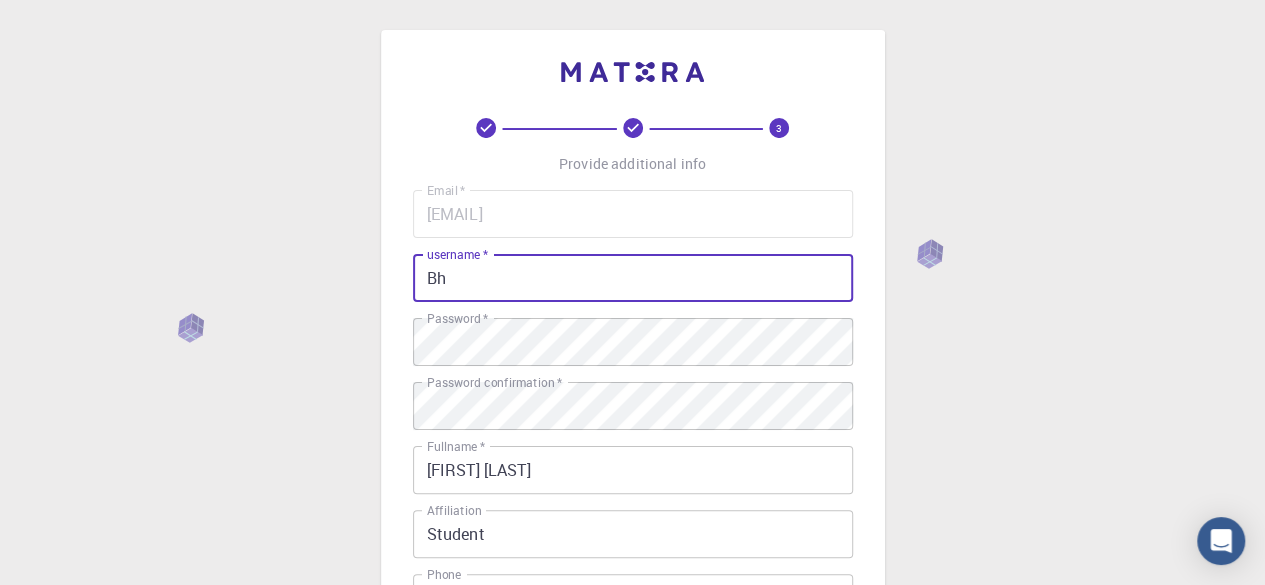 type on "B" 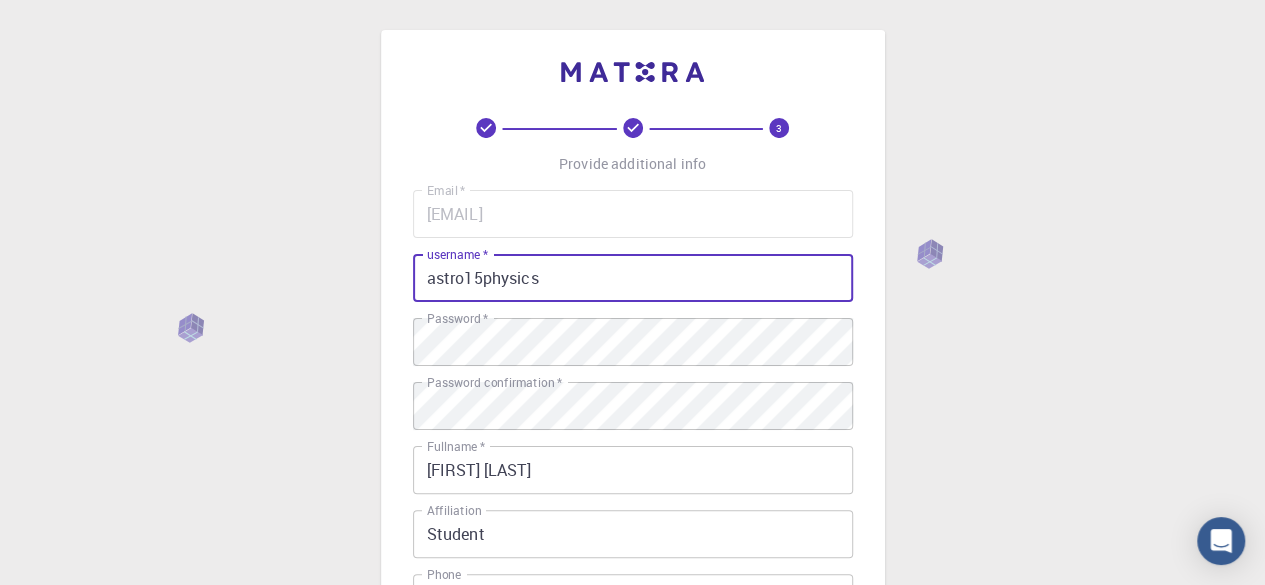 type on "astro15physics" 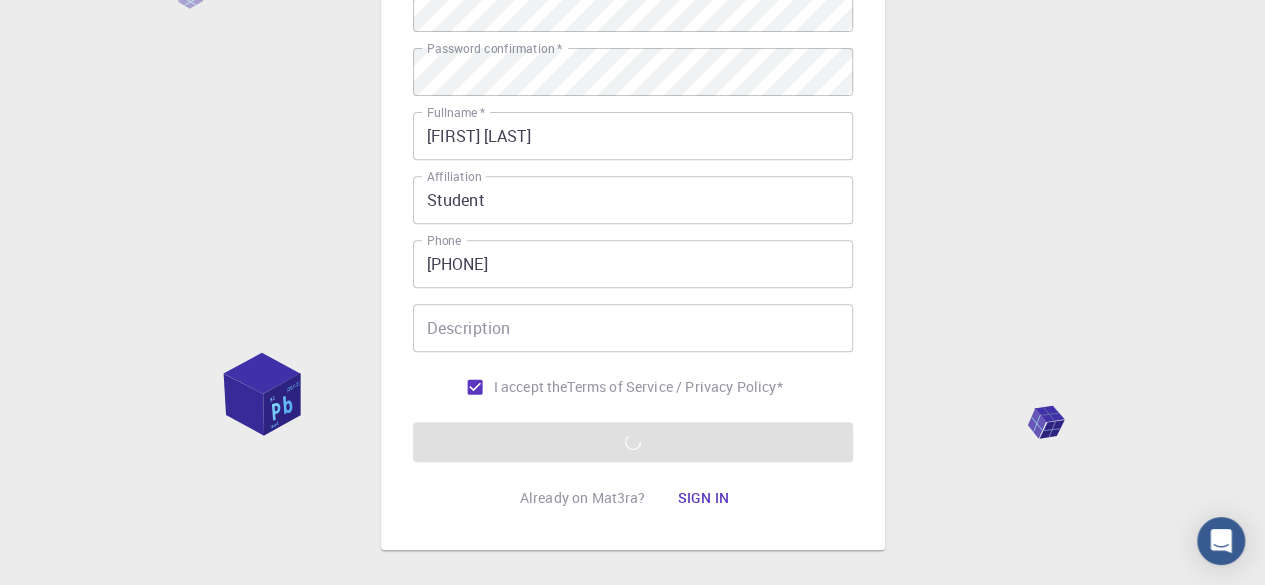 scroll, scrollTop: 339, scrollLeft: 0, axis: vertical 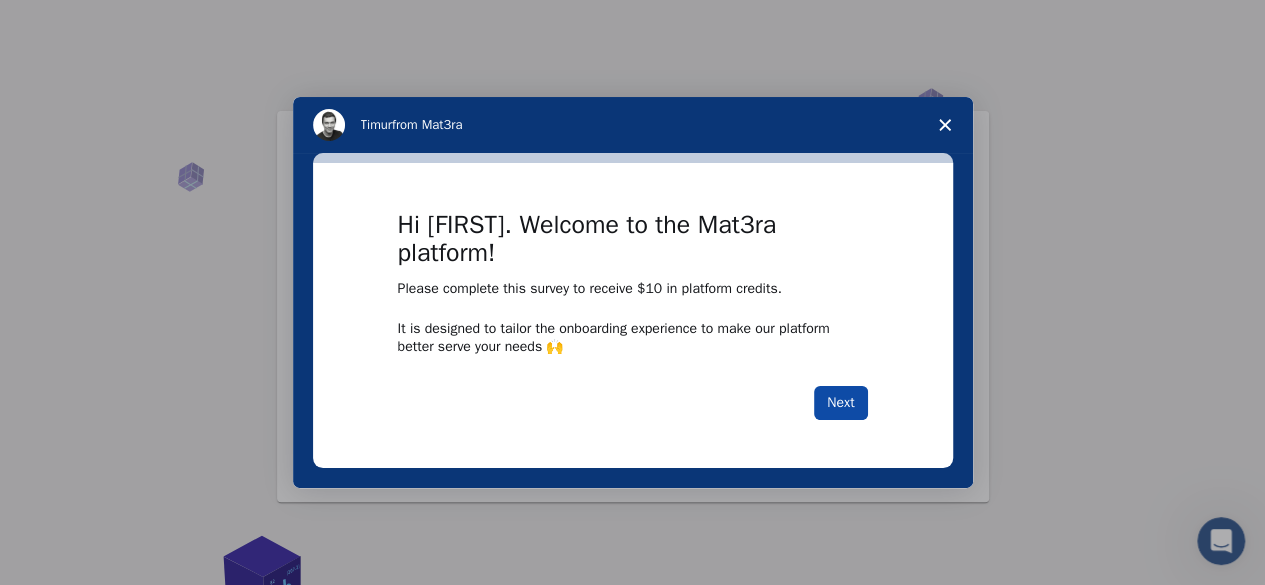 click on "Next" at bounding box center [840, 403] 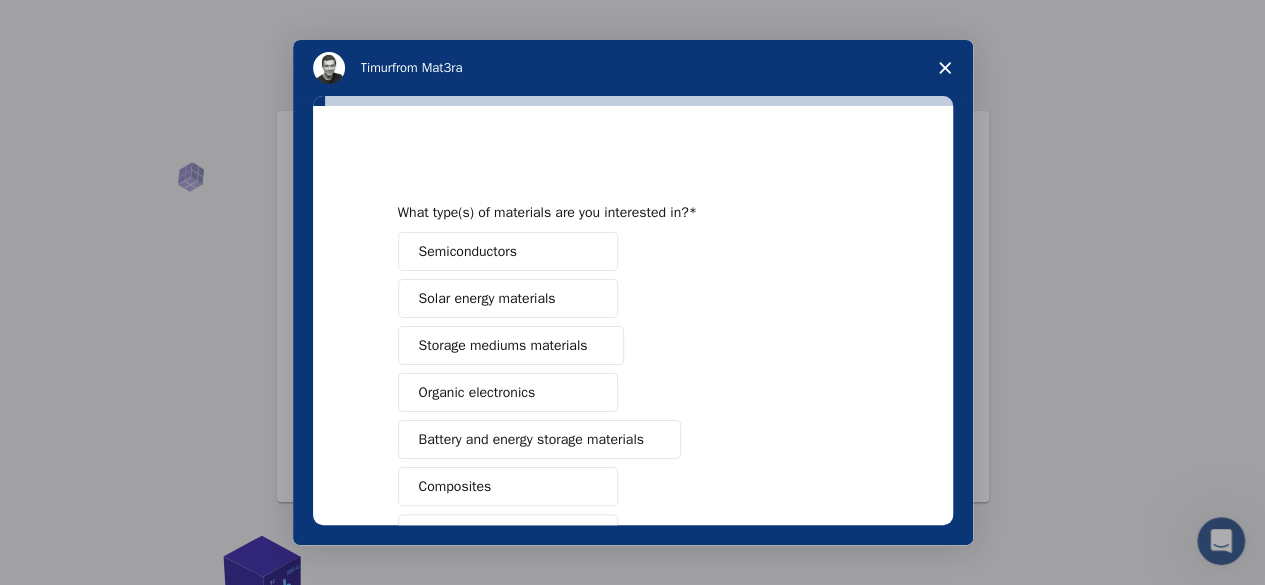 click on "Semiconductors Solar energy materials Storage mediums materials Organic electronics Battery and energy storage materials Composites Polymers Metals & Alloys Chemicals & Solvents Catalysis and reactivity Glasses Other (Please specify)" at bounding box center [633, 510] 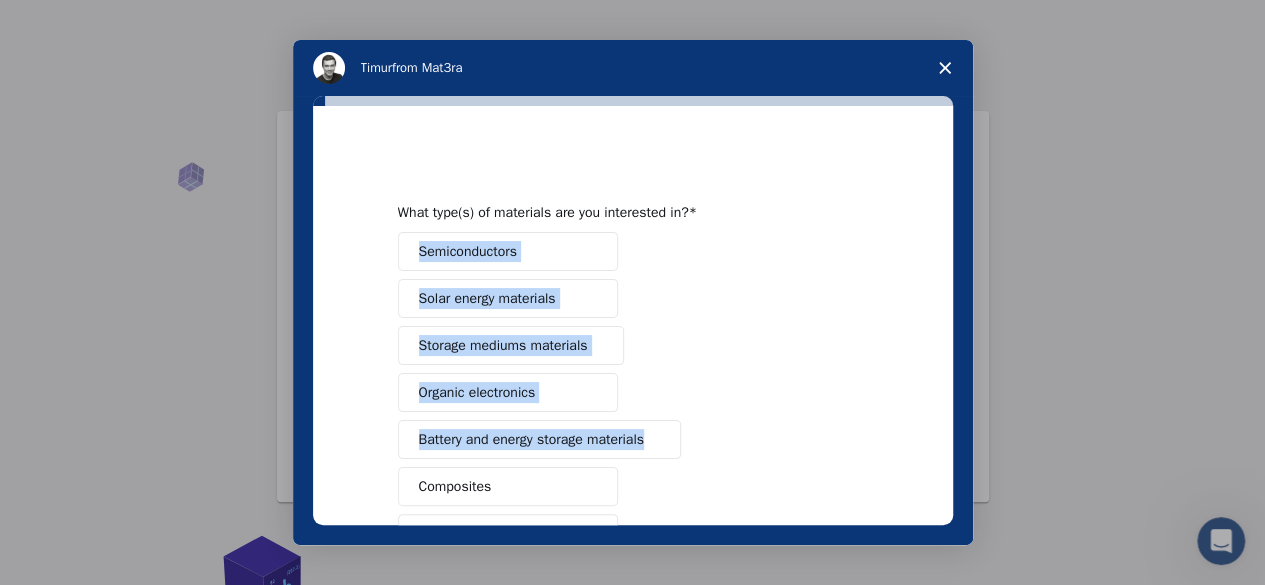drag, startPoint x: 962, startPoint y: 221, endPoint x: 970, endPoint y: 272, distance: 51.62364 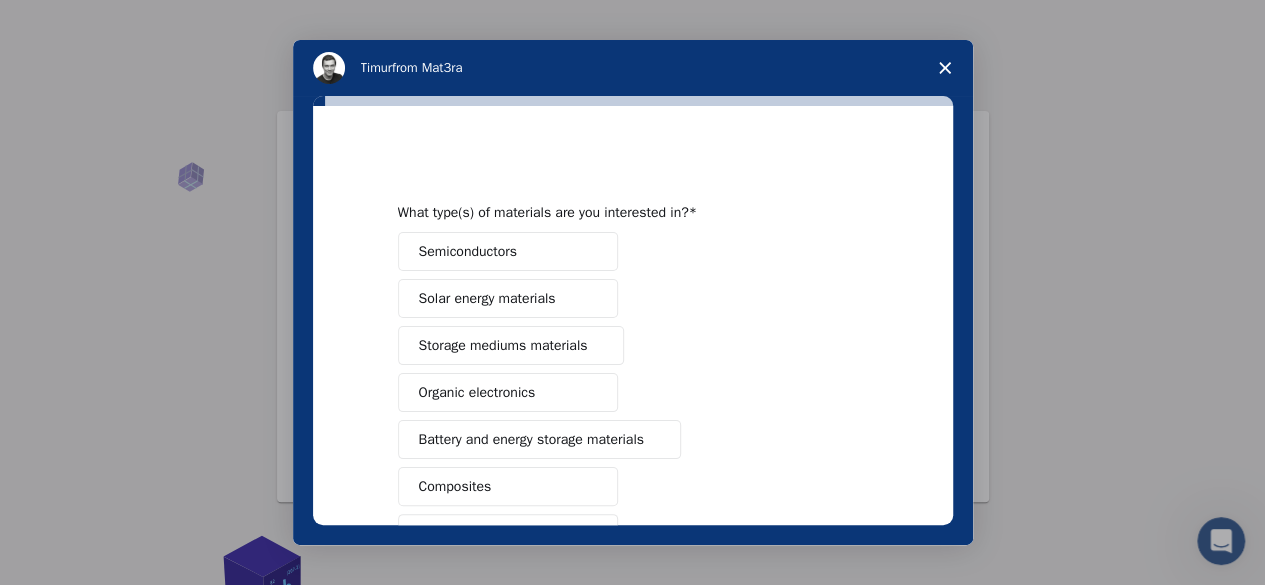 drag, startPoint x: 938, startPoint y: 247, endPoint x: 942, endPoint y: 295, distance: 48.166378 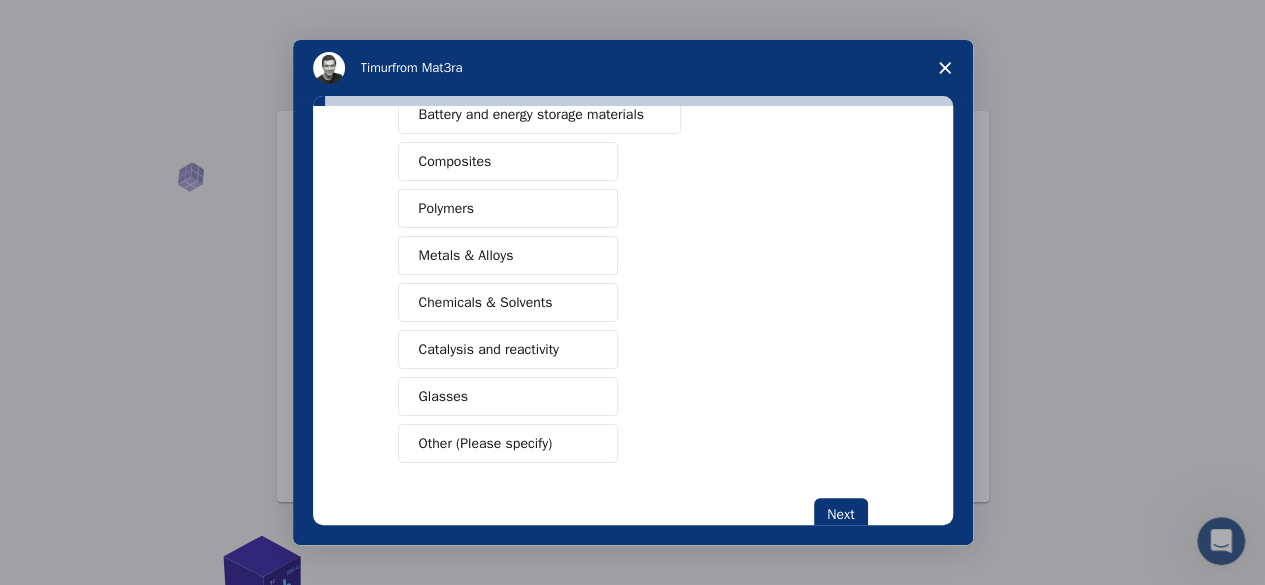 scroll, scrollTop: 329, scrollLeft: 0, axis: vertical 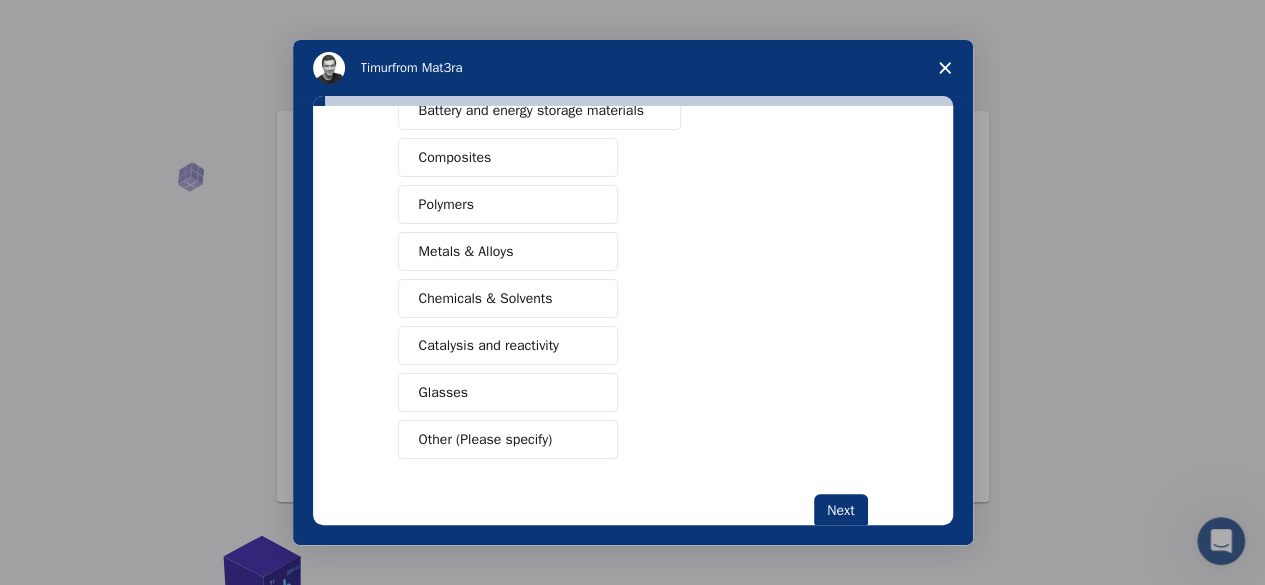 click on "Other (Please specify)" at bounding box center (508, 439) 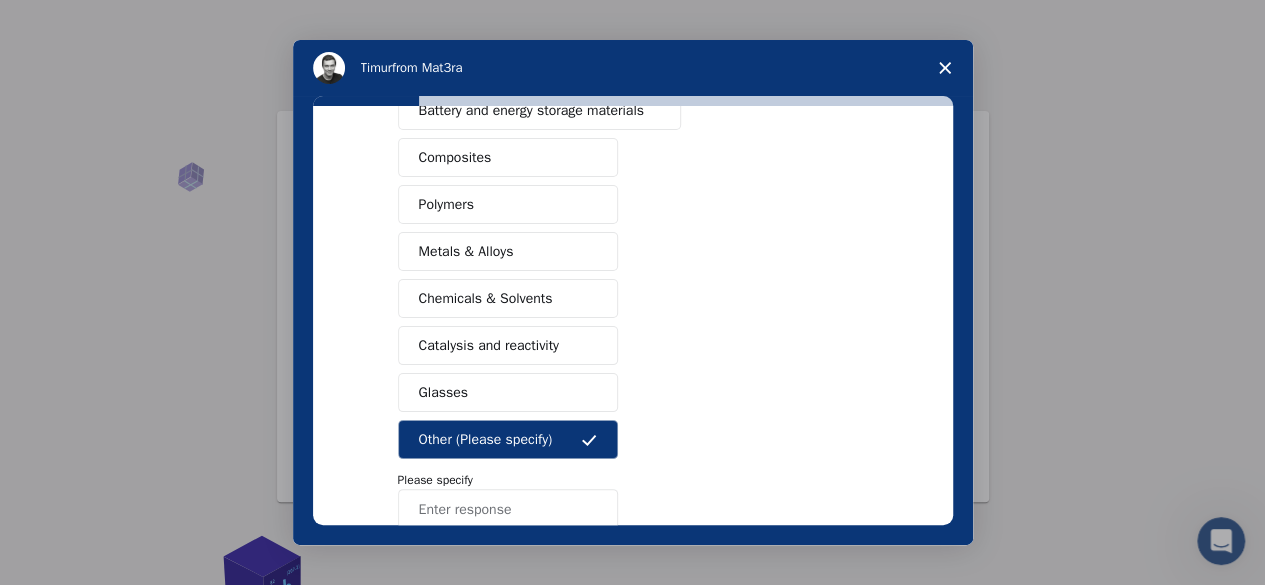 scroll, scrollTop: 442, scrollLeft: 0, axis: vertical 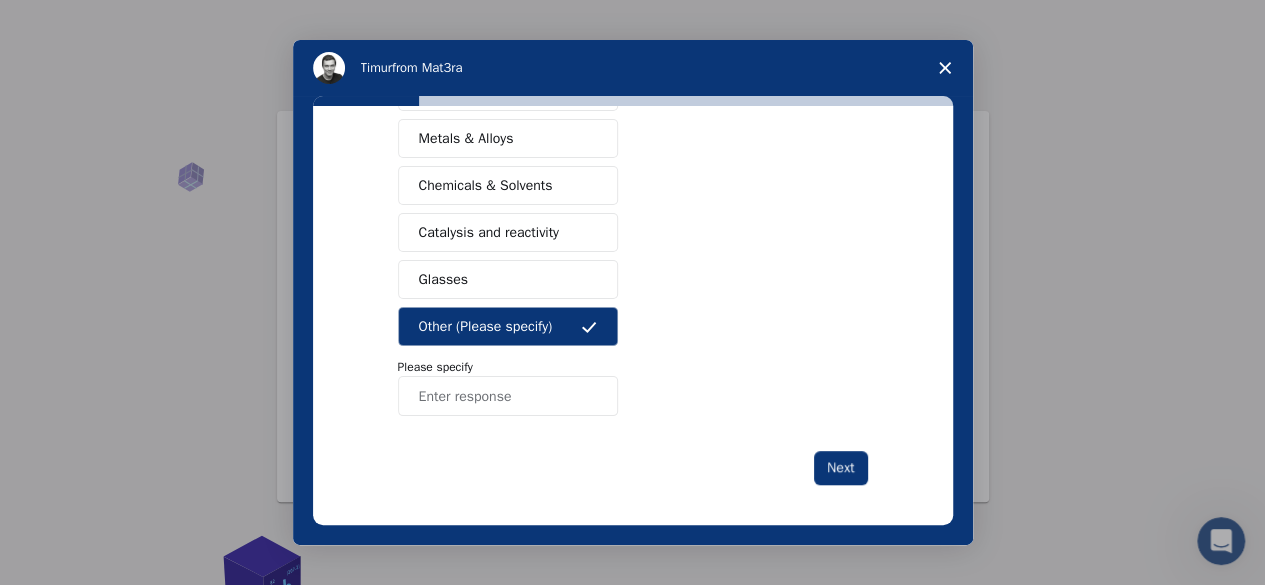click at bounding box center [508, 396] 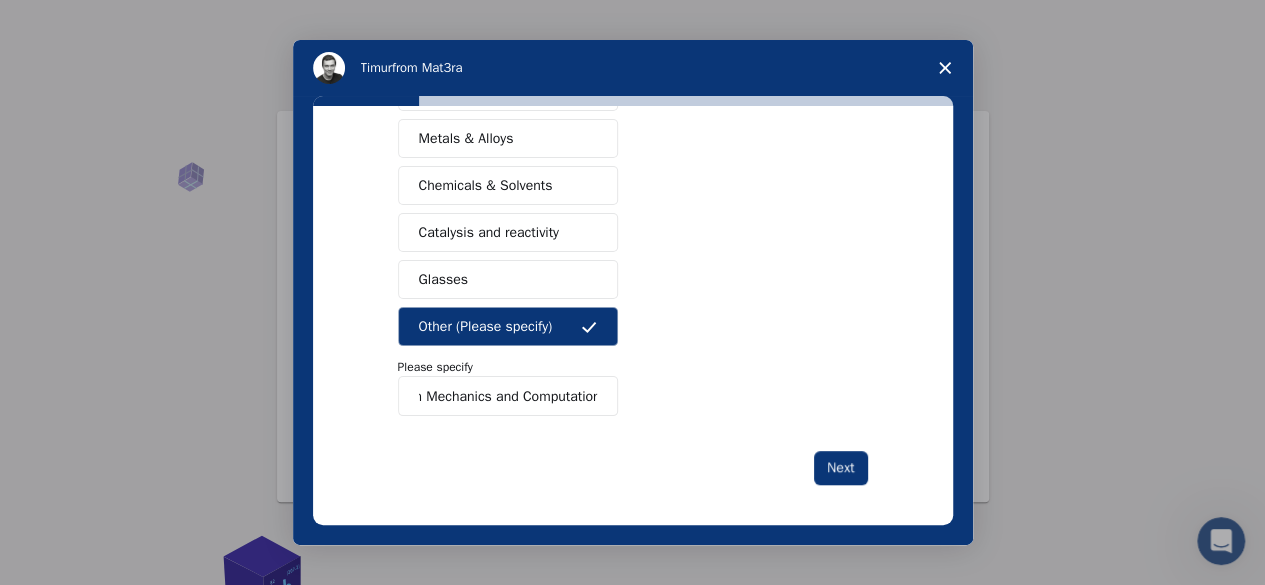 scroll, scrollTop: 0, scrollLeft: 60, axis: horizontal 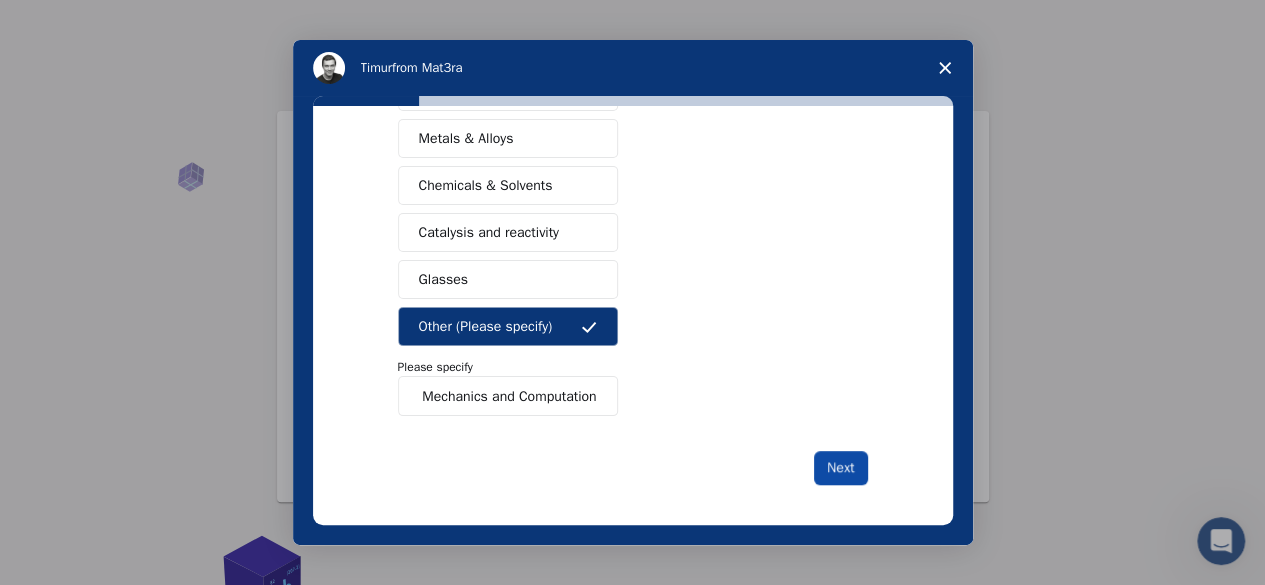 type on "Quantum Mechanics and Computation" 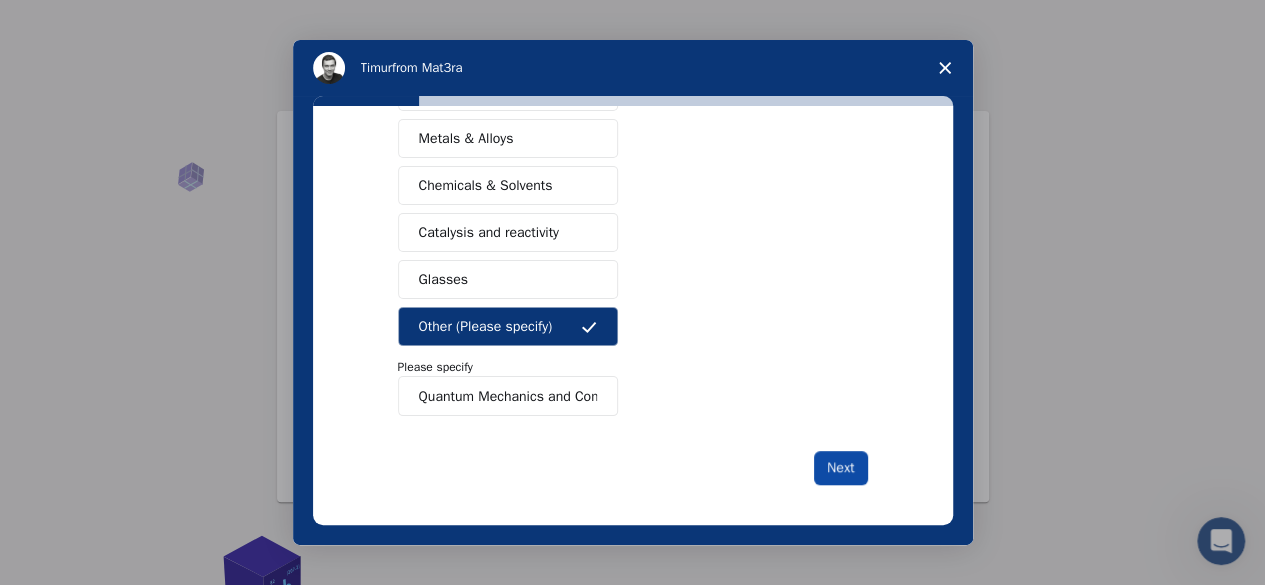 click on "Next" at bounding box center [840, 468] 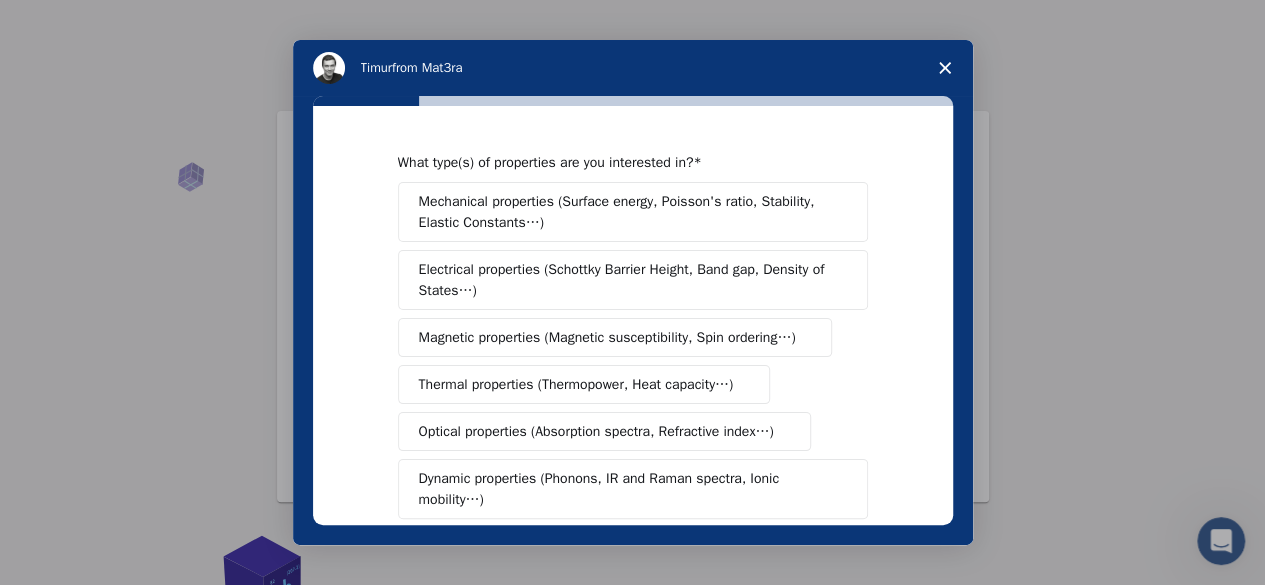 click on "Mechanical properties (Surface energy, Poisson's ratio, Stability, Elastic Constants…) Electrical properties (Schottky Barrier Height, Band gap, Density of States…) Magnetic properties (Magnetic susceptibility, Spin ordering…) Thermal properties (Thermopower, Heat capacity…) Optical properties (Absorption spectra, Refractive index…) Dynamic properties (Phonons, IR and Raman spectra, Ionic mobility…) Radiological properties (Neutron cross-section…) Acoustical properties (Acoustical absorption, Speed of sound, Sound reflection) Manufacturing properties (Castability…) Chemical properties (Chemical Reaction Energy, Catalytic activity…)" at bounding box center [633, 465] 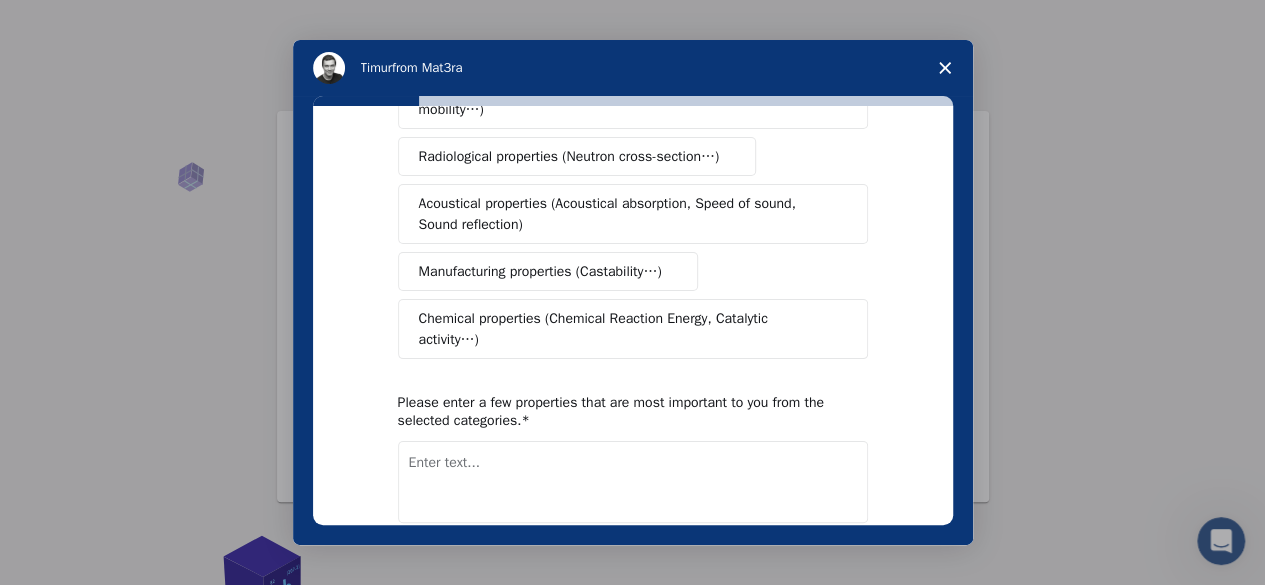 scroll, scrollTop: 396, scrollLeft: 0, axis: vertical 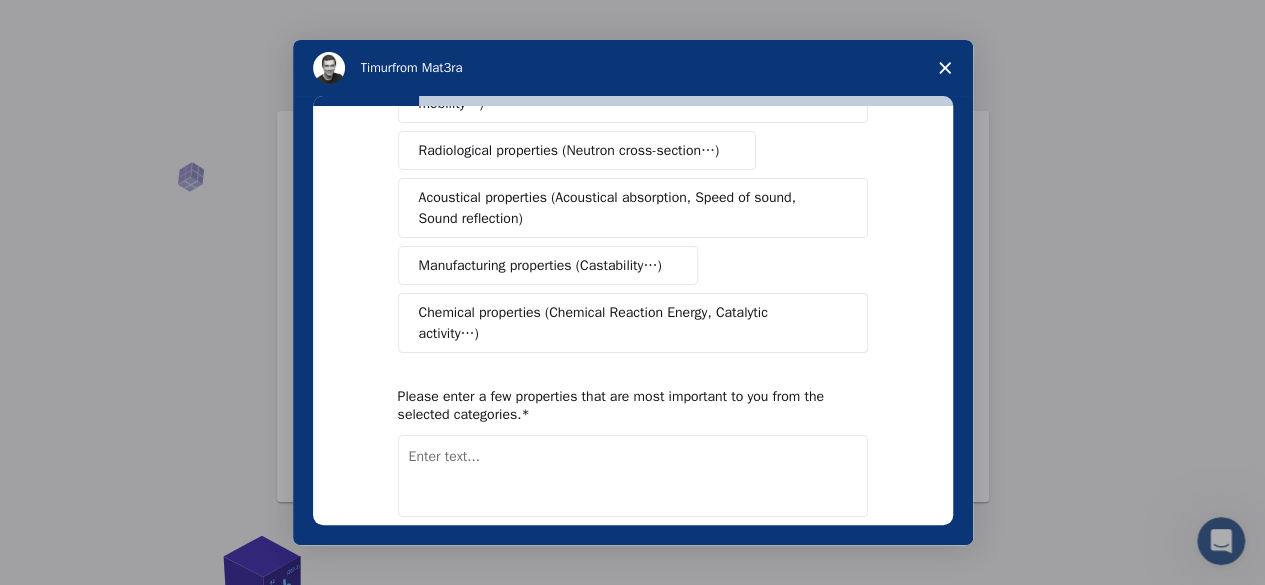 click on "Chemical properties (Chemical Reaction Energy, Catalytic activity…)" at bounding box center [625, 323] 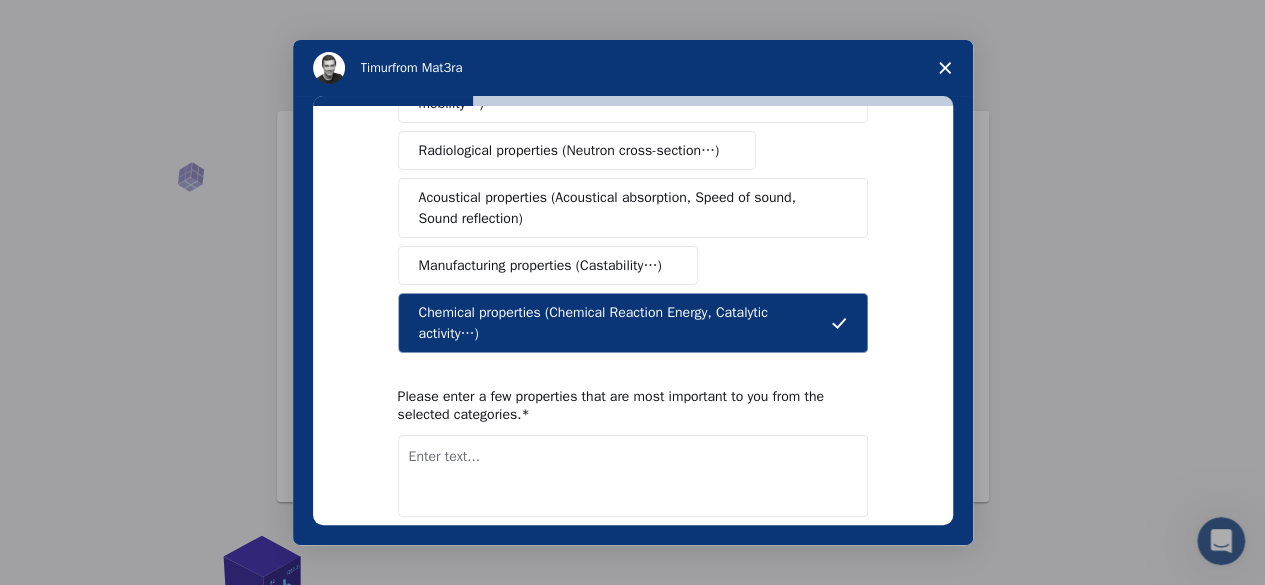 click on "Chemical properties (Chemical Reaction Energy, Catalytic activity…)" at bounding box center (625, 323) 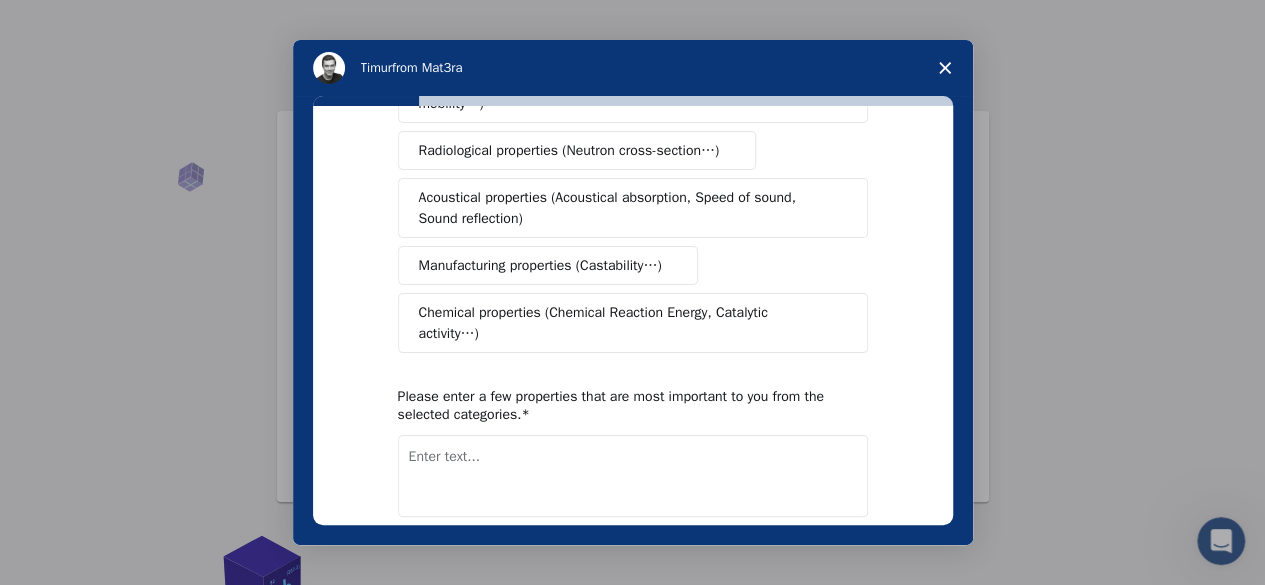 click on "Chemical properties (Chemical Reaction Energy, Catalytic activity…)" at bounding box center [625, 323] 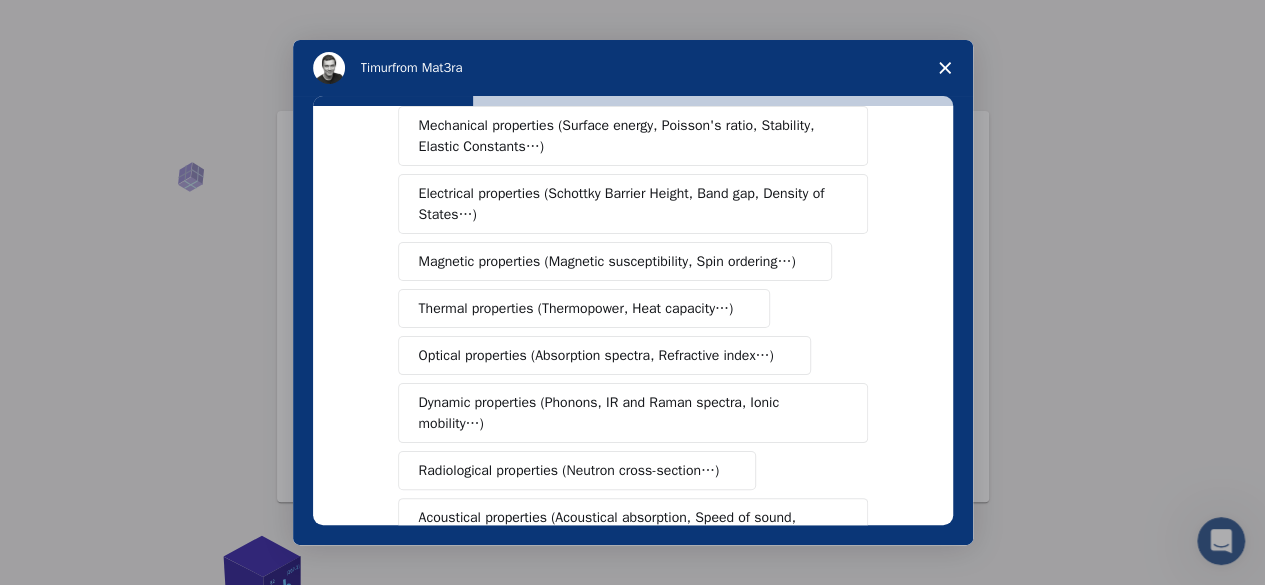 scroll, scrollTop: 0, scrollLeft: 0, axis: both 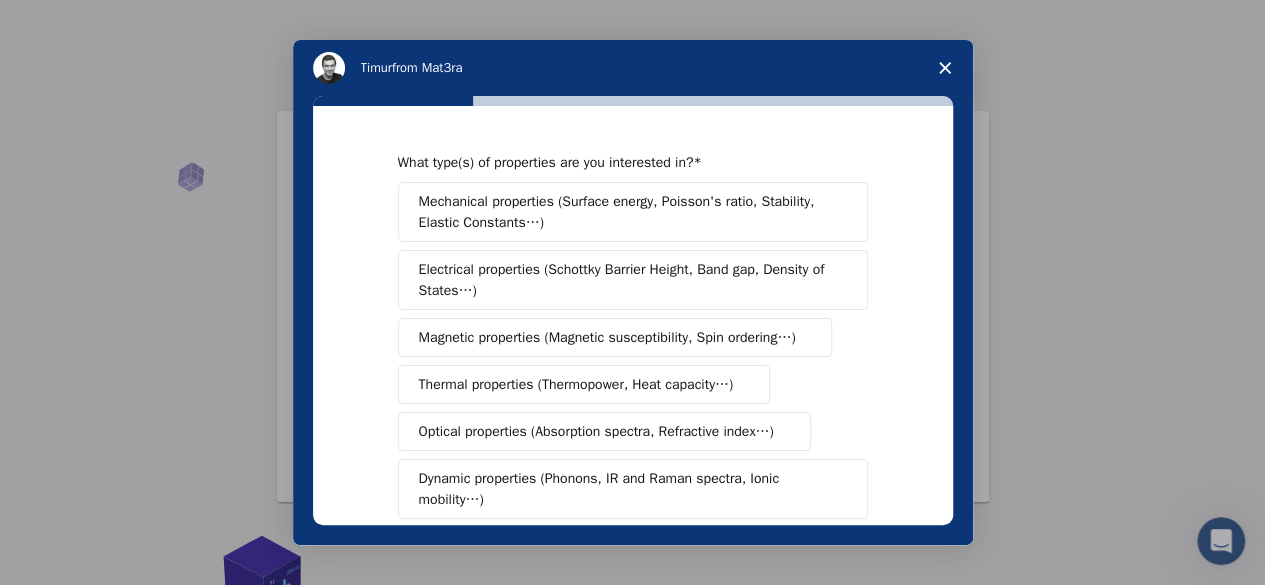 click on "Magnetic properties (Magnetic susceptibility, Spin ordering…)" at bounding box center [607, 337] 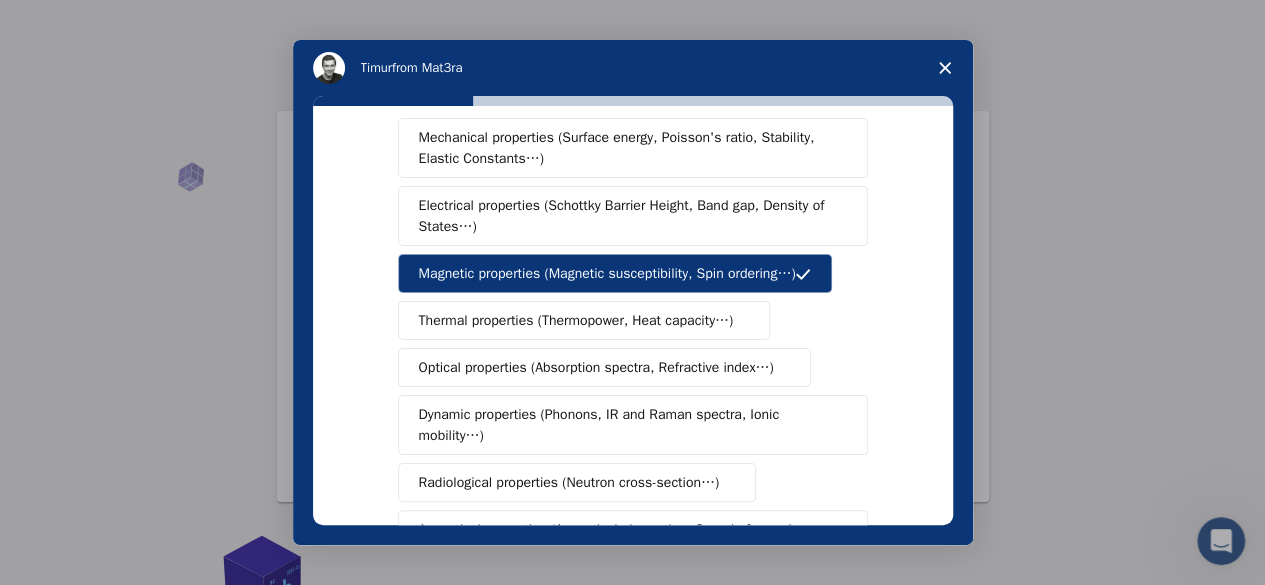 scroll, scrollTop: 66, scrollLeft: 0, axis: vertical 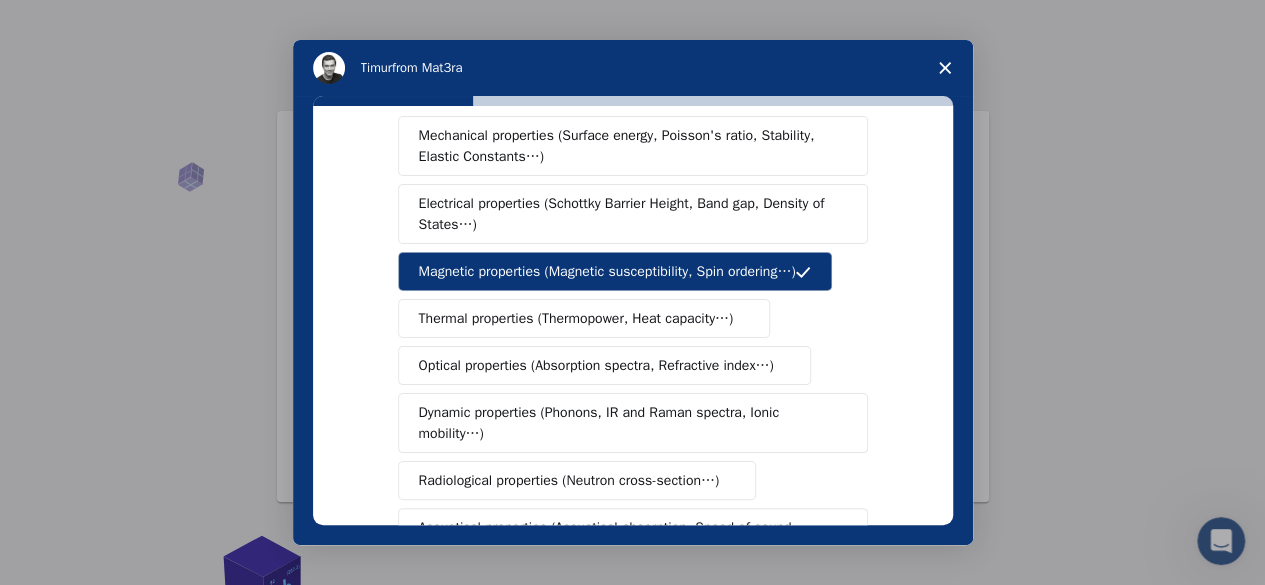 click on "Electrical properties (Schottky Barrier Height, Band gap, Density of States…)" at bounding box center [626, 214] 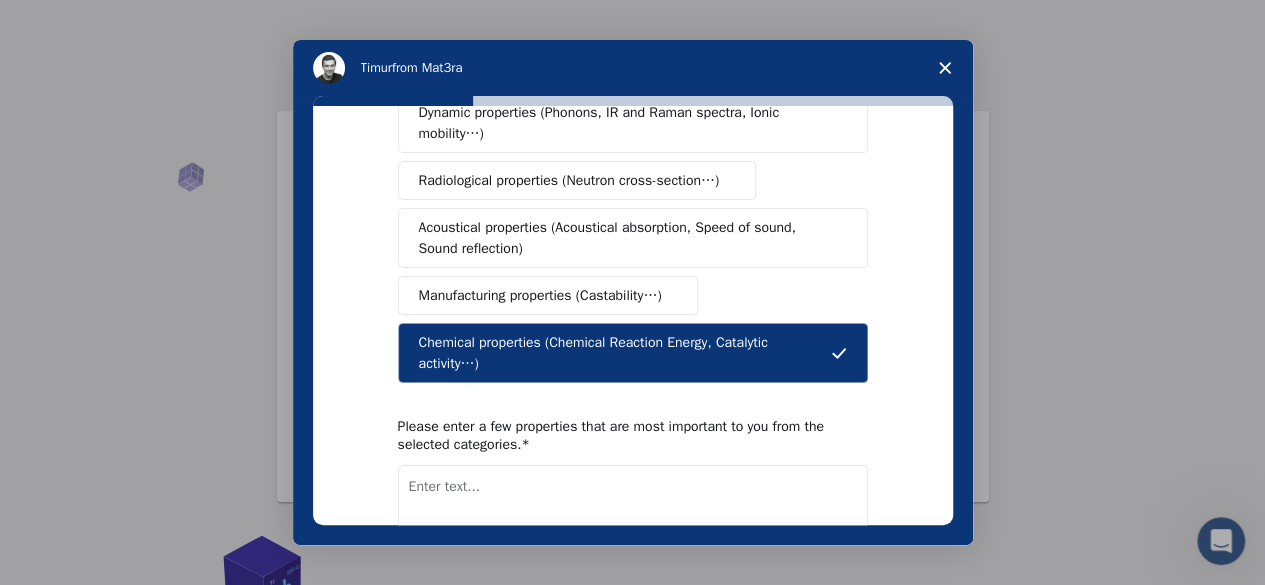 scroll, scrollTop: 371, scrollLeft: 0, axis: vertical 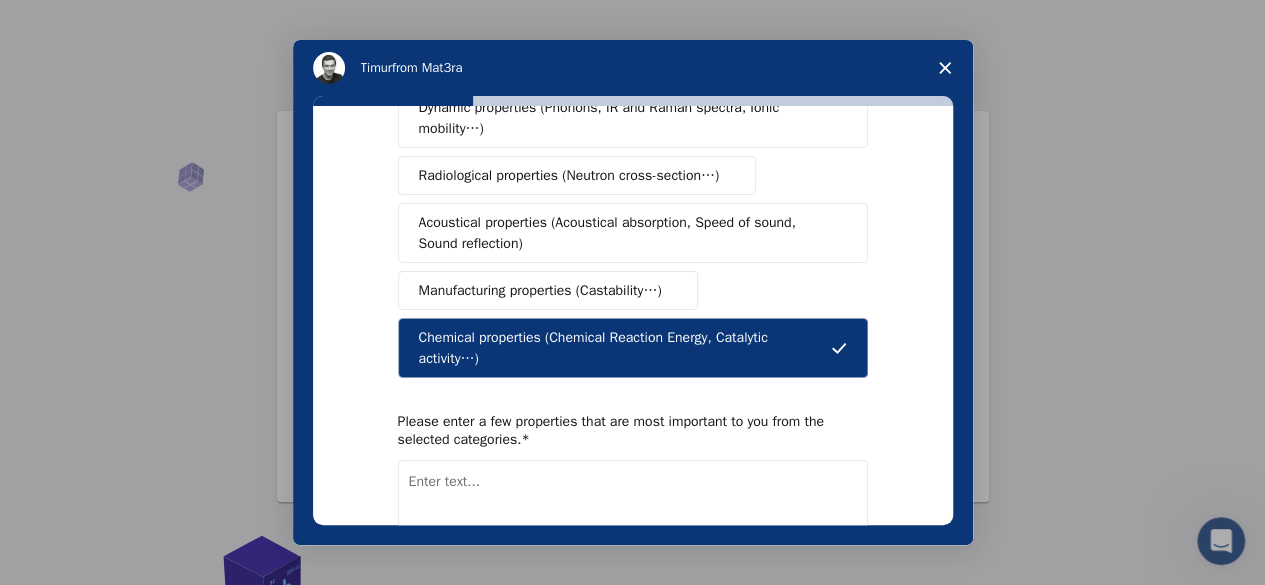 click at bounding box center (633, 501) 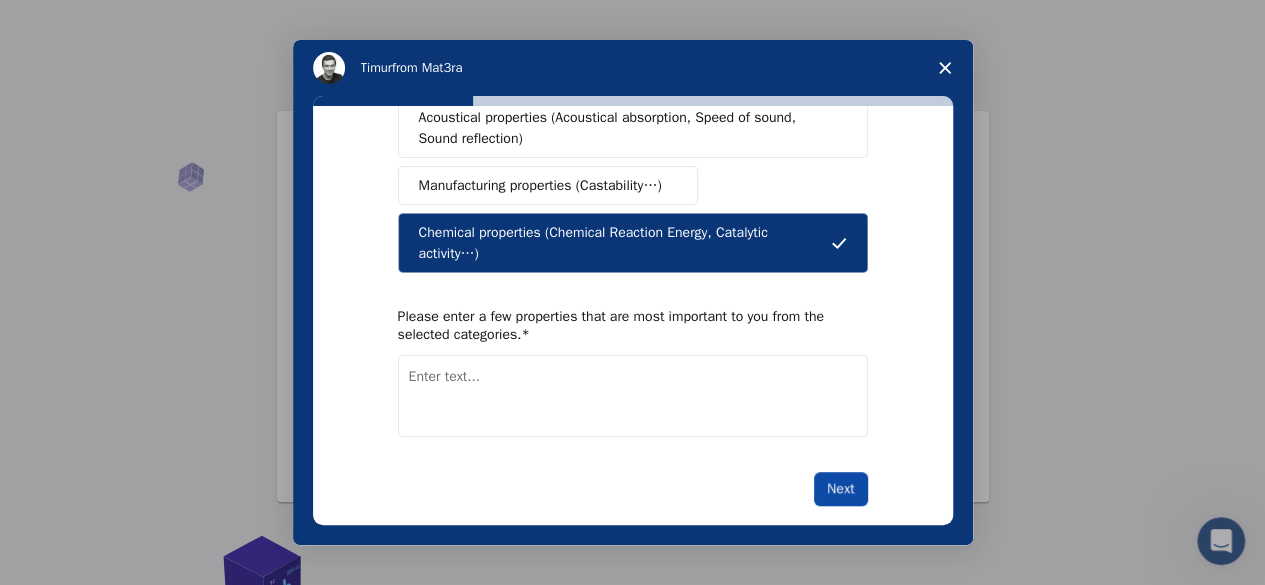 click on "Next" at bounding box center [840, 489] 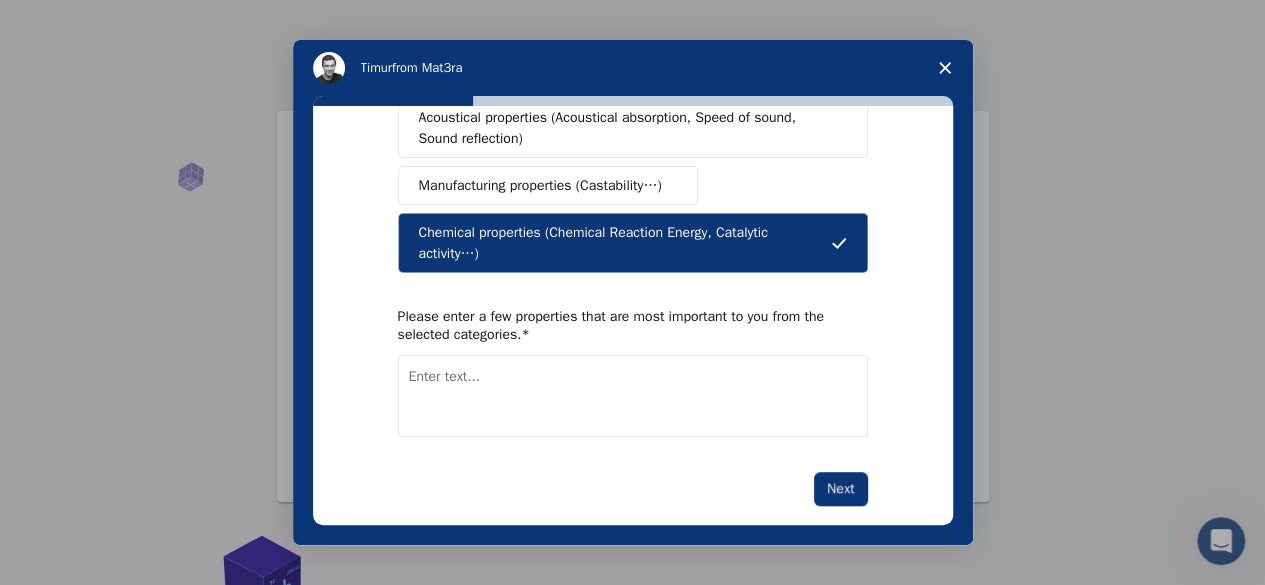 click at bounding box center (633, 396) 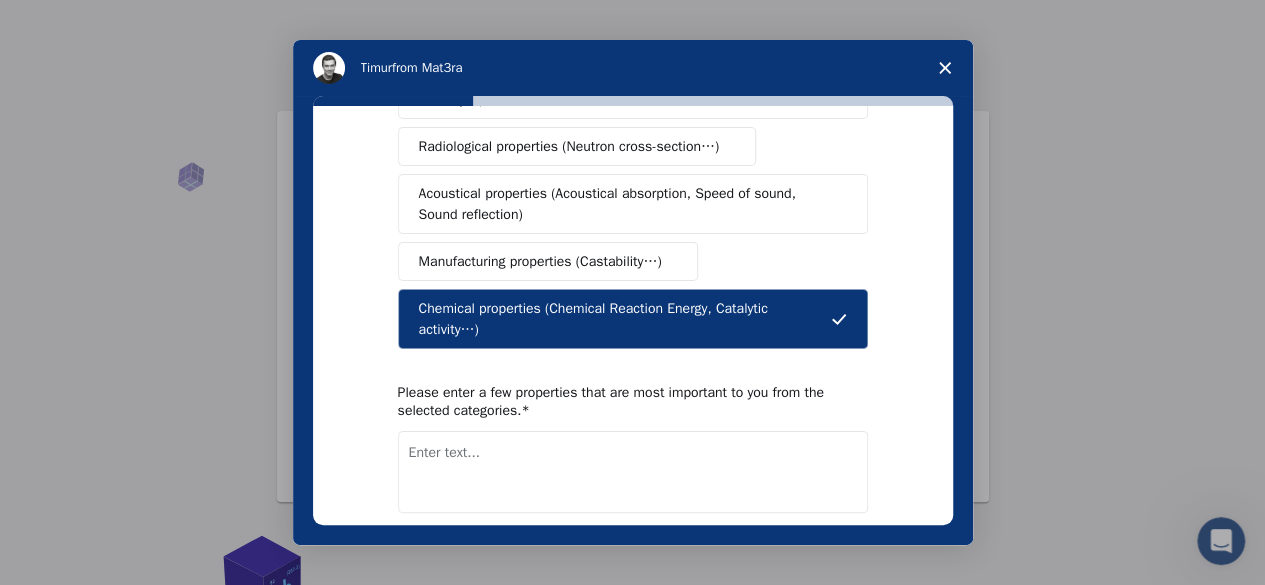 scroll, scrollTop: 476, scrollLeft: 0, axis: vertical 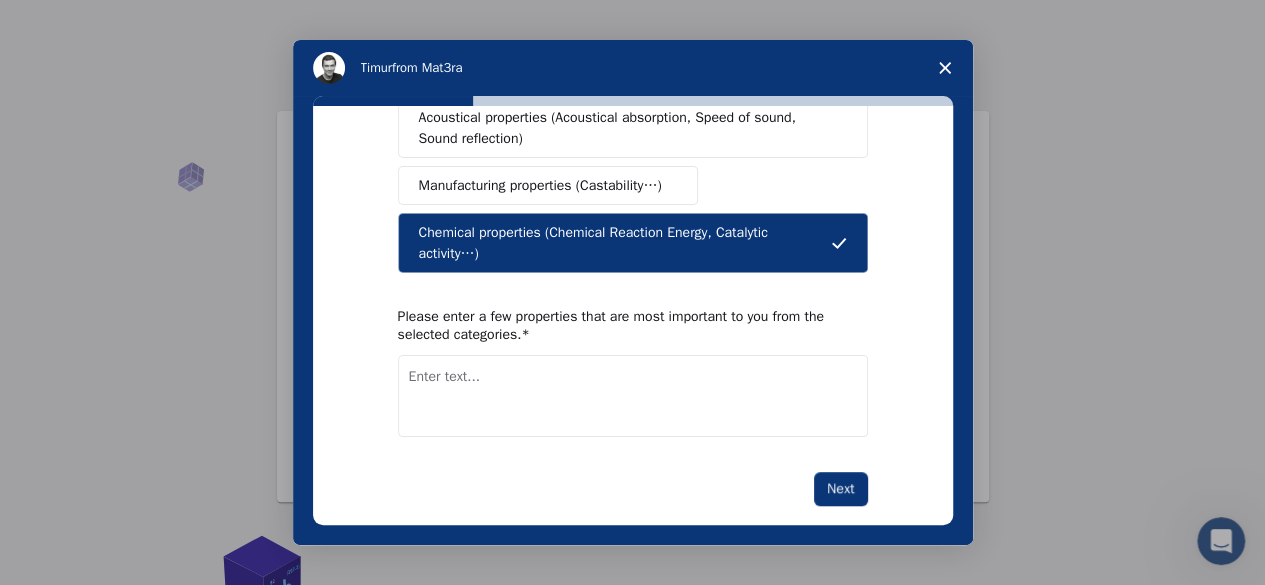 click at bounding box center [633, 396] 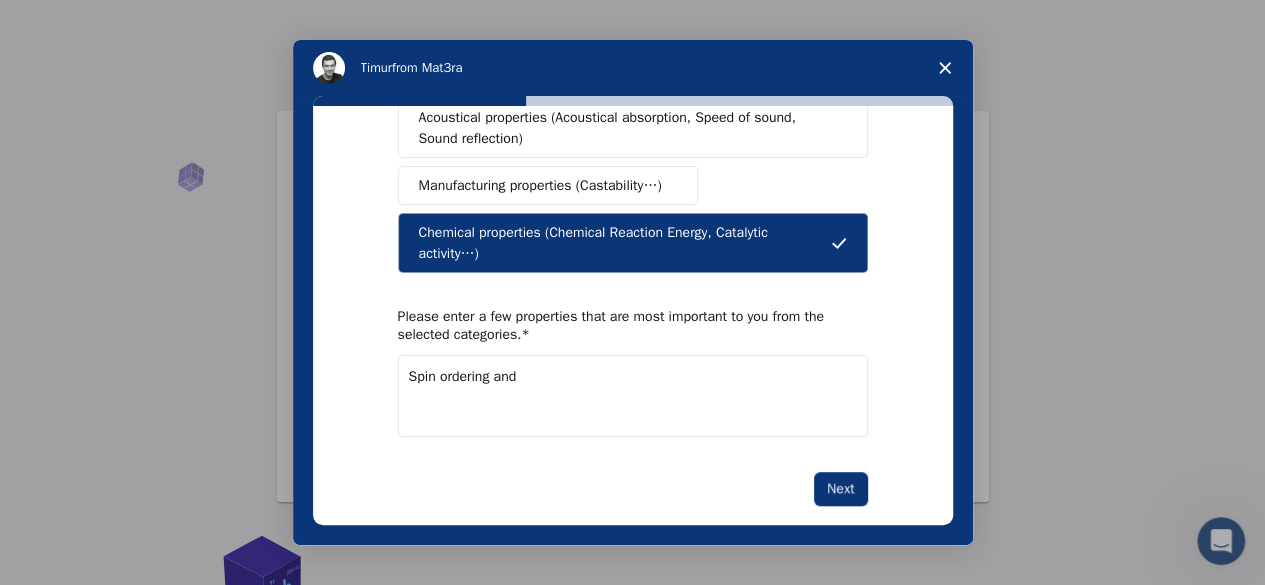 drag, startPoint x: 941, startPoint y: 388, endPoint x: 946, endPoint y: 352, distance: 36.345562 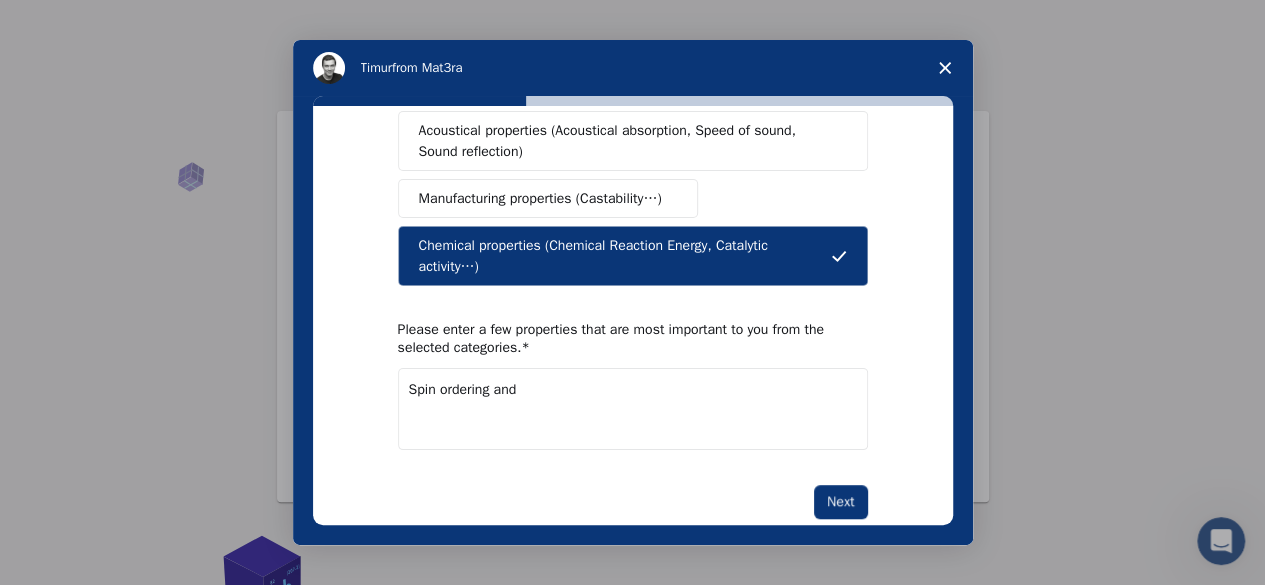 scroll, scrollTop: 476, scrollLeft: 0, axis: vertical 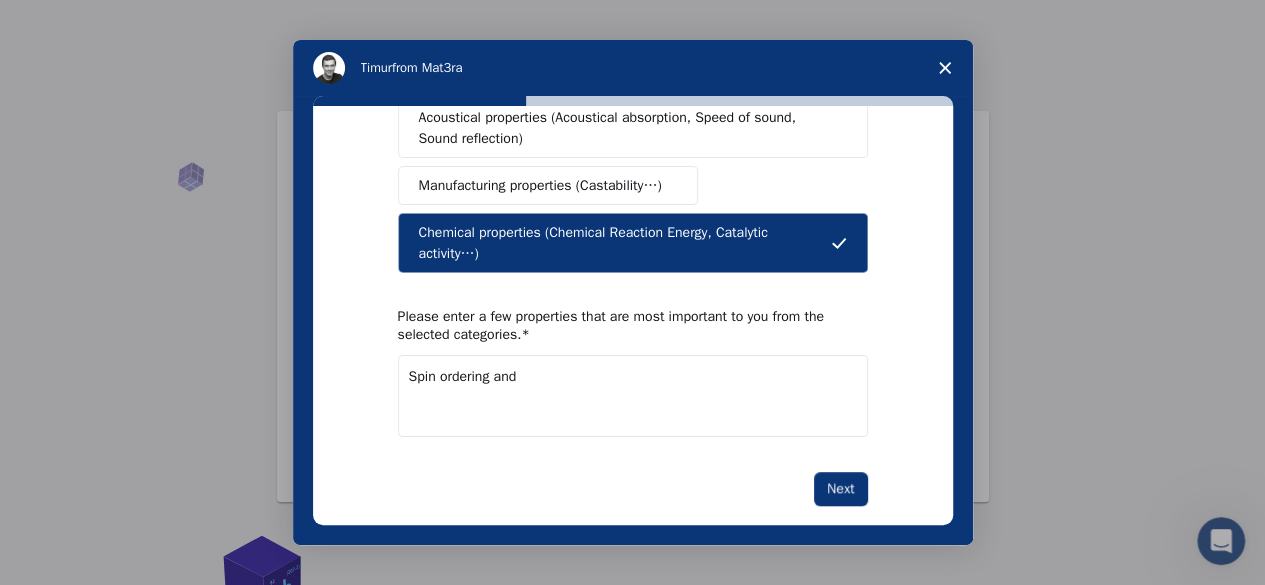 click on "Spin ordering and" at bounding box center [633, 396] 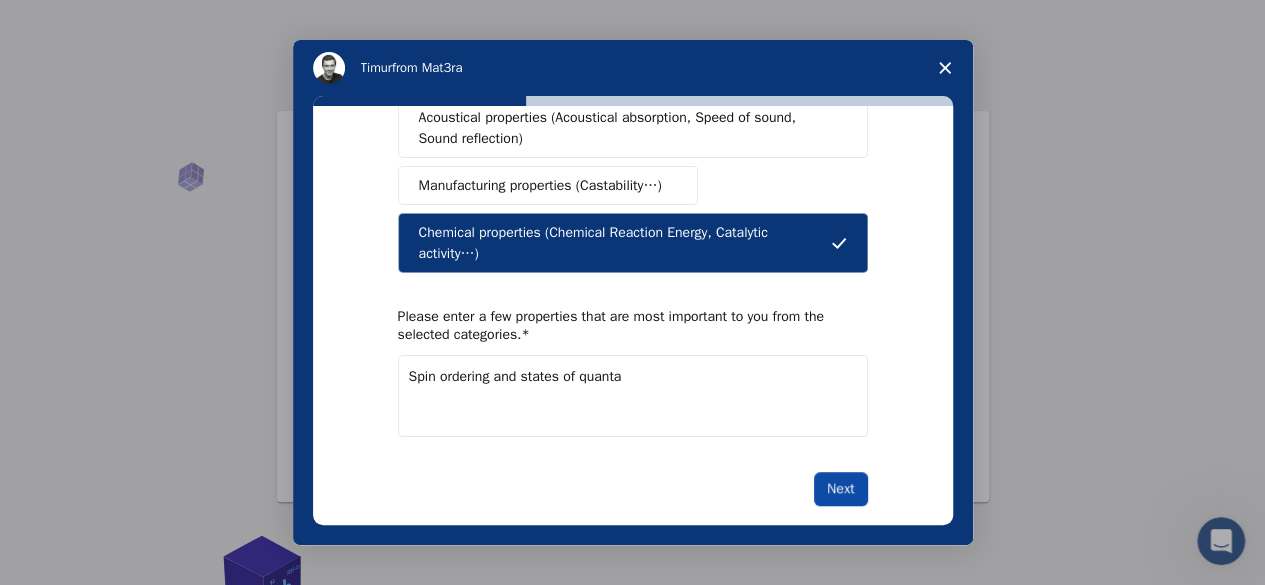 type on "Spin ordering and states of quanta" 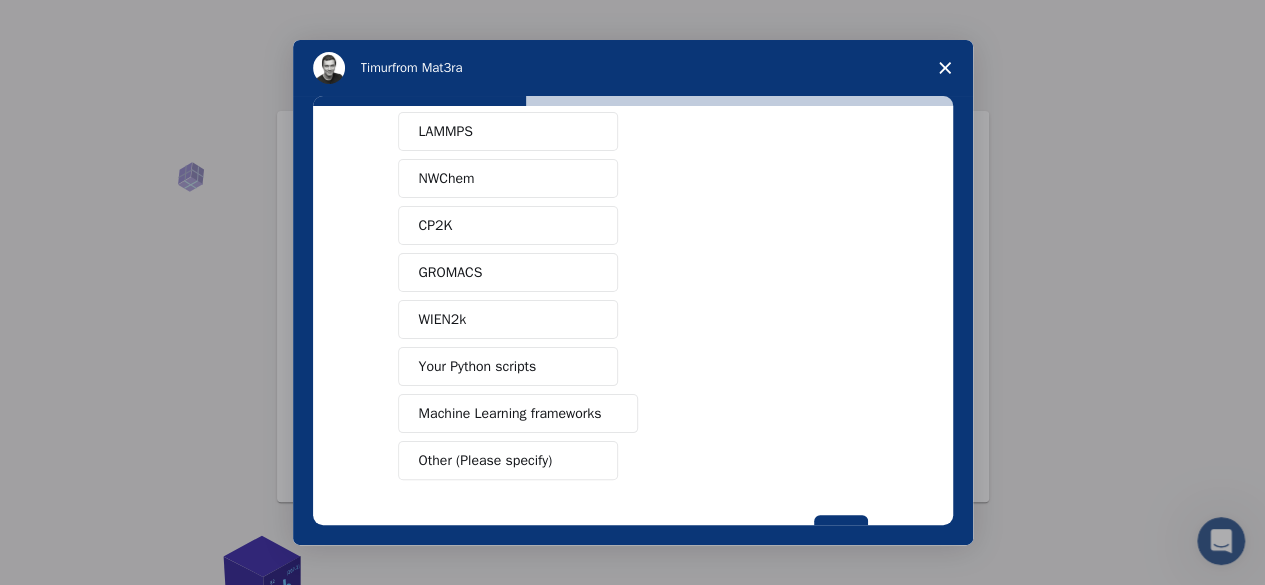 scroll, scrollTop: 165, scrollLeft: 0, axis: vertical 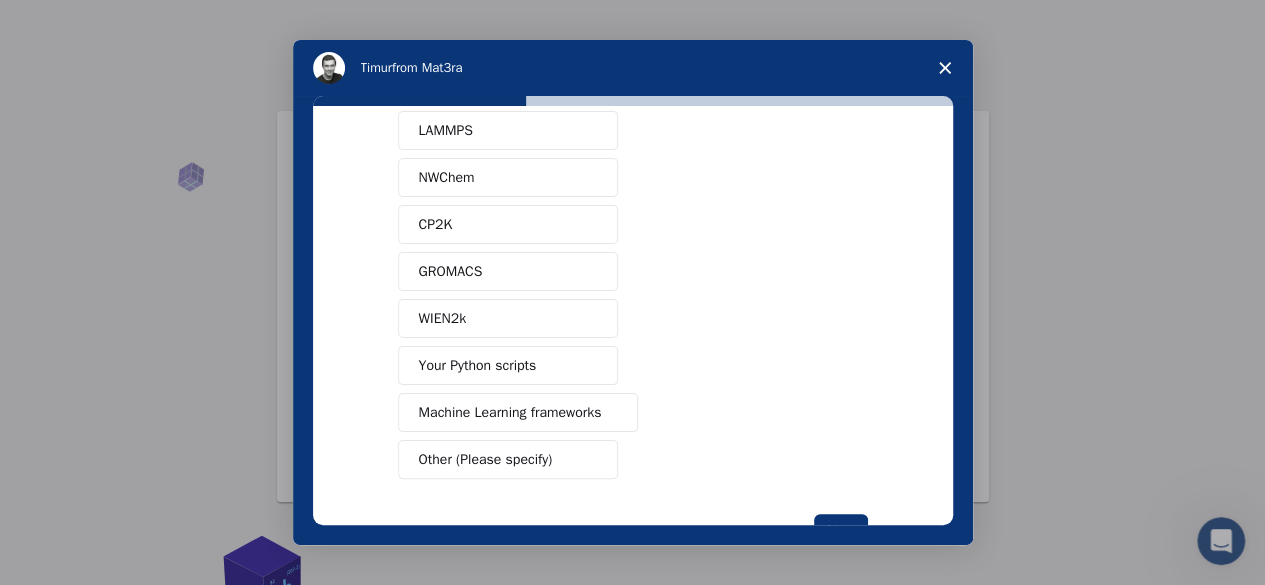 click on "Your Python scripts" at bounding box center (508, 365) 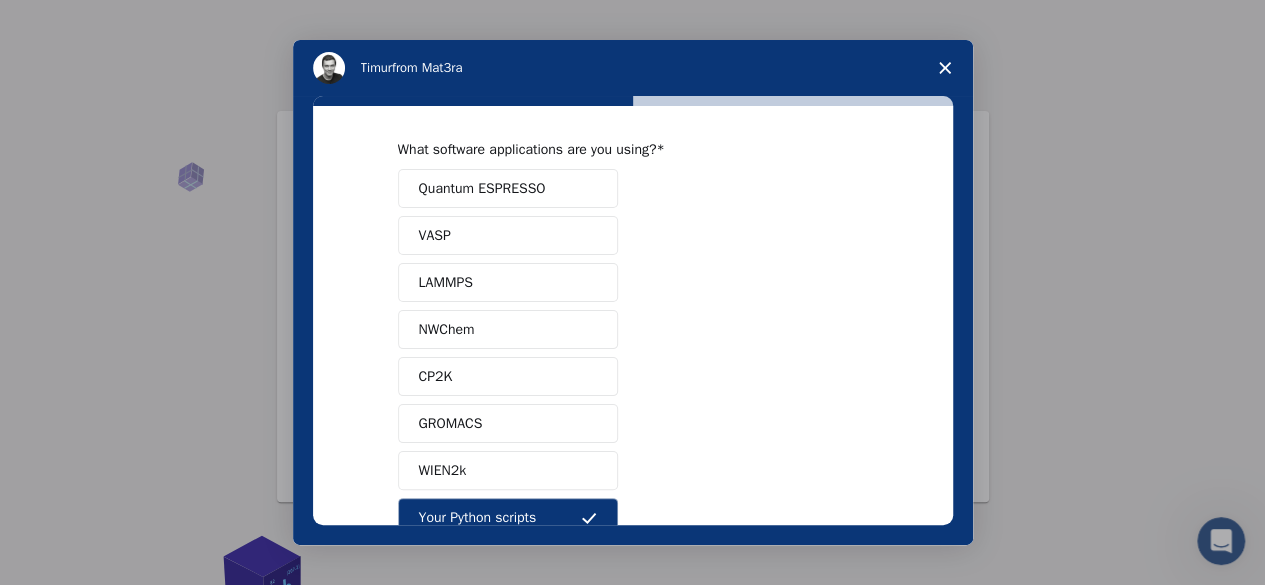 scroll, scrollTop: 0, scrollLeft: 0, axis: both 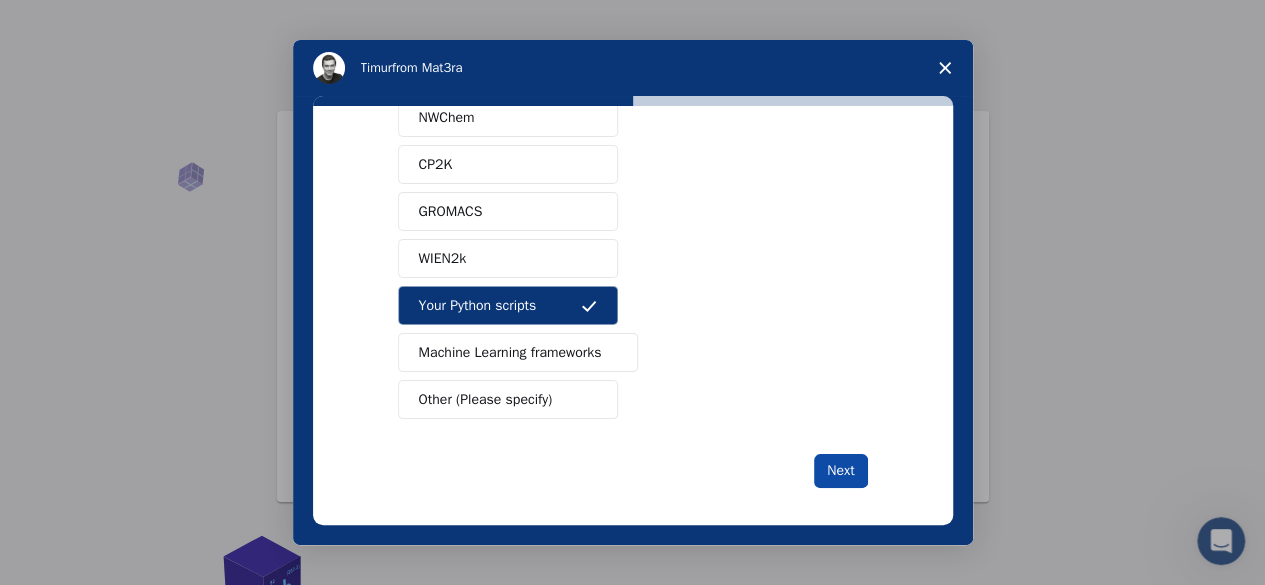 click on "Next" at bounding box center [840, 471] 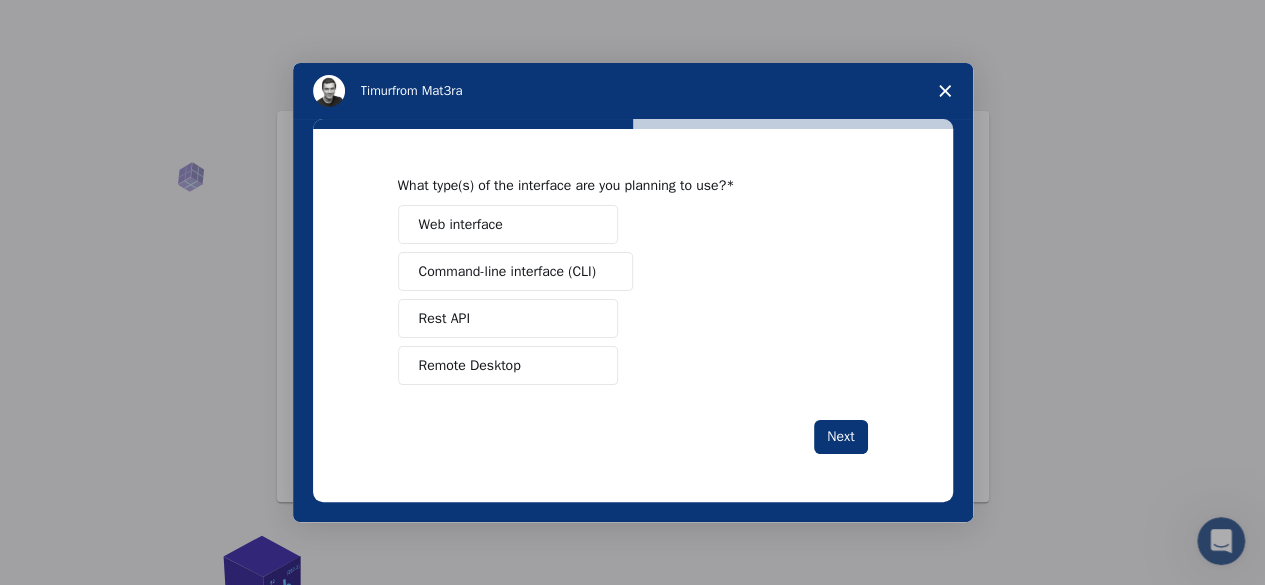 click on "Command-line interface (CLI)" at bounding box center [507, 271] 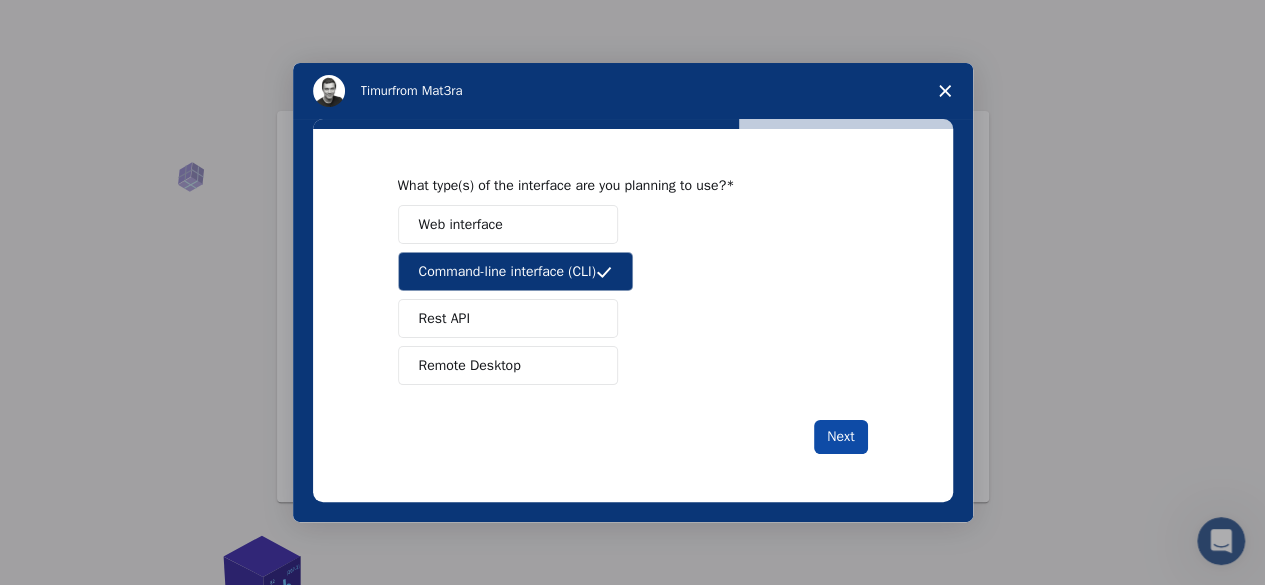 click on "Next" at bounding box center [840, 437] 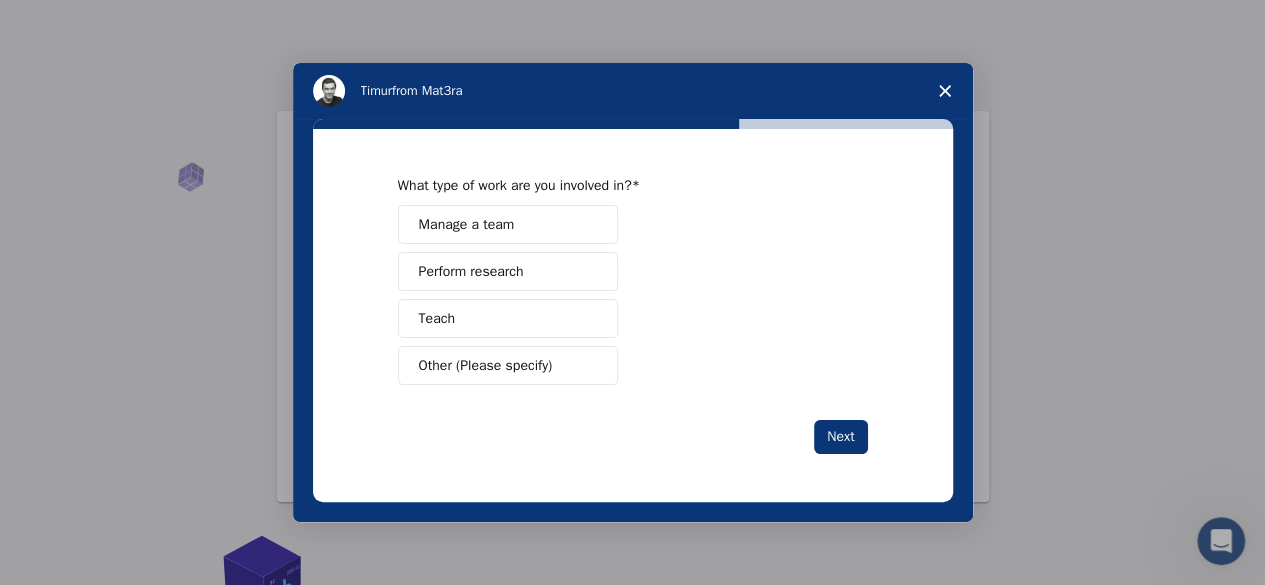 click on "Perform research" at bounding box center (471, 271) 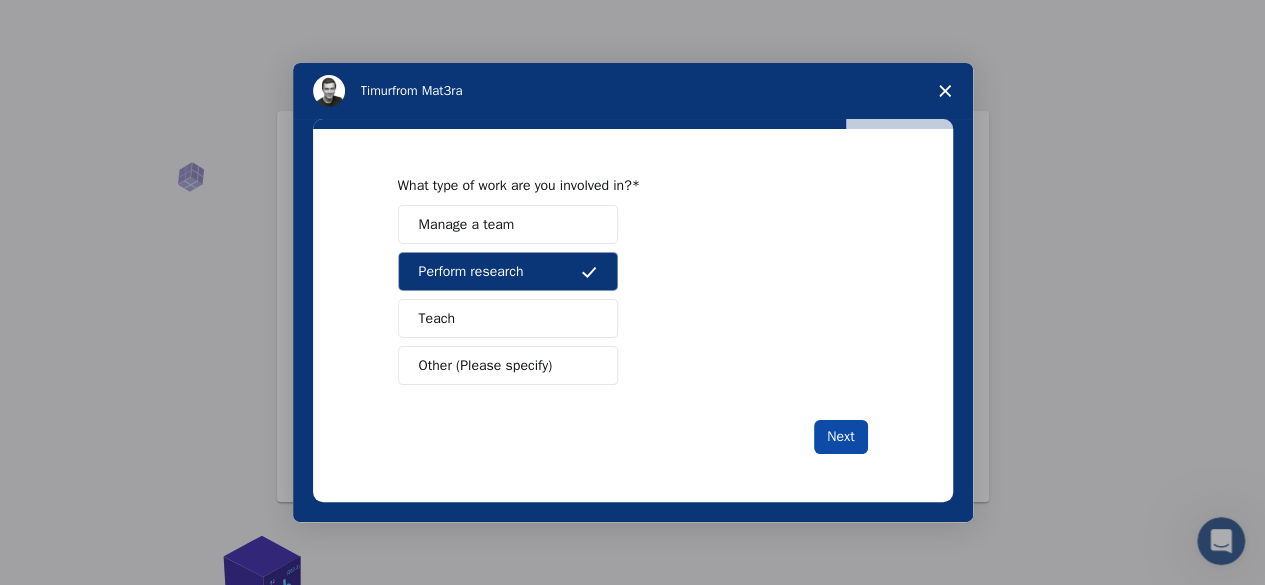 click on "Next" at bounding box center [840, 437] 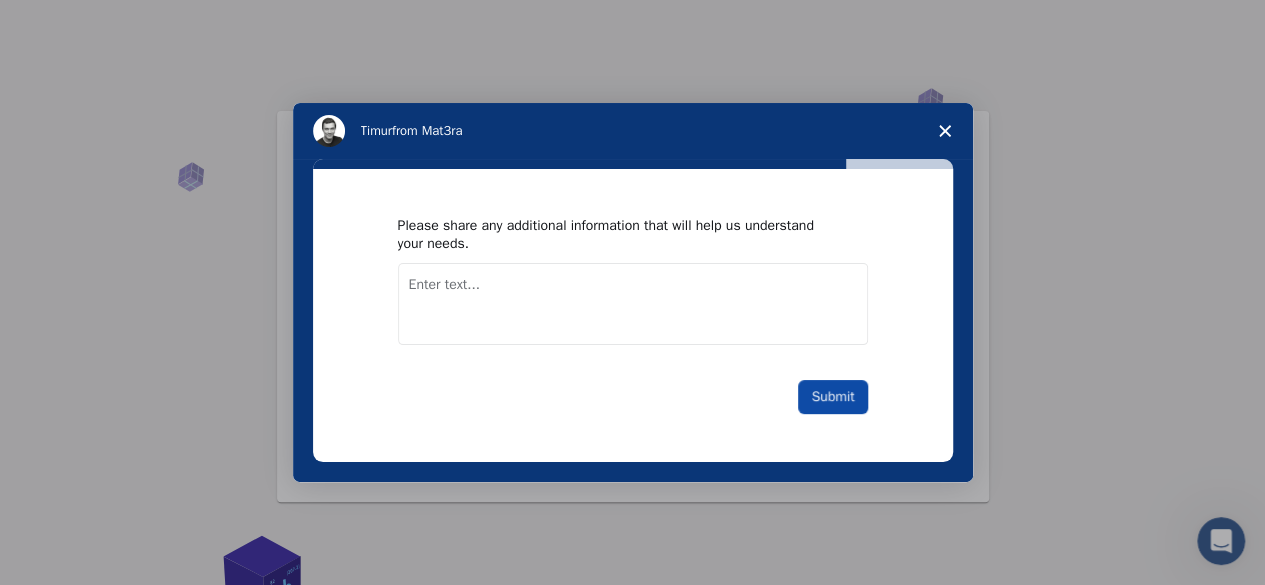 click on "Submit" at bounding box center [832, 397] 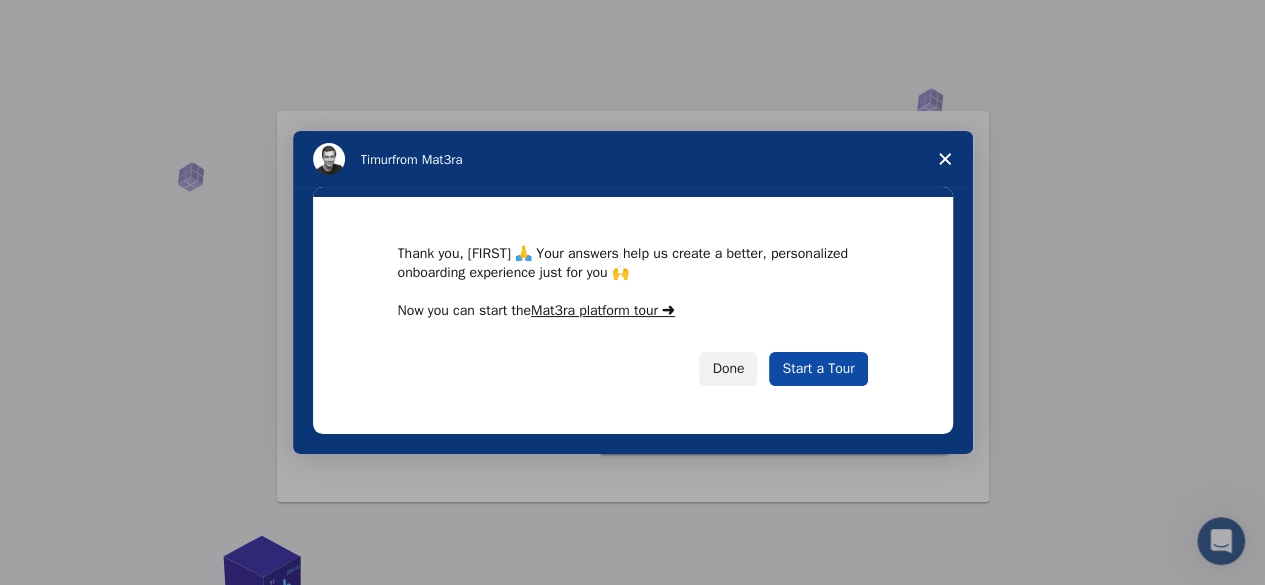 click on "Start a Tour" at bounding box center (818, 369) 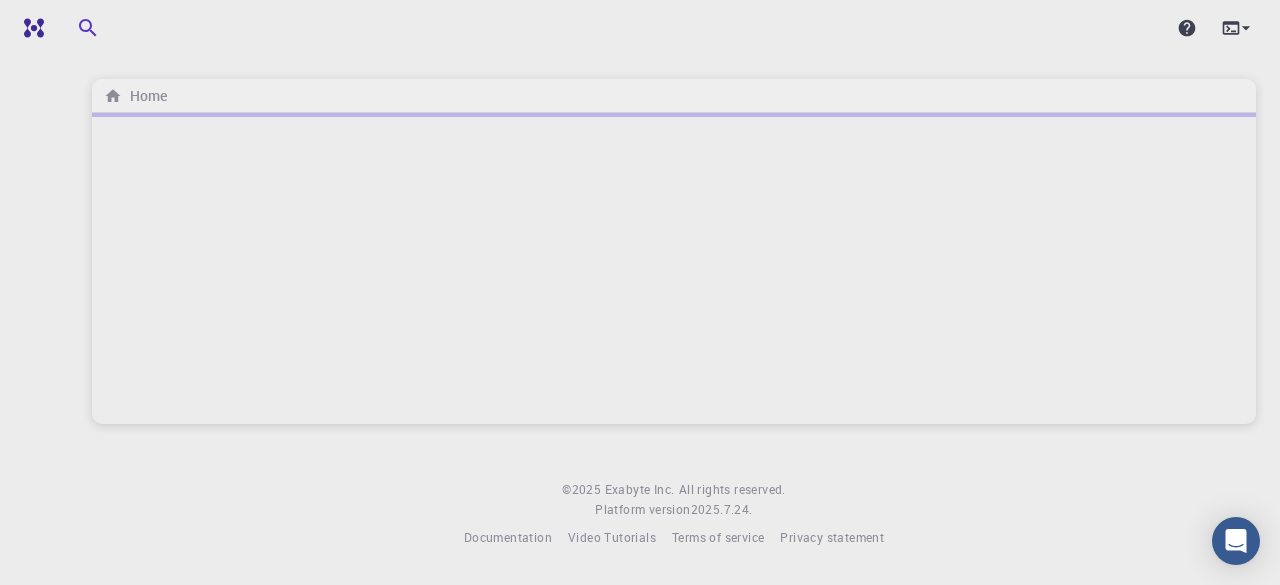 scroll, scrollTop: 0, scrollLeft: 0, axis: both 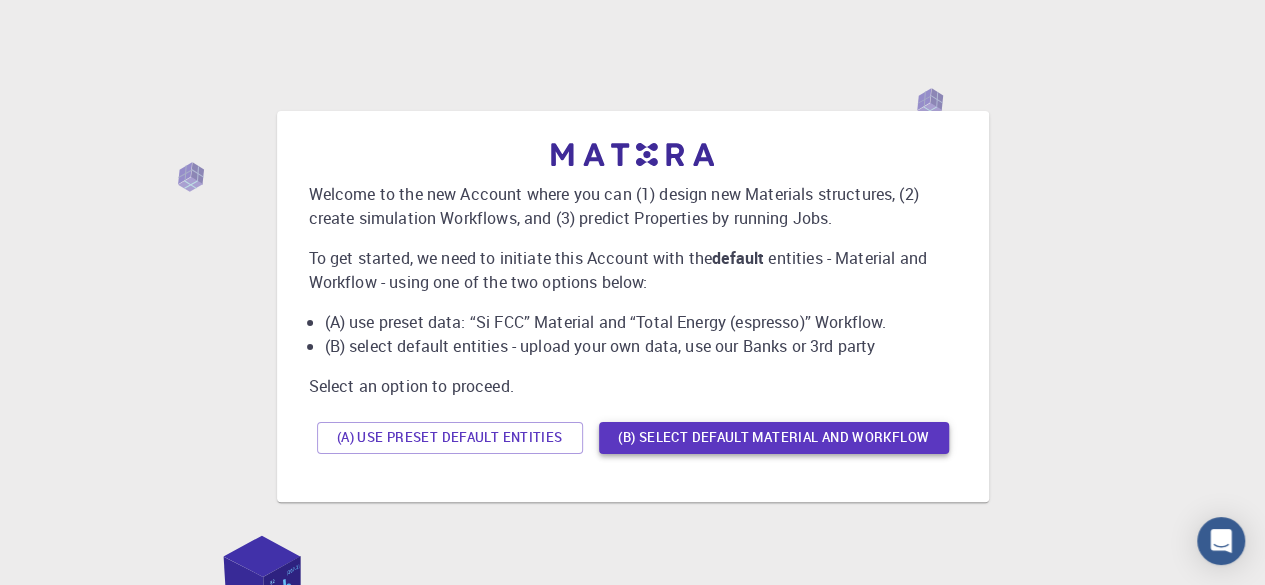 click on "(B) Select default material and workflow" at bounding box center (774, 438) 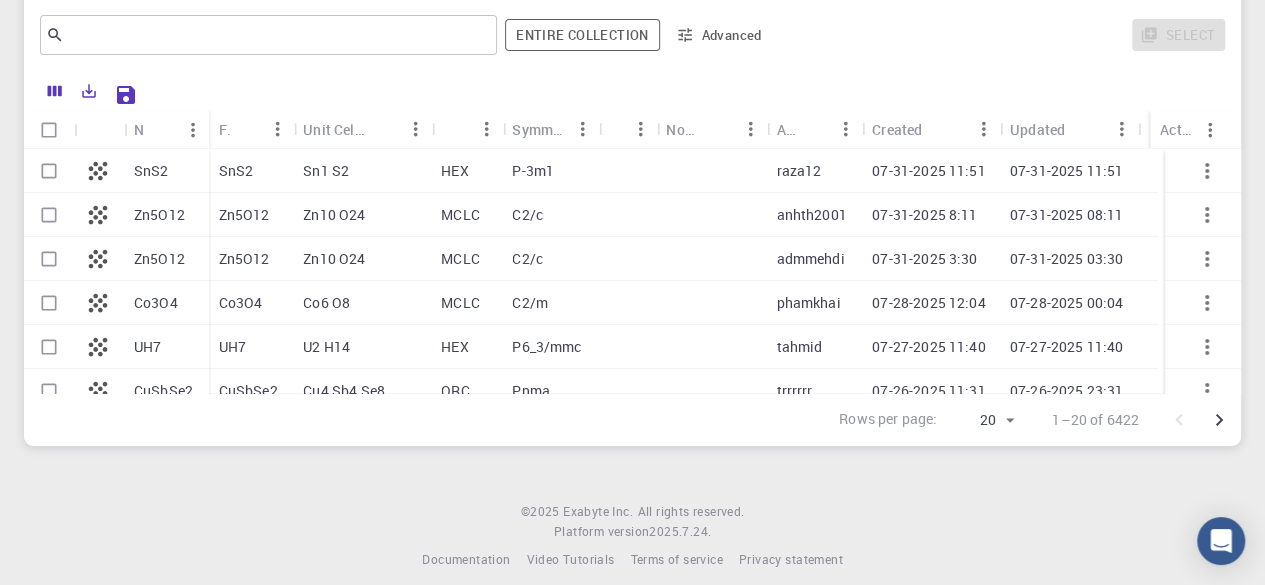 scroll, scrollTop: 325, scrollLeft: 0, axis: vertical 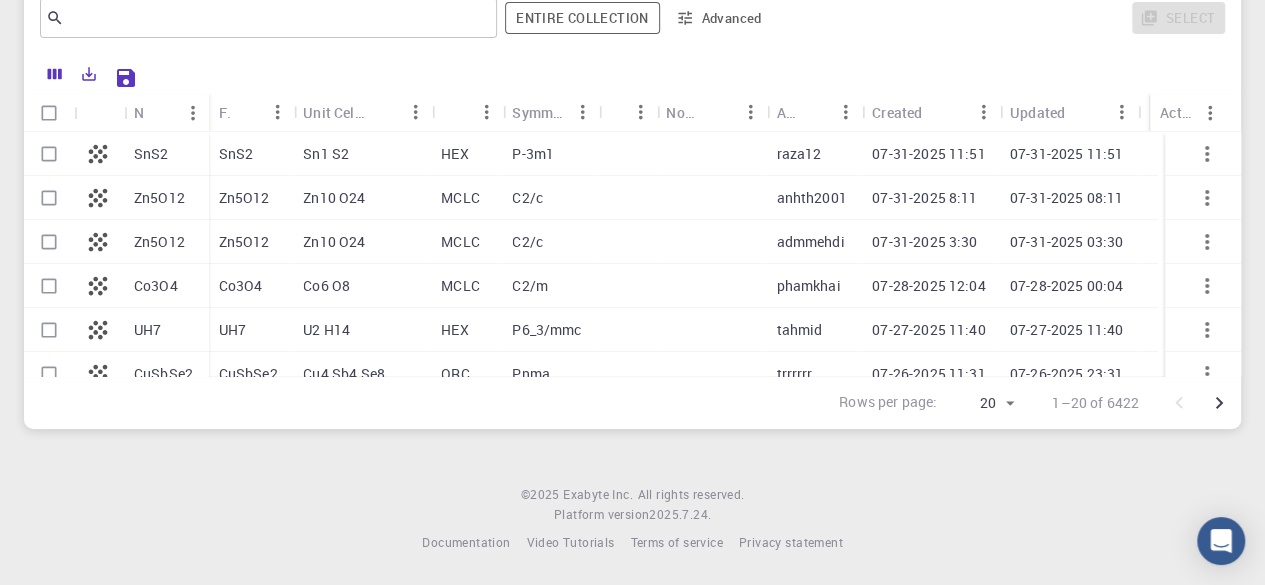 click on "Sn1 S2" at bounding box center [362, 154] 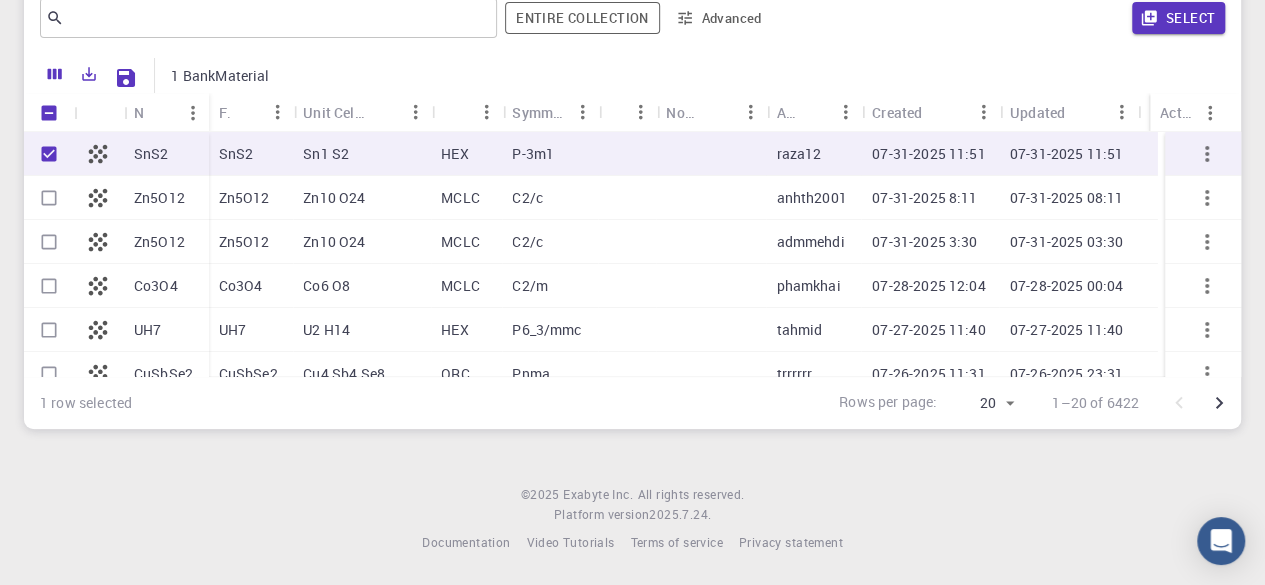 click on "Sn1 S2" at bounding box center [362, 154] 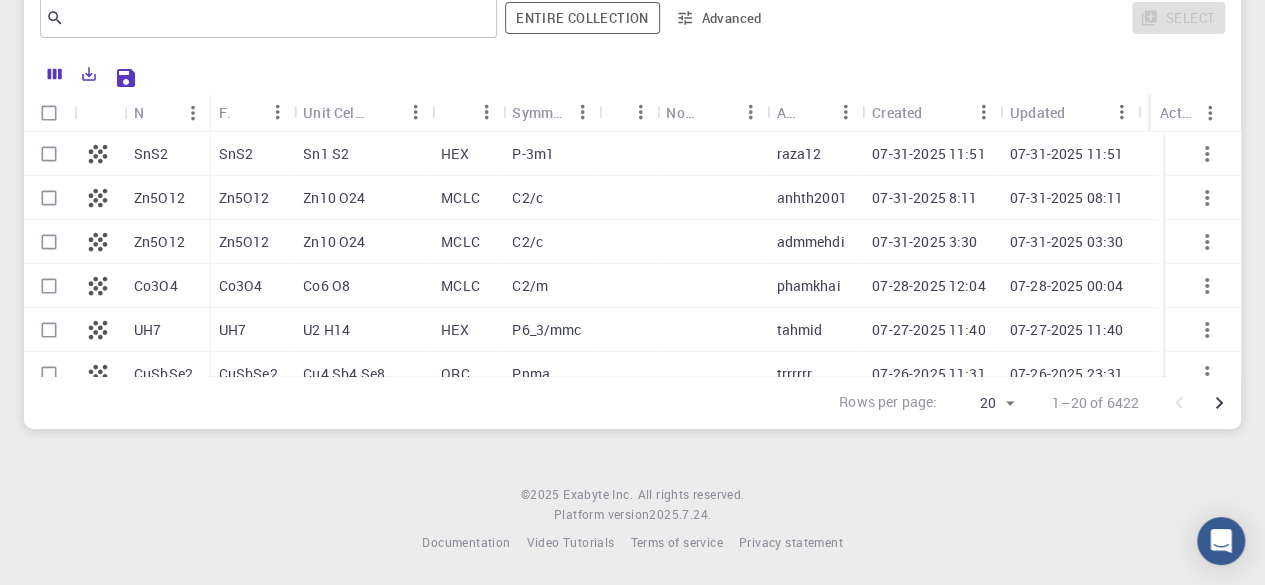 click 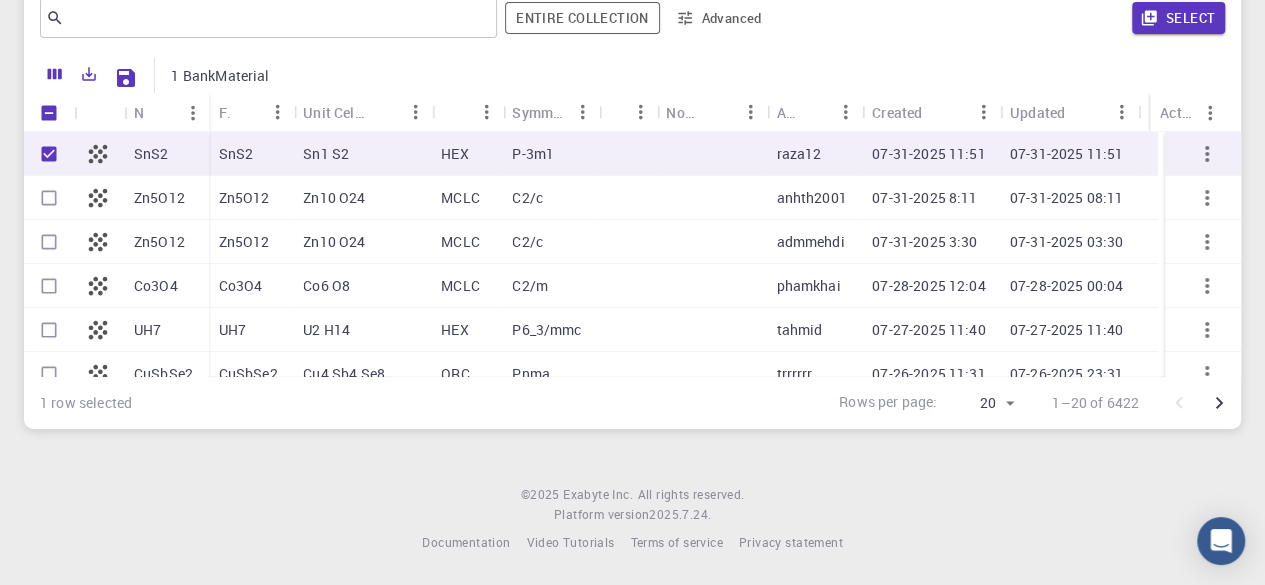click 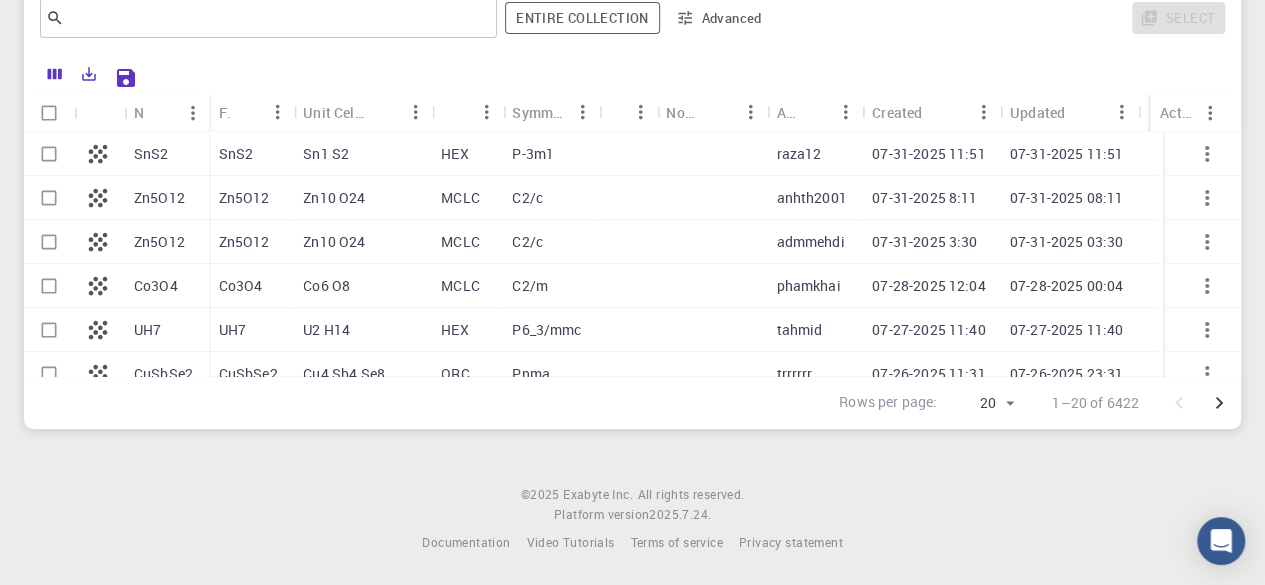 click on "SnS2" at bounding box center [151, 154] 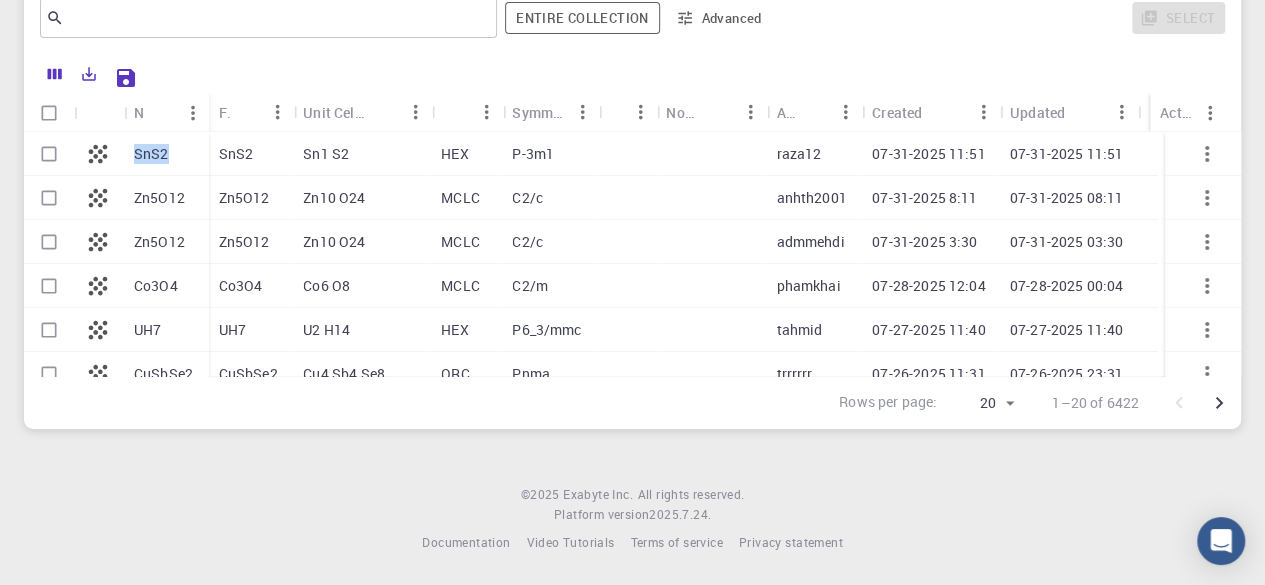 click on "SnS2" at bounding box center (151, 154) 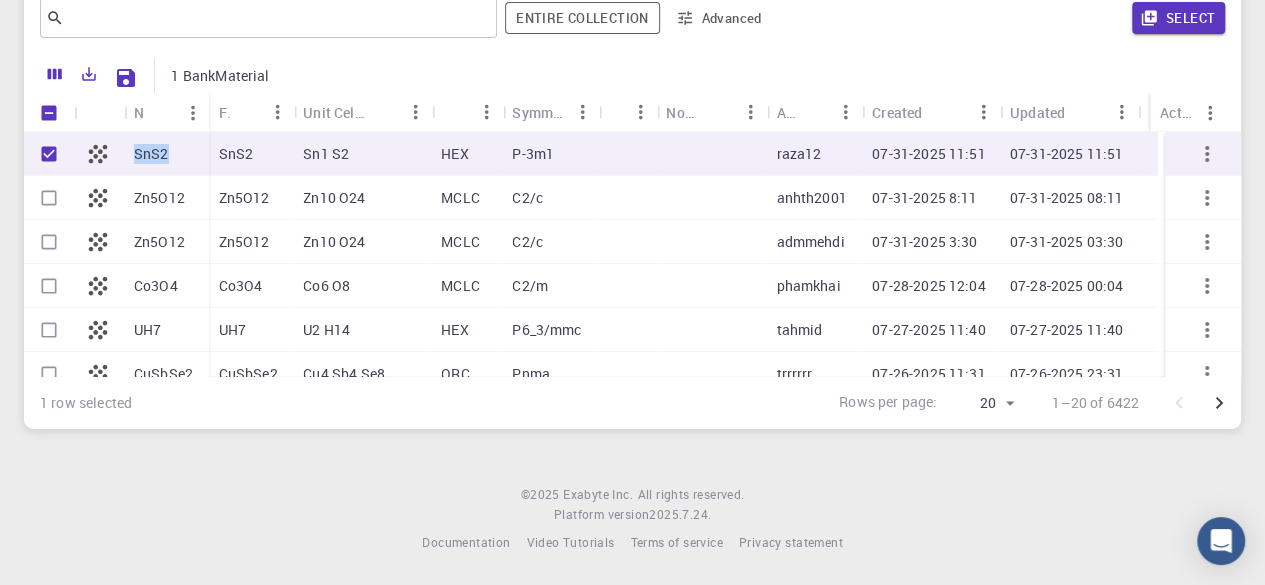 click on "SnS2" at bounding box center [151, 154] 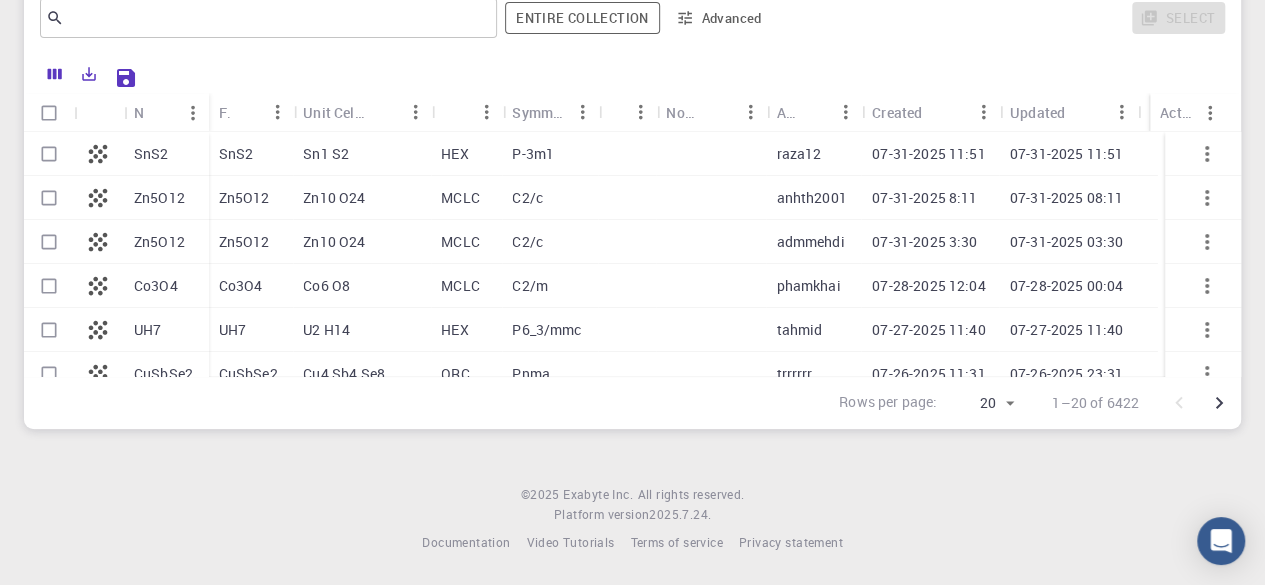 drag, startPoint x: 1250, startPoint y: 296, endPoint x: 1248, endPoint y: 179, distance: 117.01709 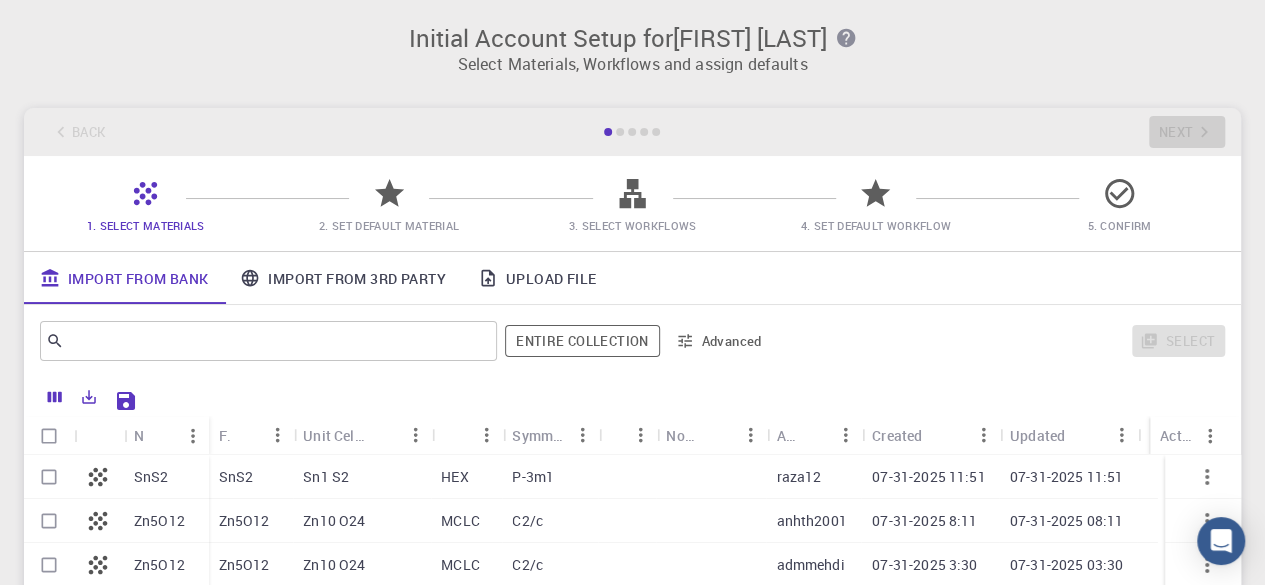 click on "HEX" at bounding box center [454, 477] 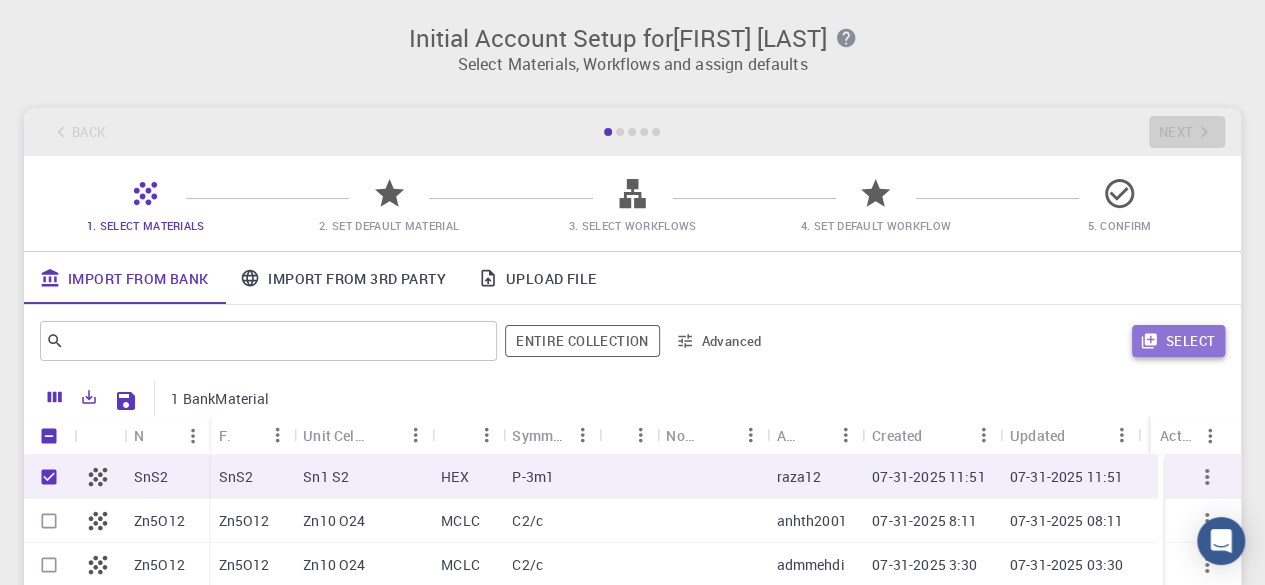 click on "Select" at bounding box center [1178, 341] 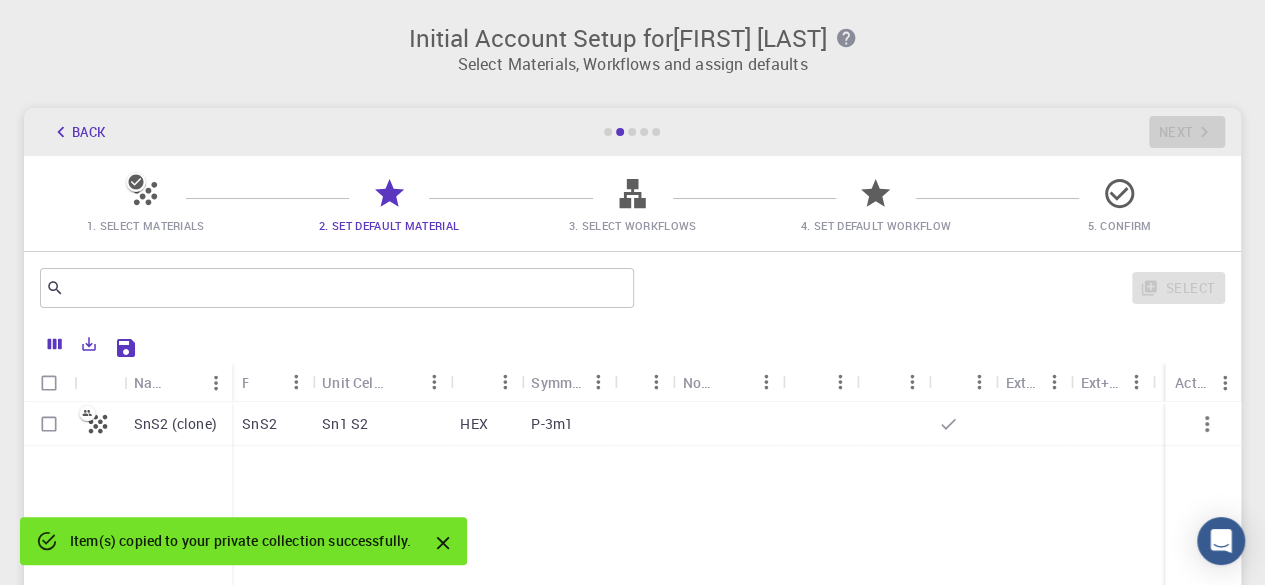 click on "HEX" at bounding box center [473, 424] 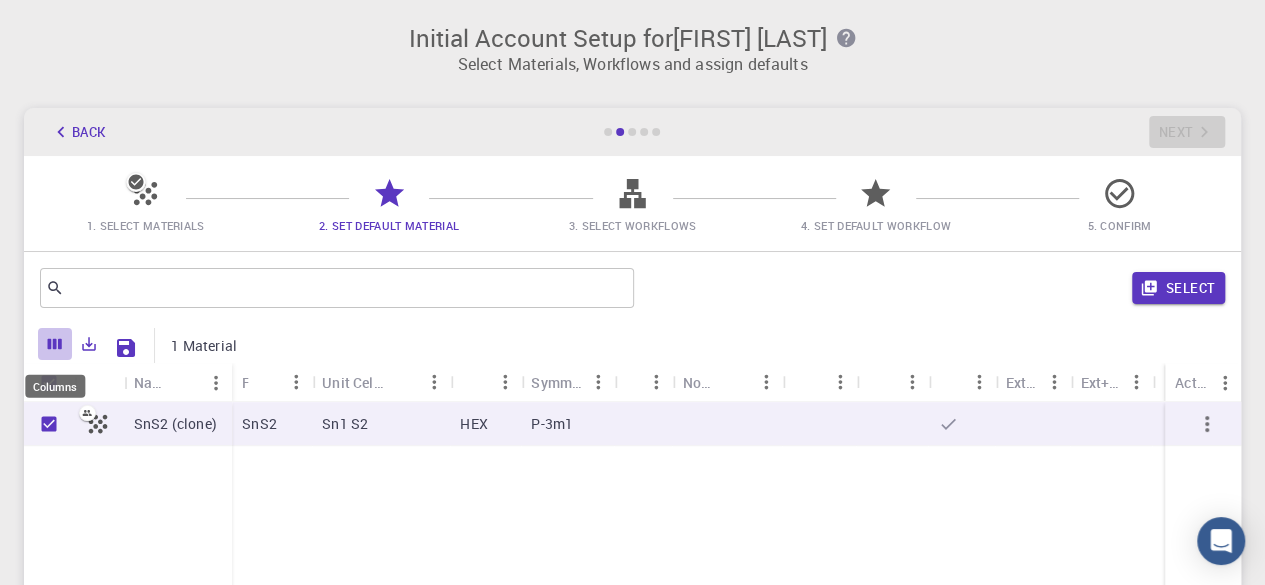 click at bounding box center [55, 344] 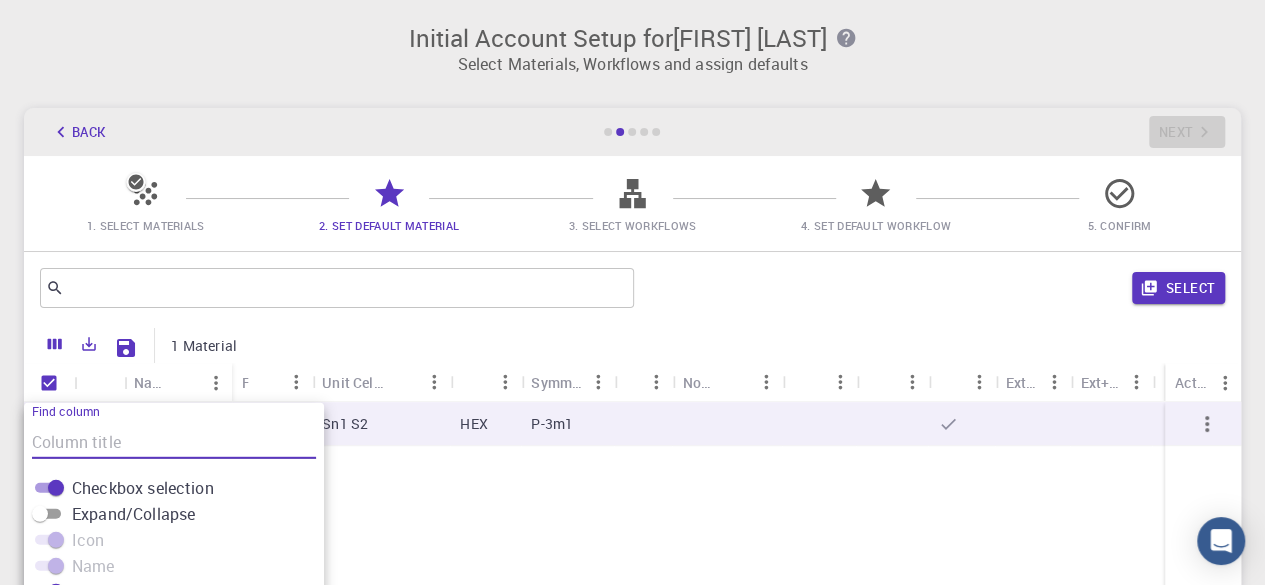 scroll, scrollTop: 267, scrollLeft: 0, axis: vertical 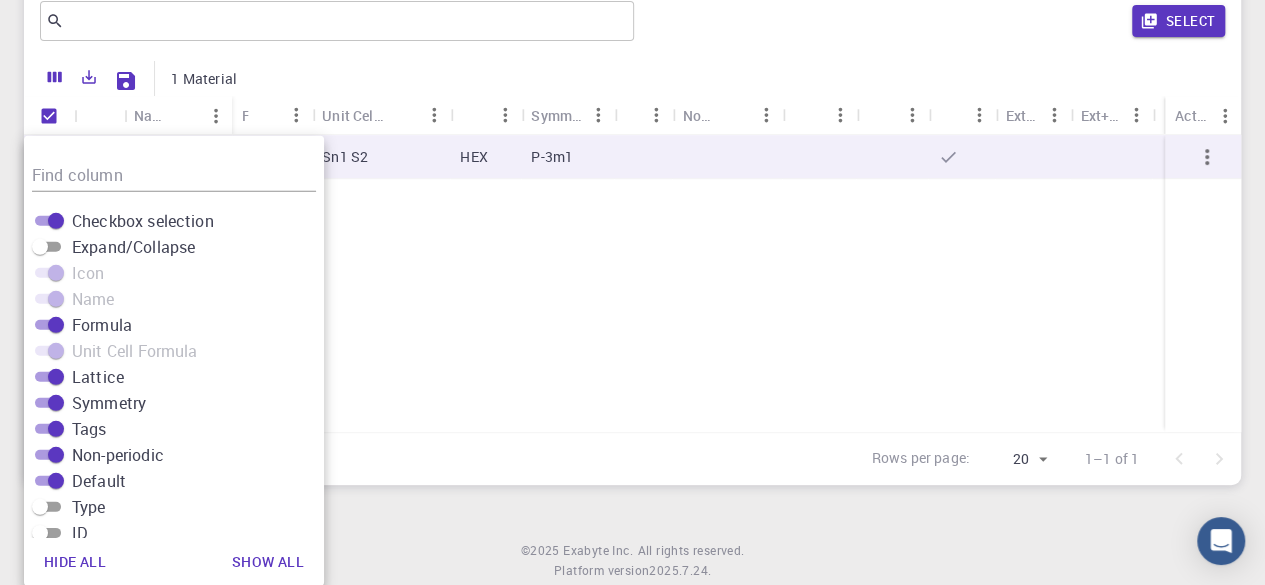 click on "SnS2 (clone) SnS2 Sn1 S2 HEX P-3m1" at bounding box center [632, 283] 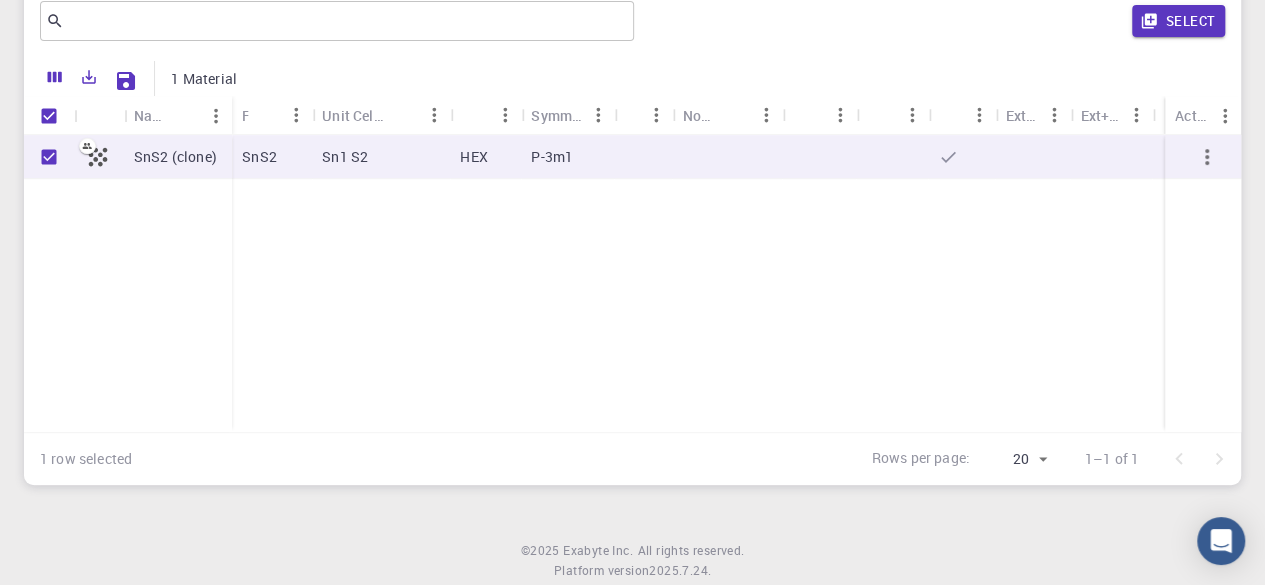 click on "SnS2 (clone) SnS2 Sn1 S2 HEX P-3m1" at bounding box center (632, 283) 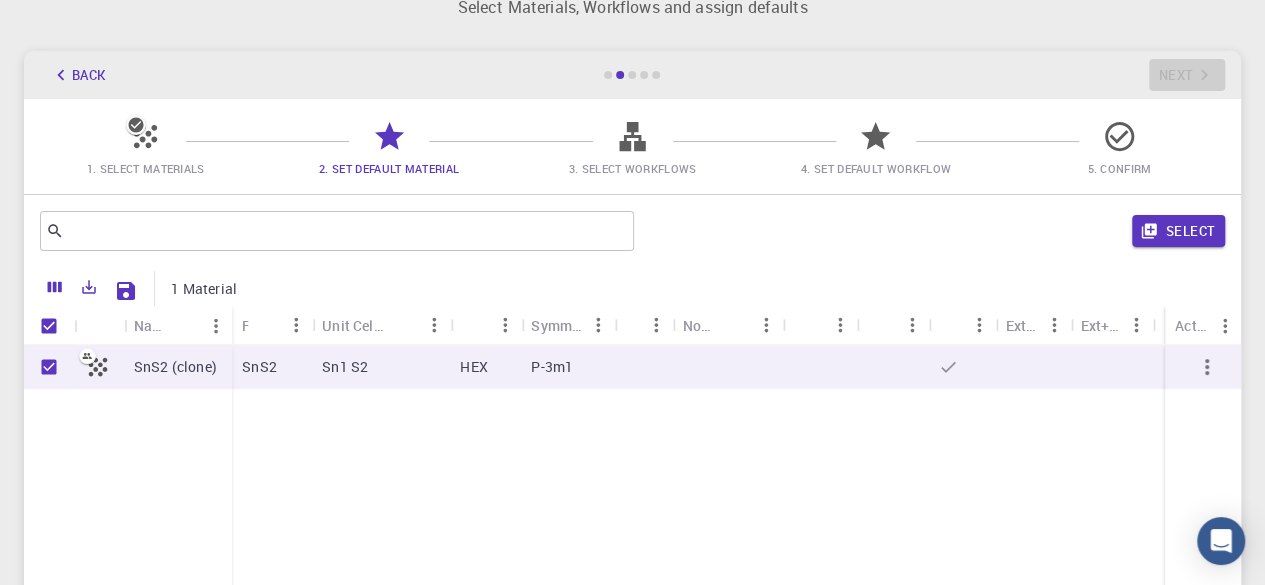 scroll, scrollTop: 0, scrollLeft: 0, axis: both 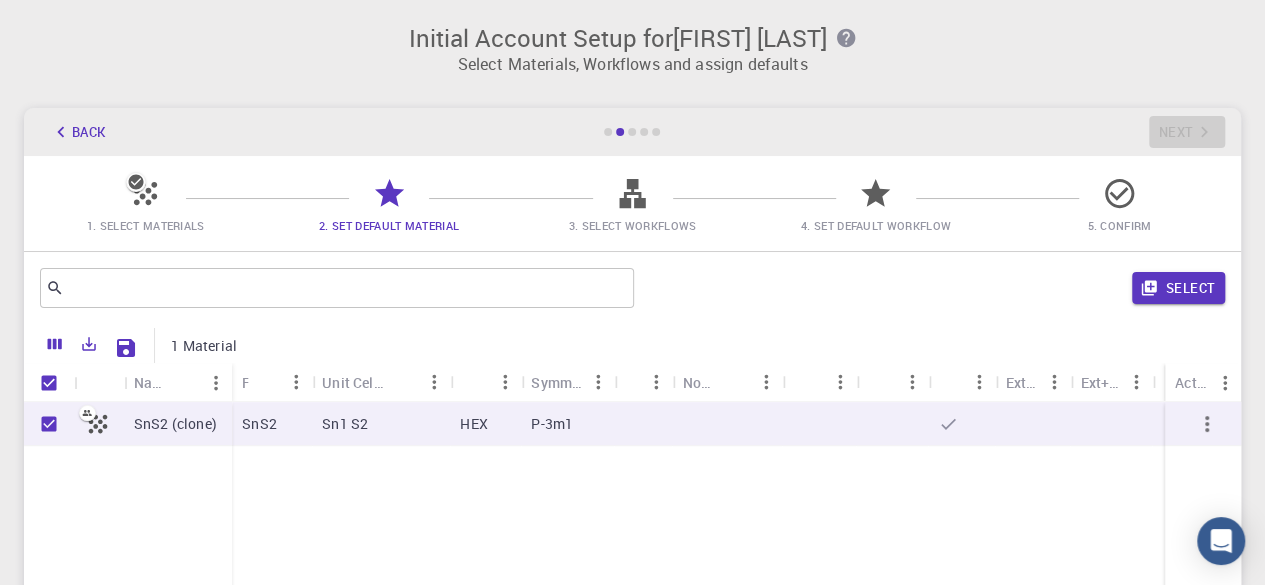 click 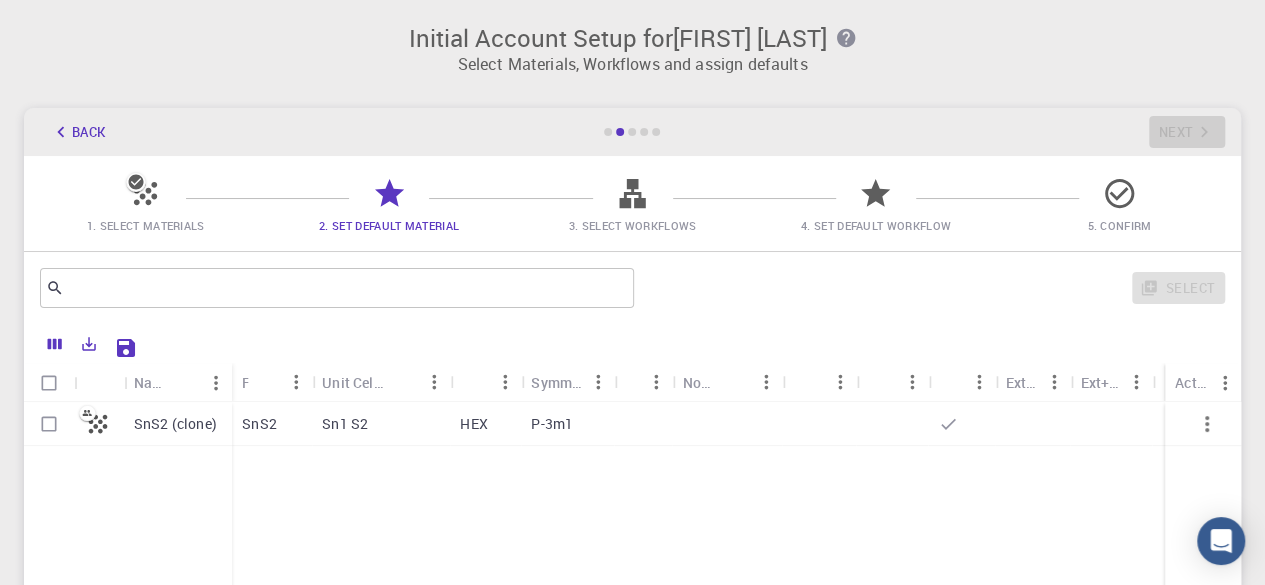 click on "P-3m1" at bounding box center [567, 424] 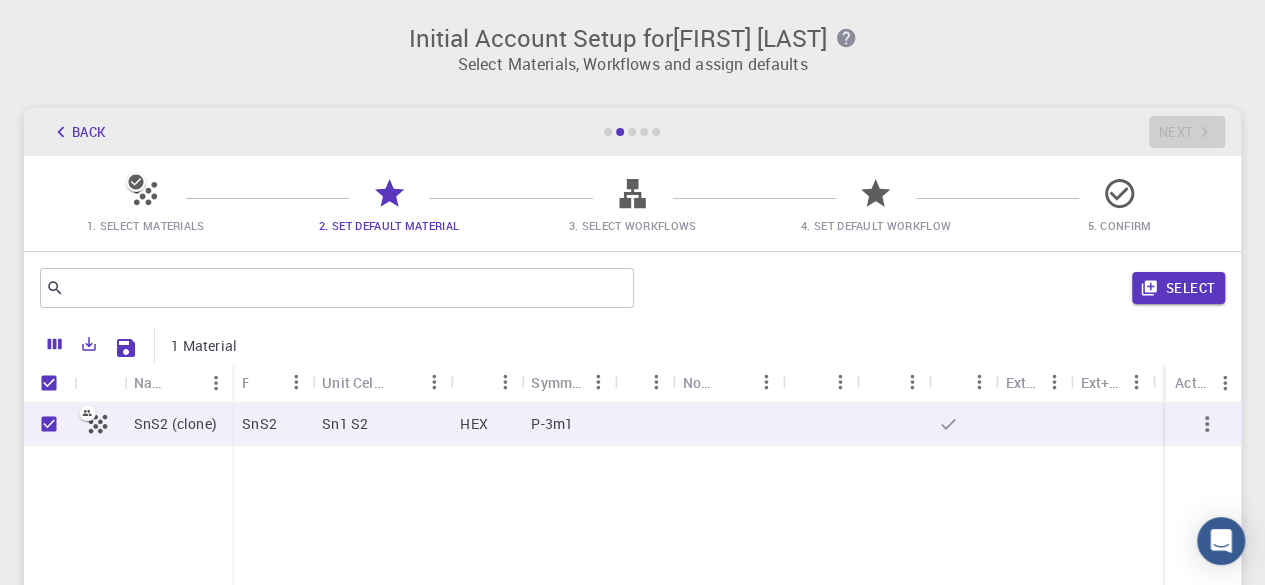click on "1   Material" at bounding box center [204, 346] 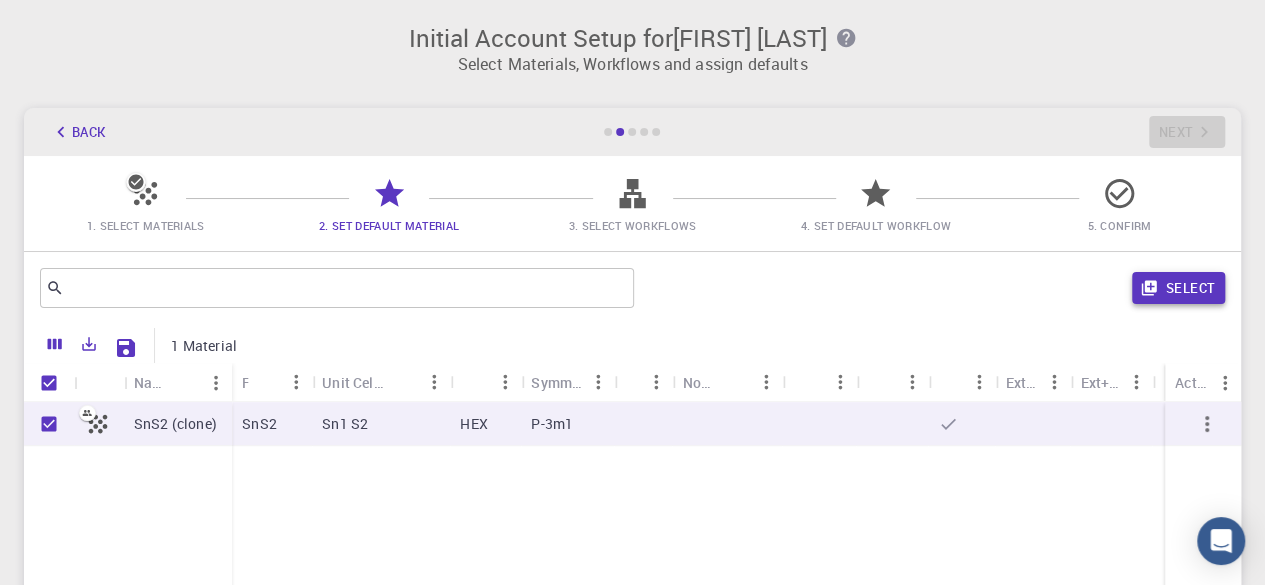click on "Select" at bounding box center [1178, 288] 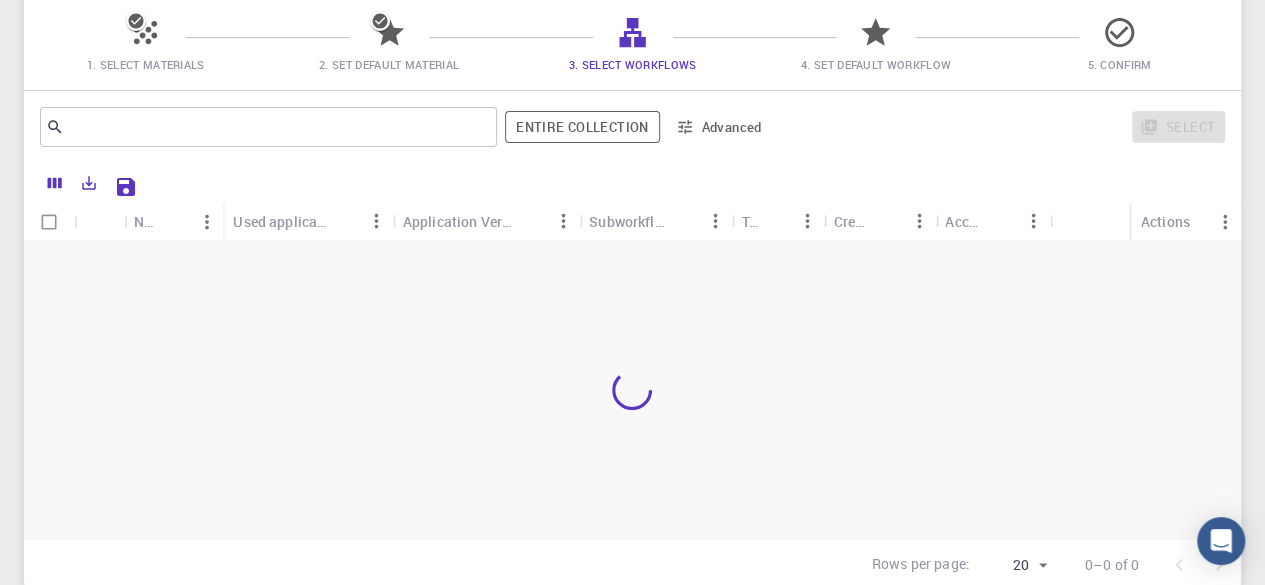scroll, scrollTop: 163, scrollLeft: 0, axis: vertical 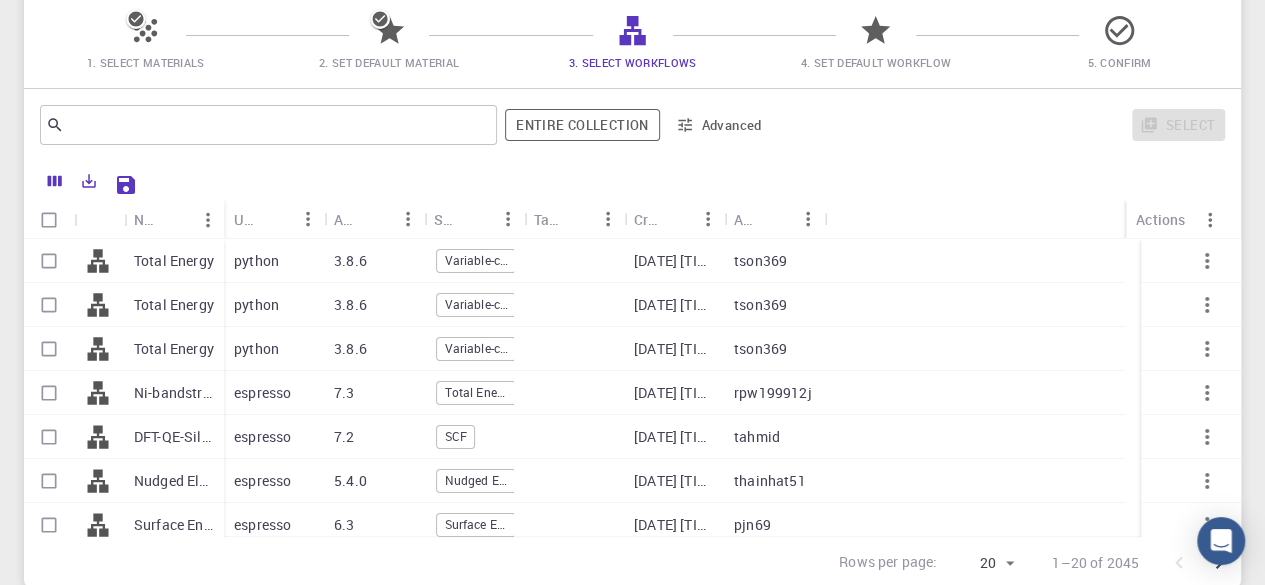 click at bounding box center (974, 261) 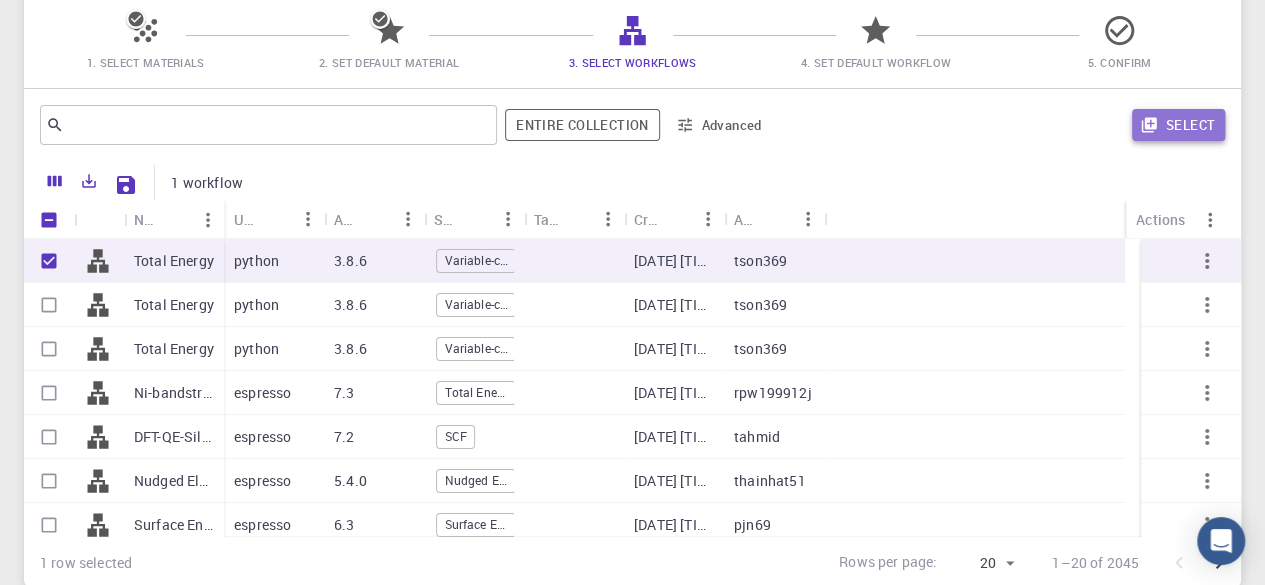 click on "Select" at bounding box center (1178, 125) 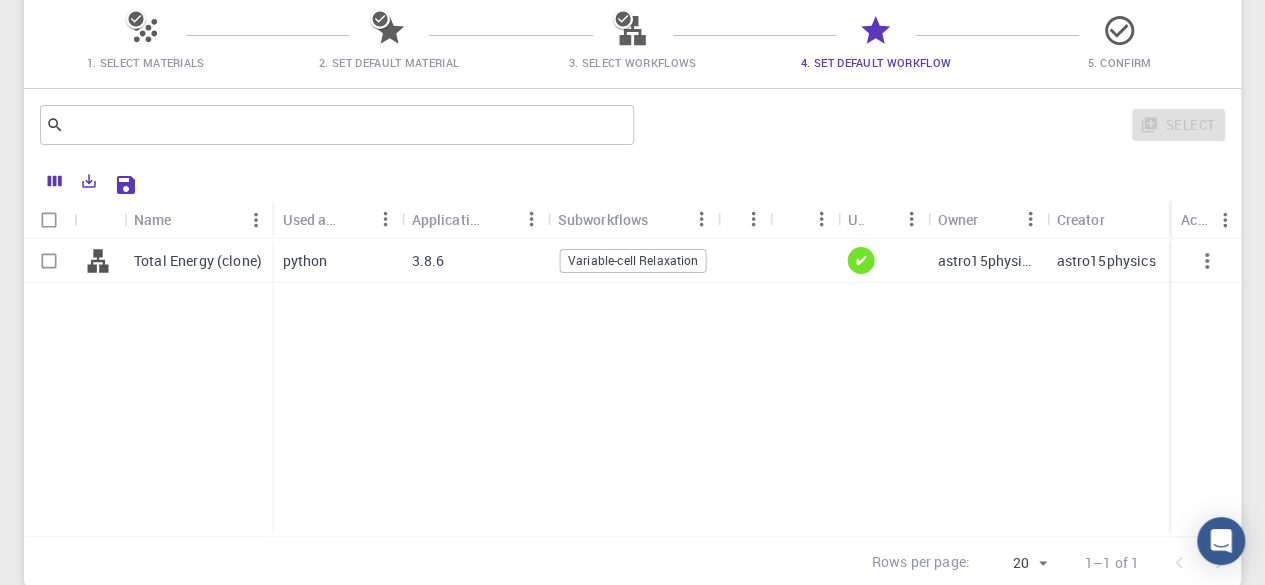 click on "astro15physics" at bounding box center [986, 261] 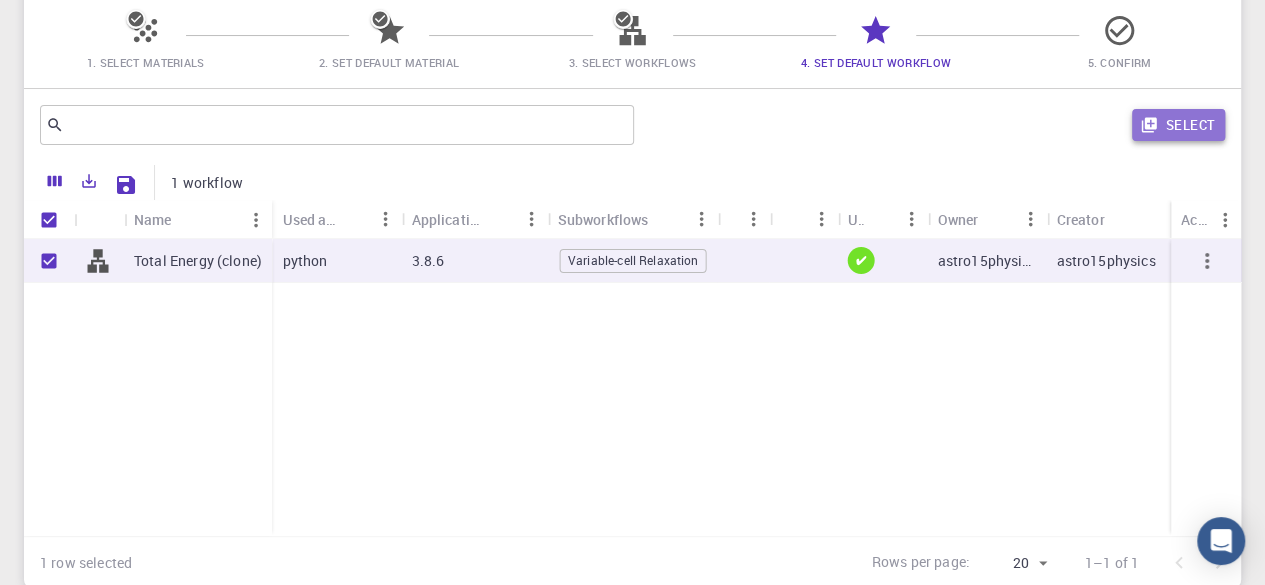 click on "Select" at bounding box center [1178, 125] 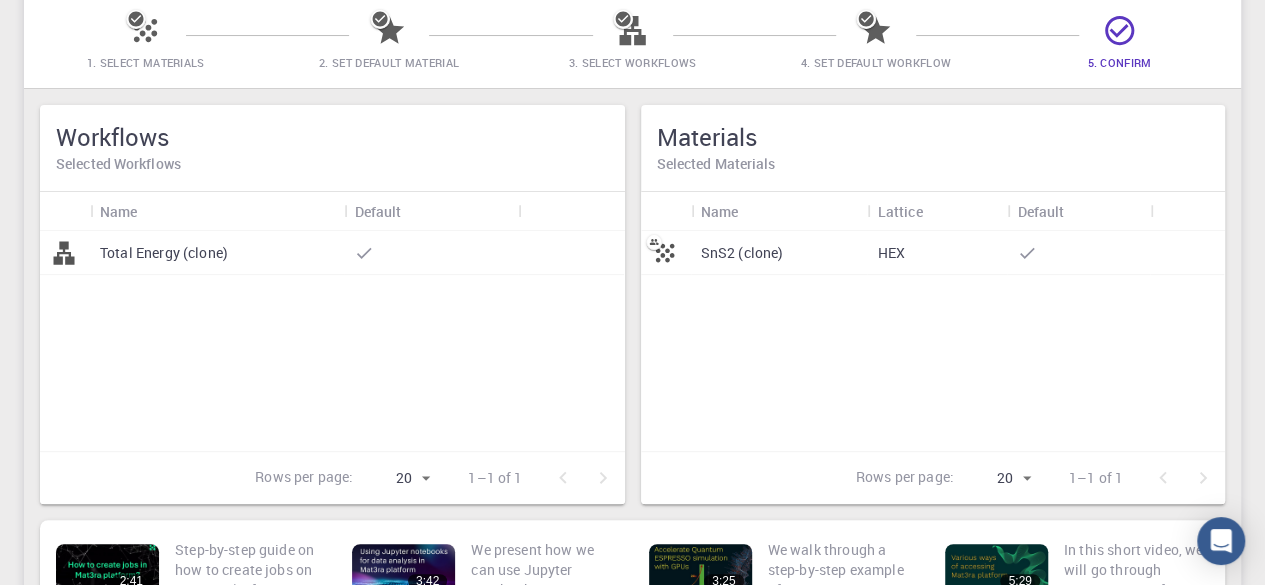click on "HEX" at bounding box center (937, 253) 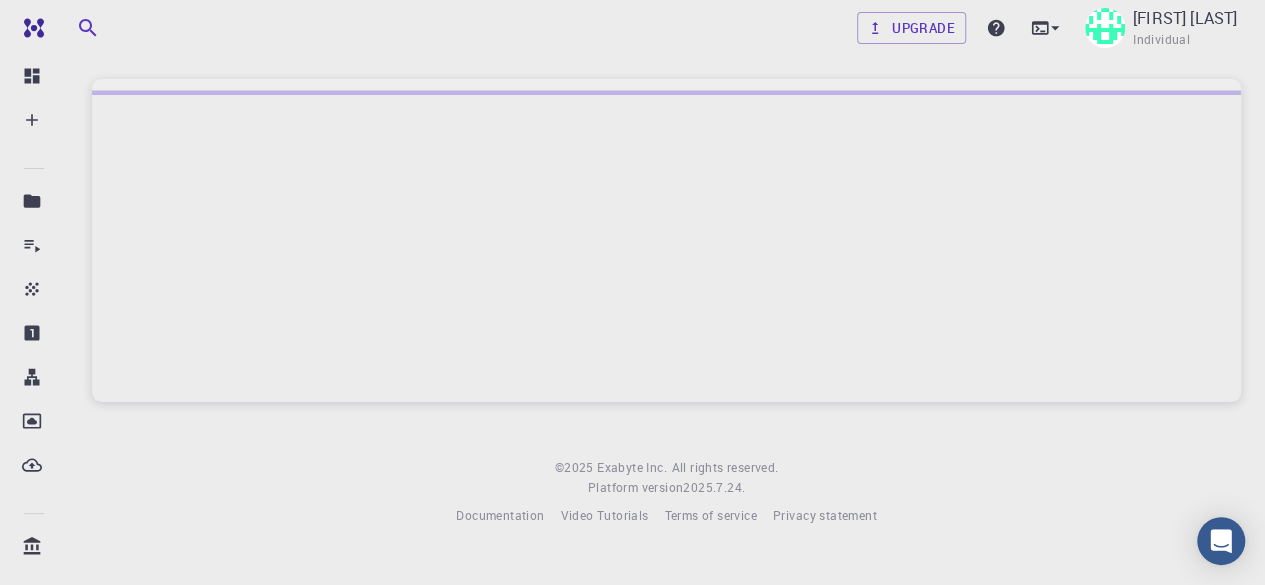 scroll, scrollTop: 0, scrollLeft: 0, axis: both 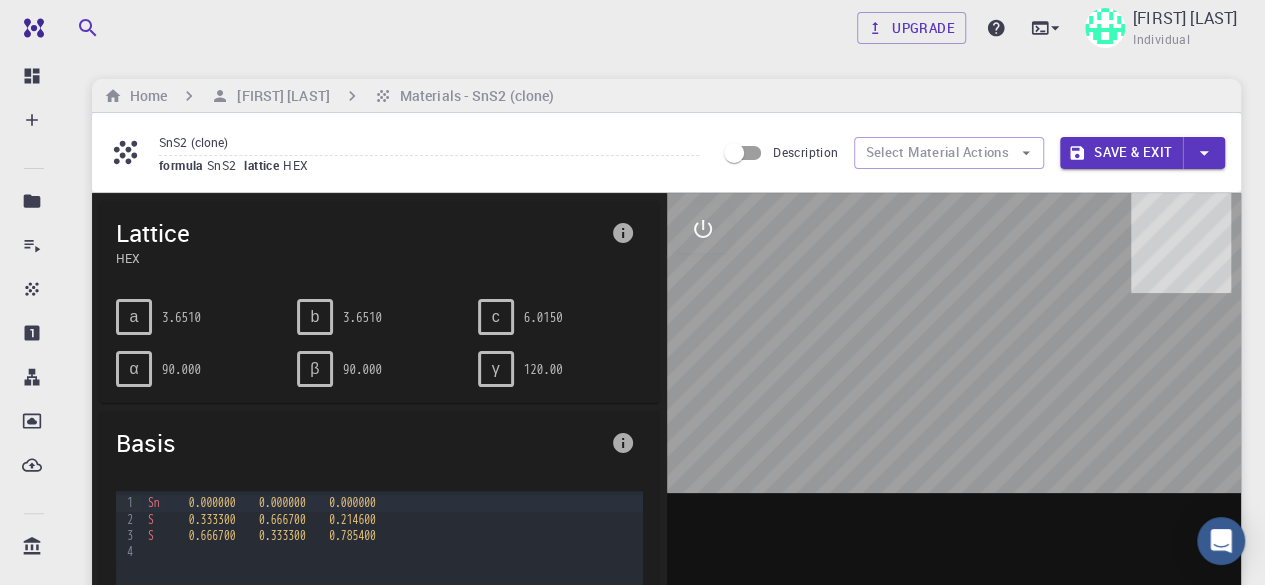 drag, startPoint x: 1000, startPoint y: 279, endPoint x: 1066, endPoint y: 391, distance: 130 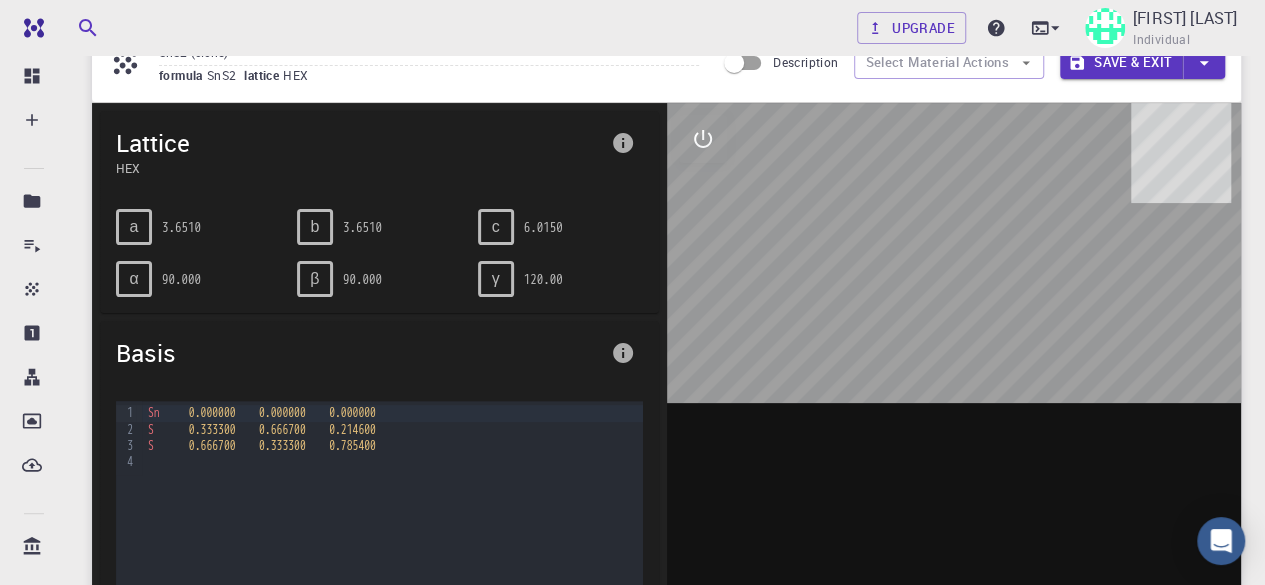 scroll, scrollTop: 96, scrollLeft: 0, axis: vertical 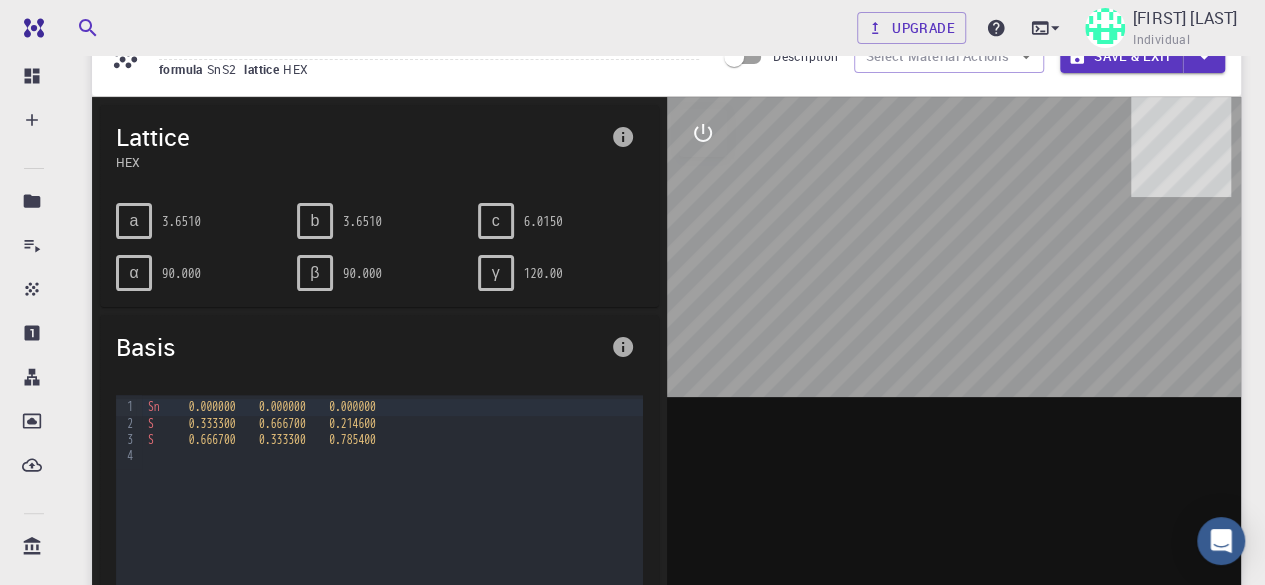 drag, startPoint x: 364, startPoint y: 211, endPoint x: 364, endPoint y: 223, distance: 12 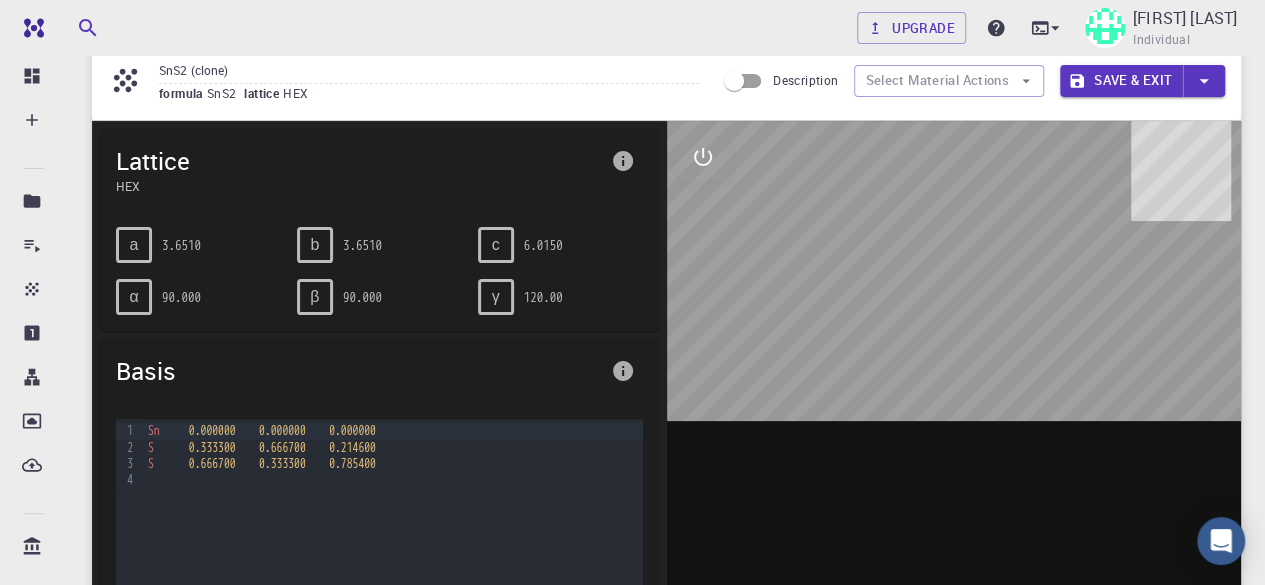 scroll, scrollTop: 68, scrollLeft: 0, axis: vertical 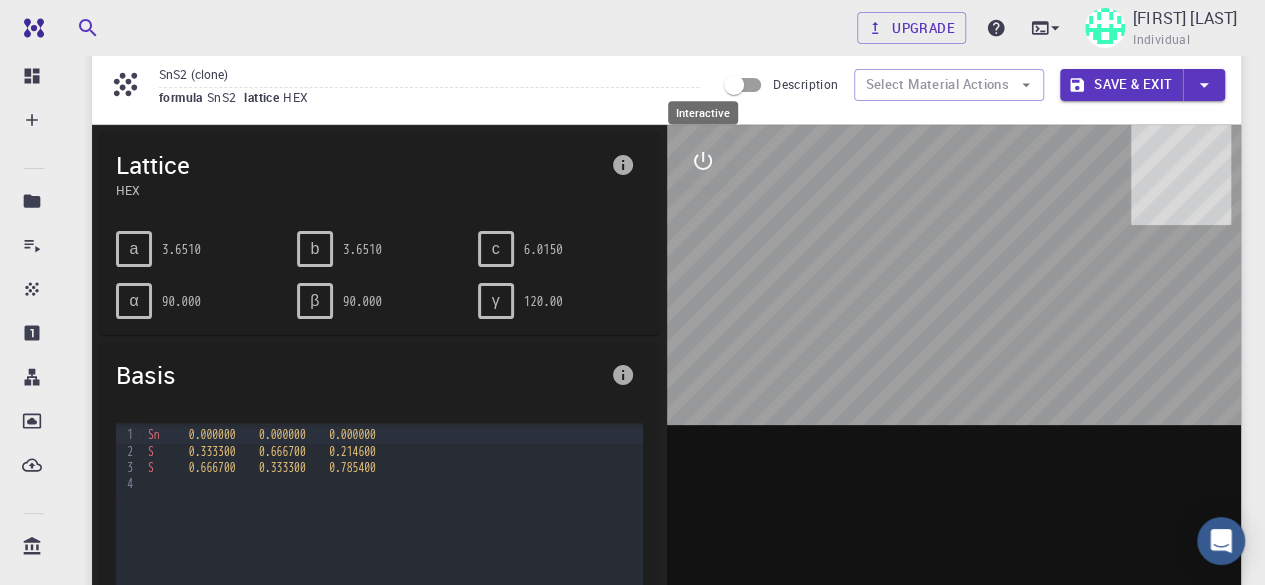 click 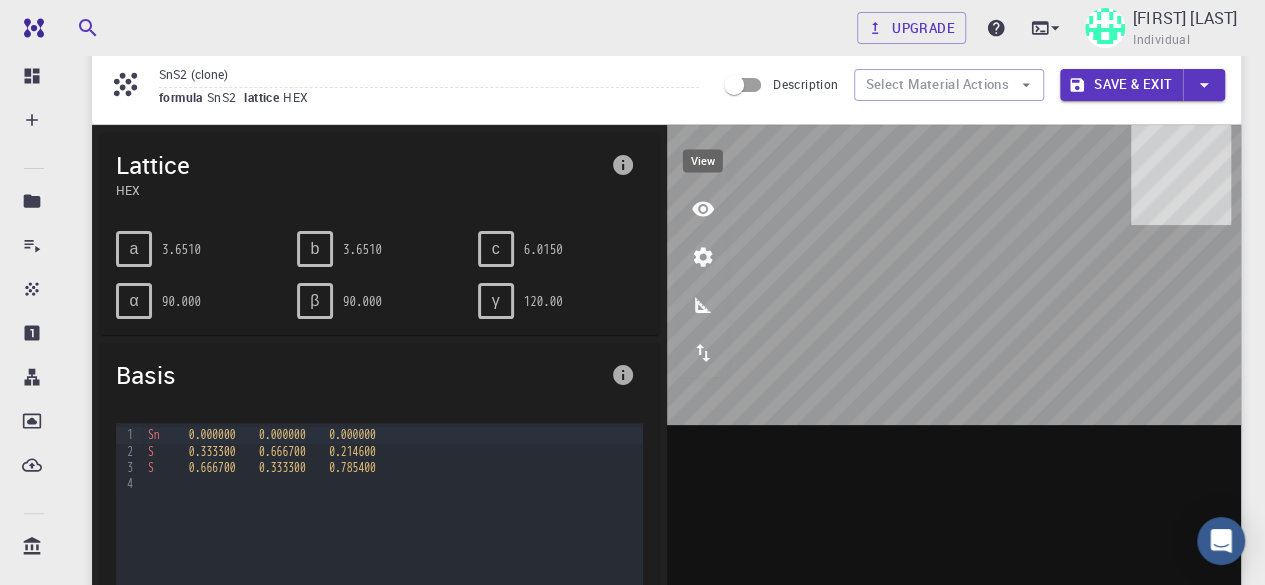 click 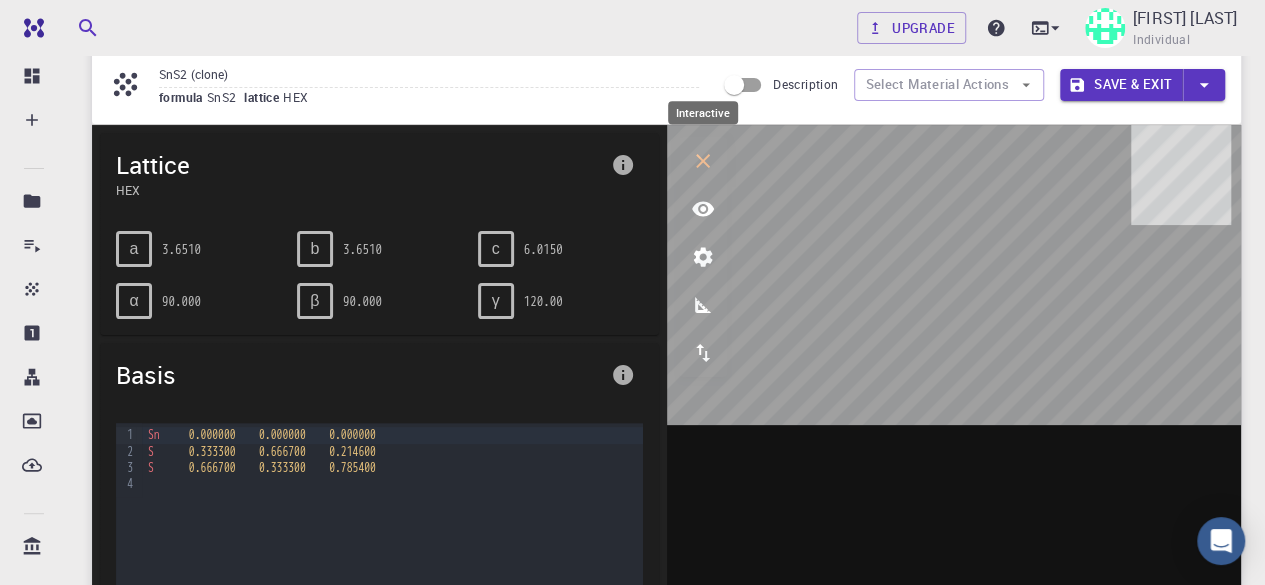 click 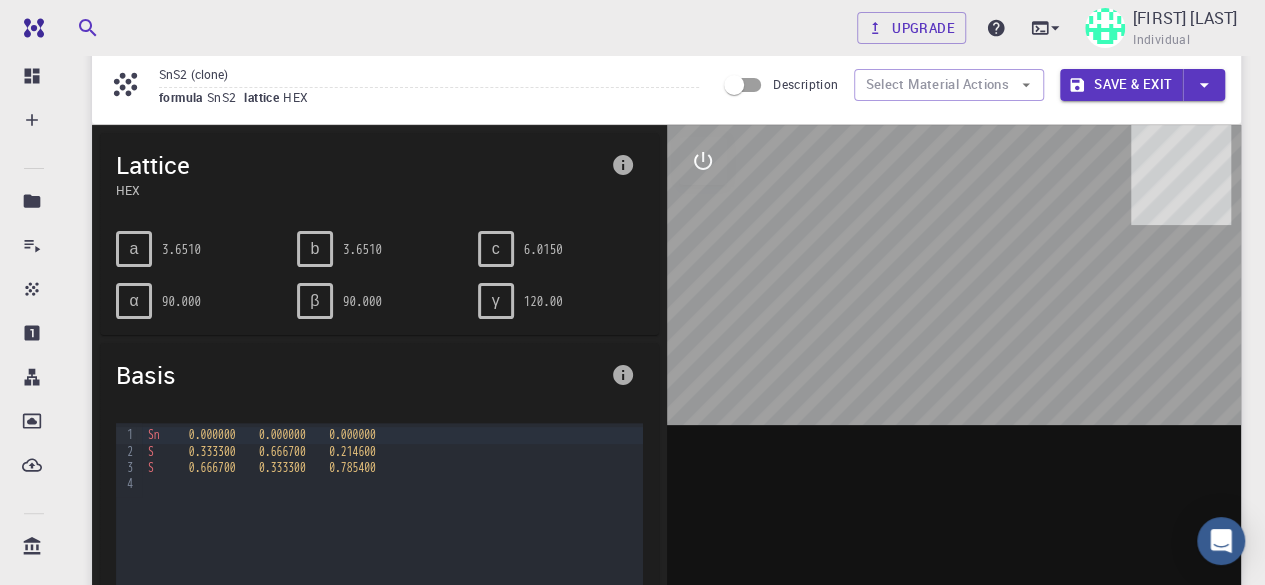 drag, startPoint x: 962, startPoint y: 211, endPoint x: 1008, endPoint y: 211, distance: 46 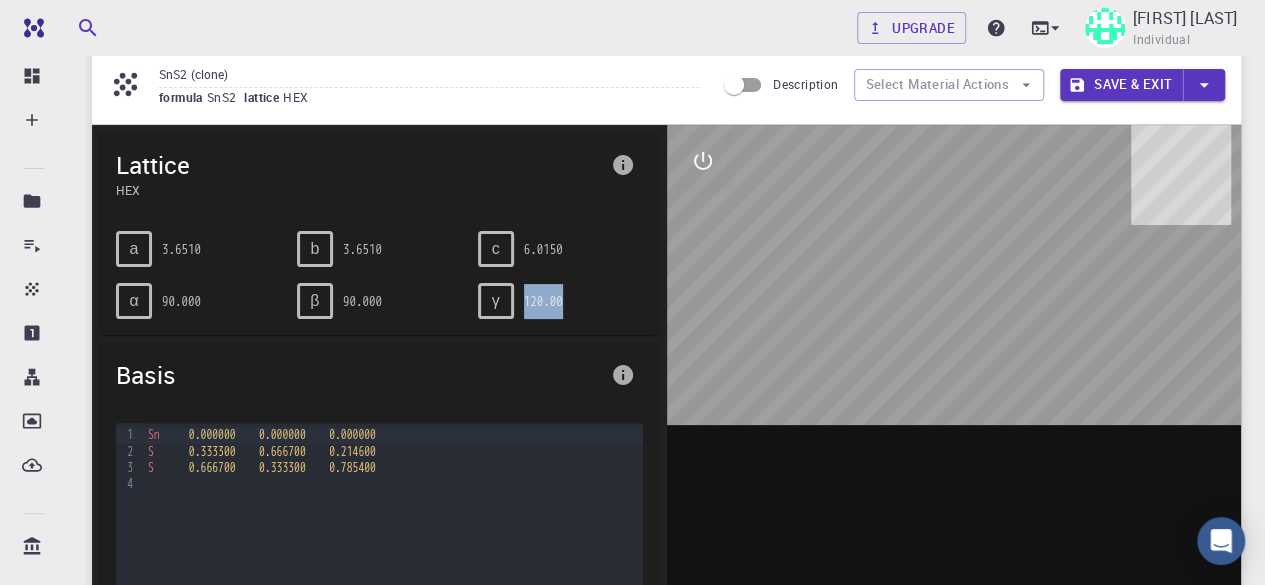 drag, startPoint x: 523, startPoint y: 291, endPoint x: 611, endPoint y: 293, distance: 88.02273 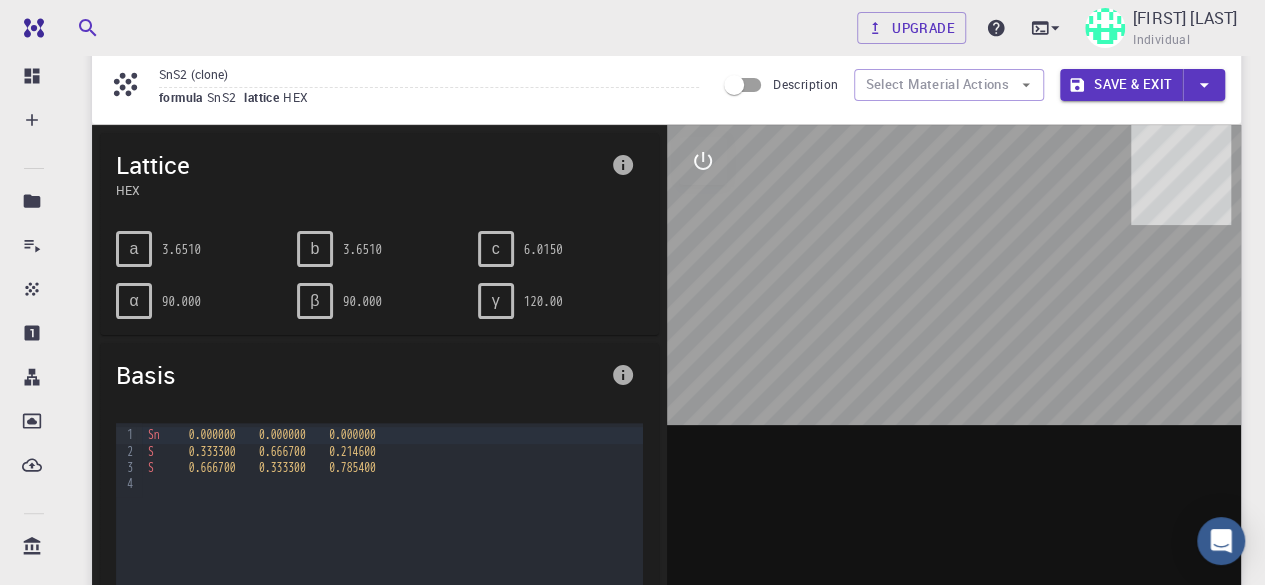 click on "120.00" at bounding box center (543, 301) 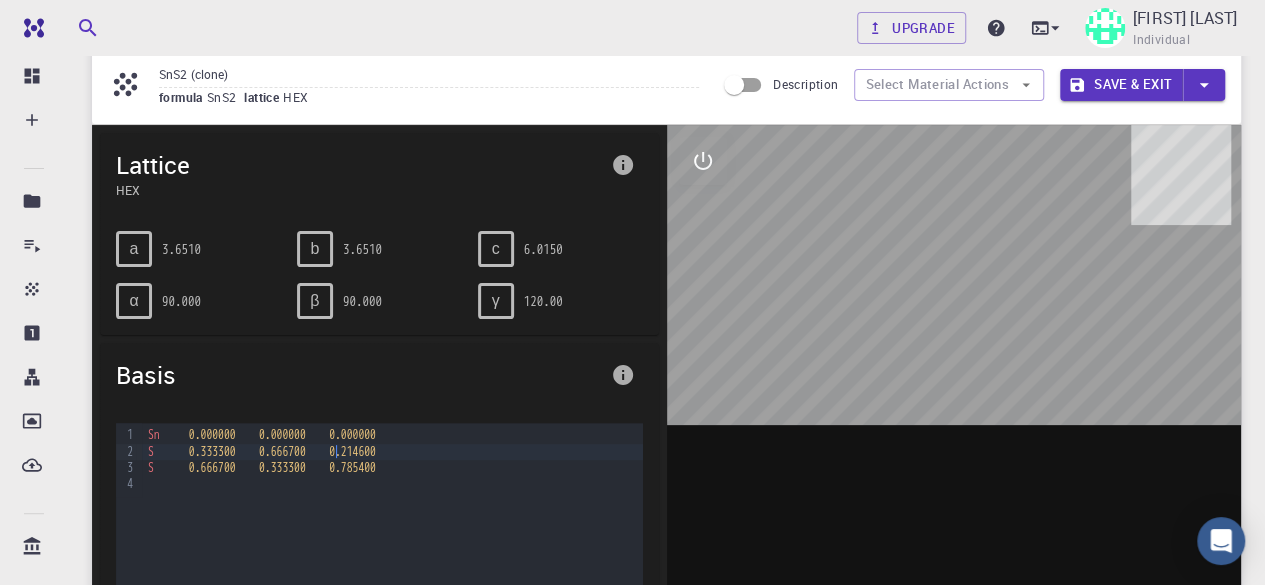 click on "S        0.333300      0.666700      0.214600" at bounding box center [392, 452] 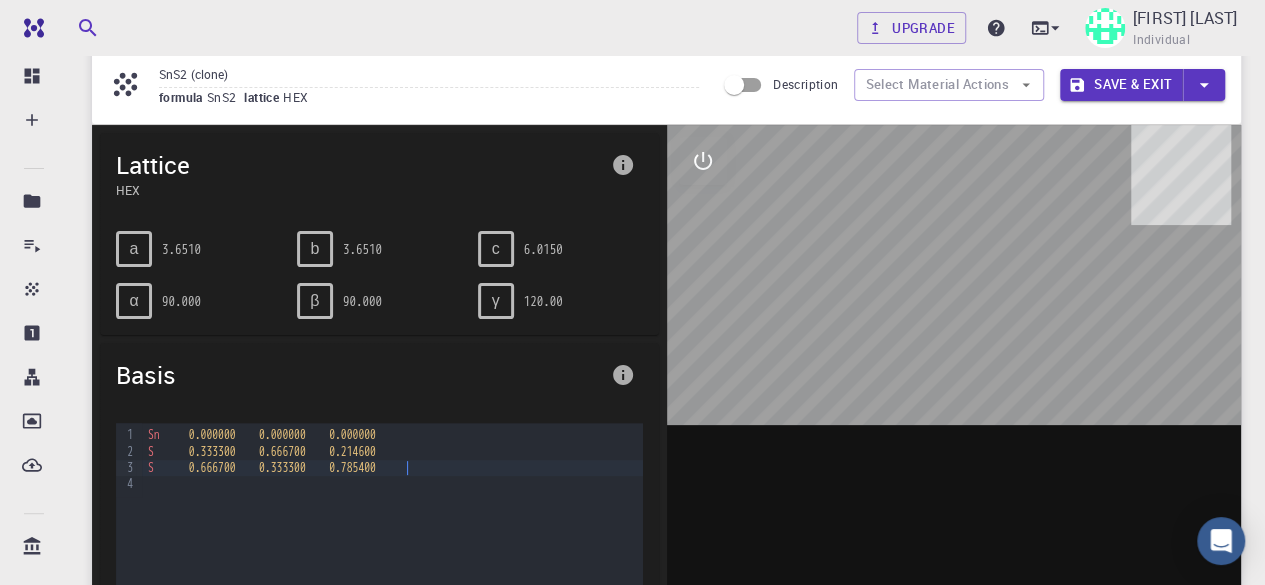 click on "S        0.666700      0.333300      0.785400" at bounding box center [392, 468] 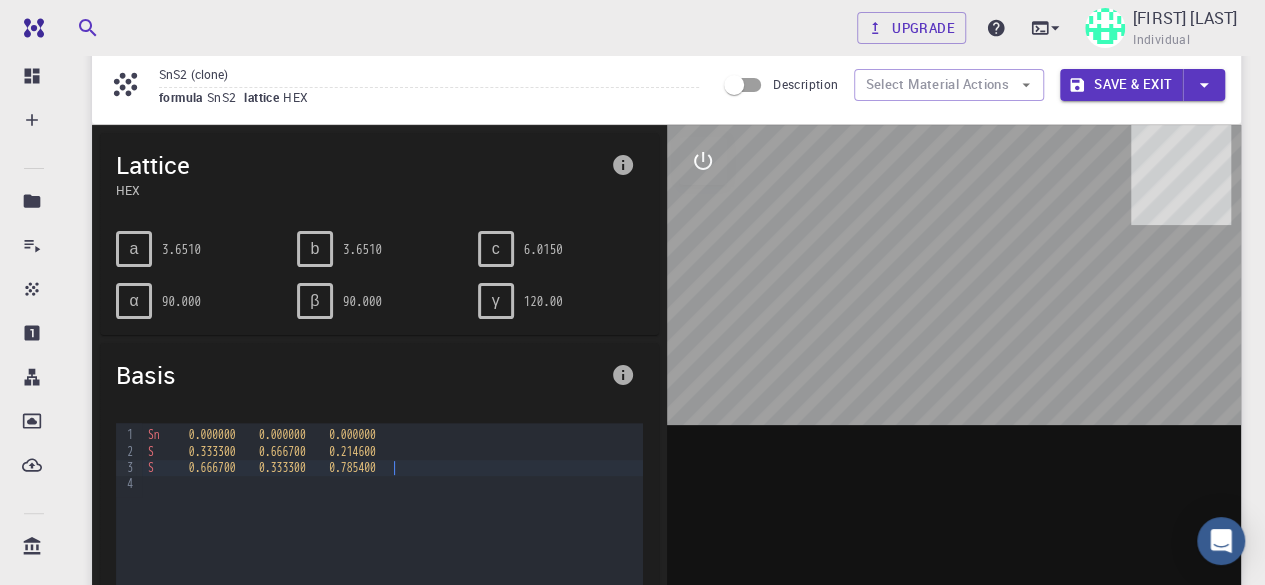 click on "S        0.666700      0.333300      0.785400" at bounding box center (392, 468) 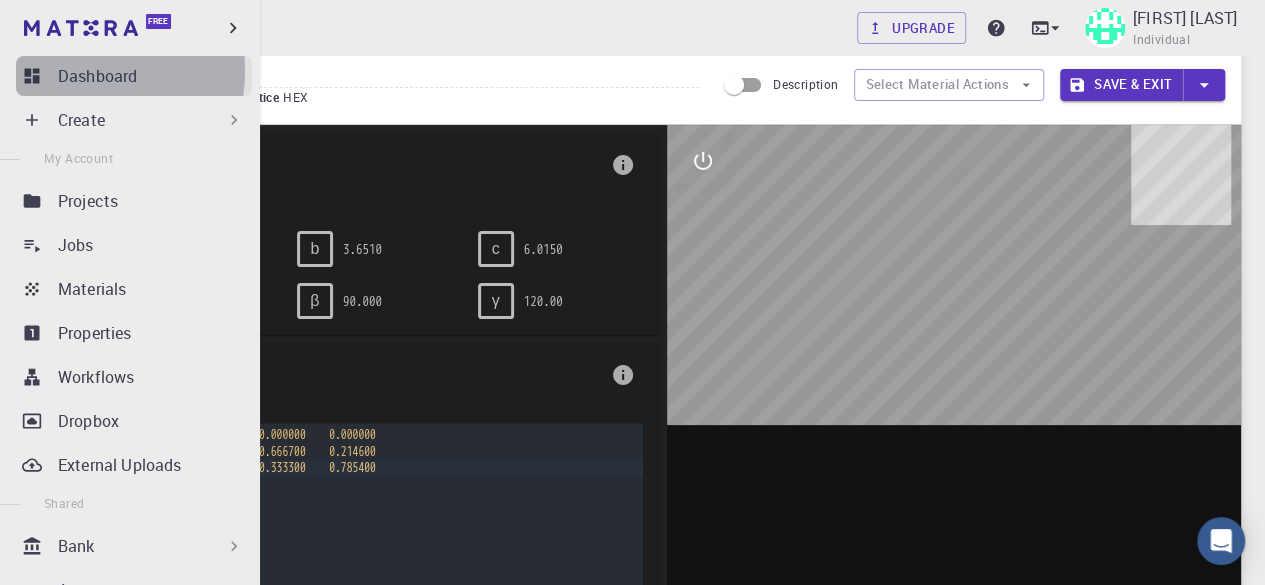 click on "Dashboard" at bounding box center (97, 76) 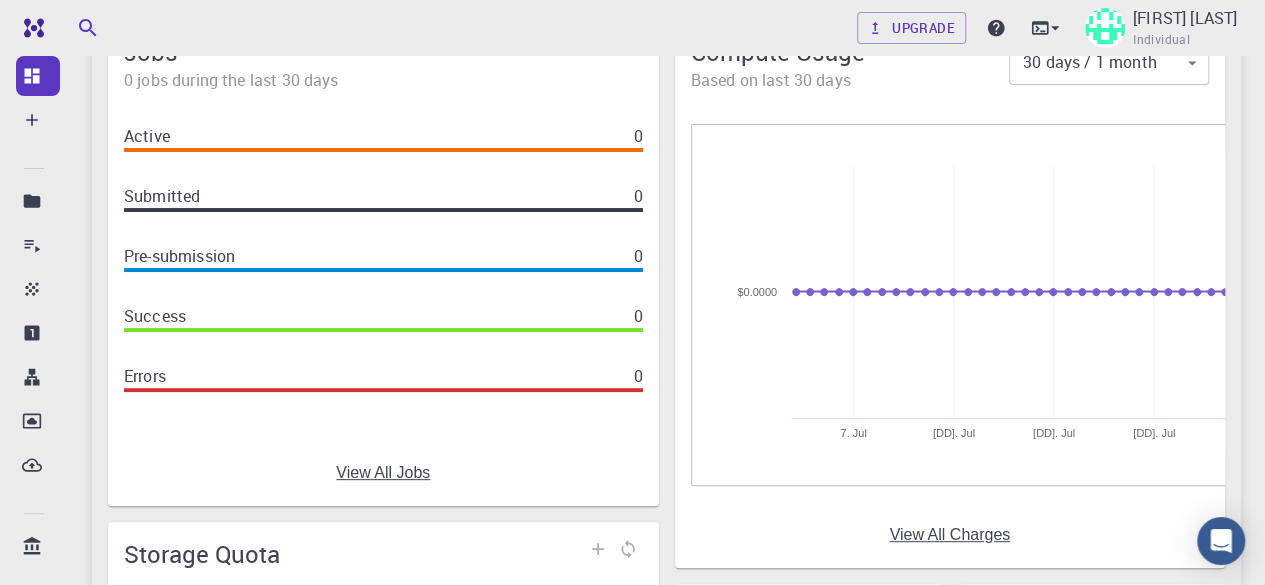 scroll, scrollTop: 105, scrollLeft: 0, axis: vertical 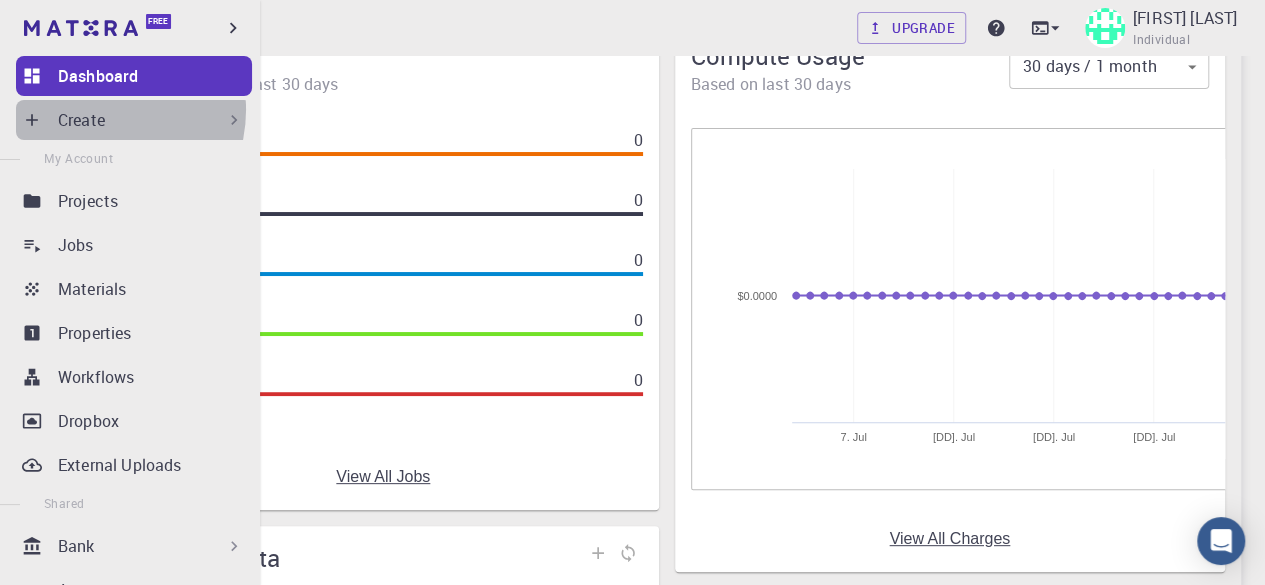 click on "Create" at bounding box center [81, 120] 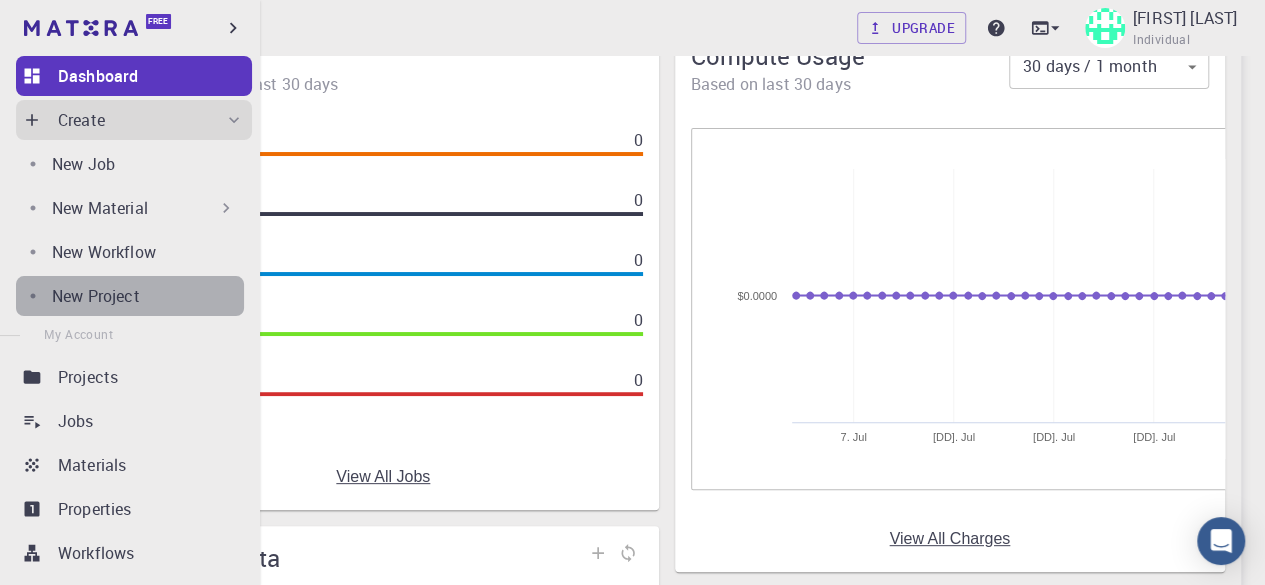 click on "New Project" at bounding box center [130, 296] 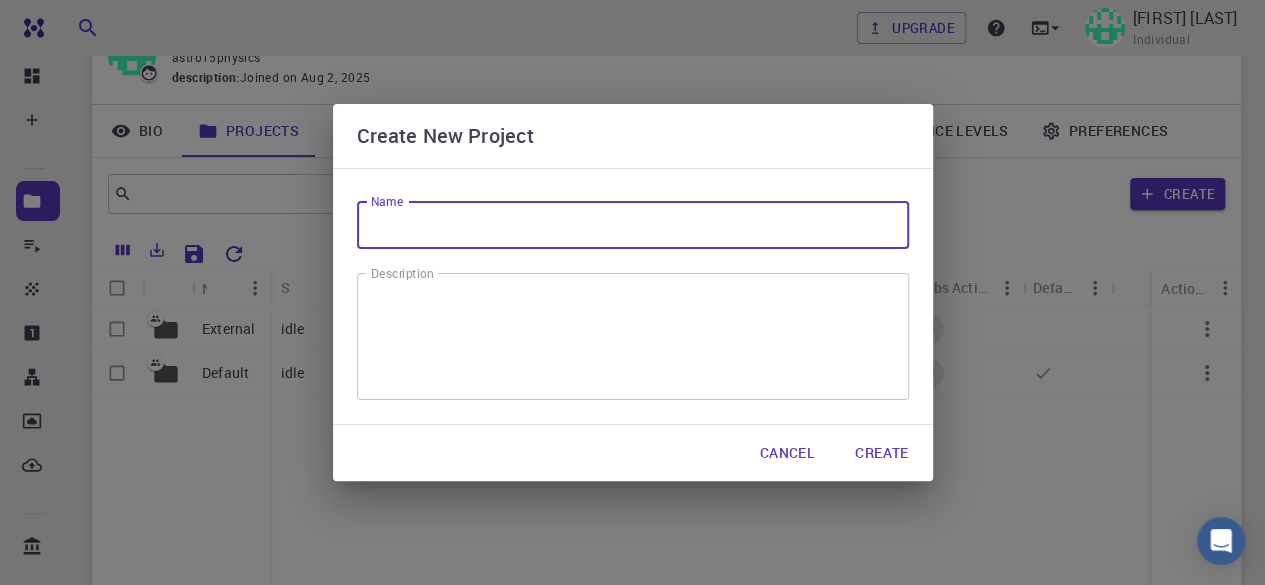 click on "Name" at bounding box center [633, 225] 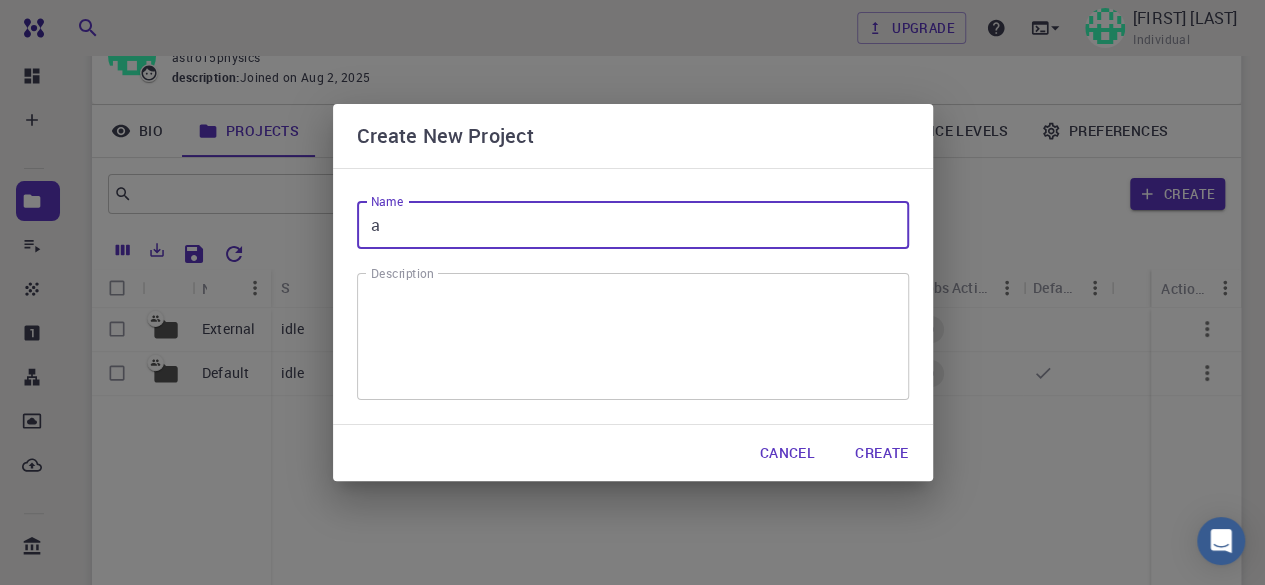 type on "a" 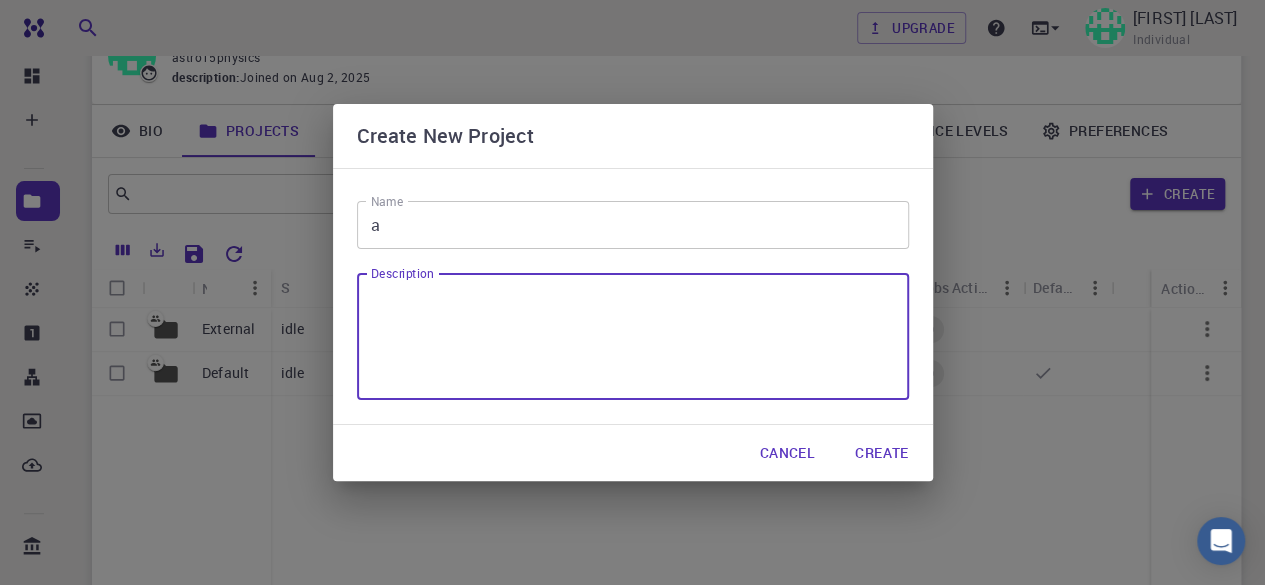 click on "Description" at bounding box center [633, 337] 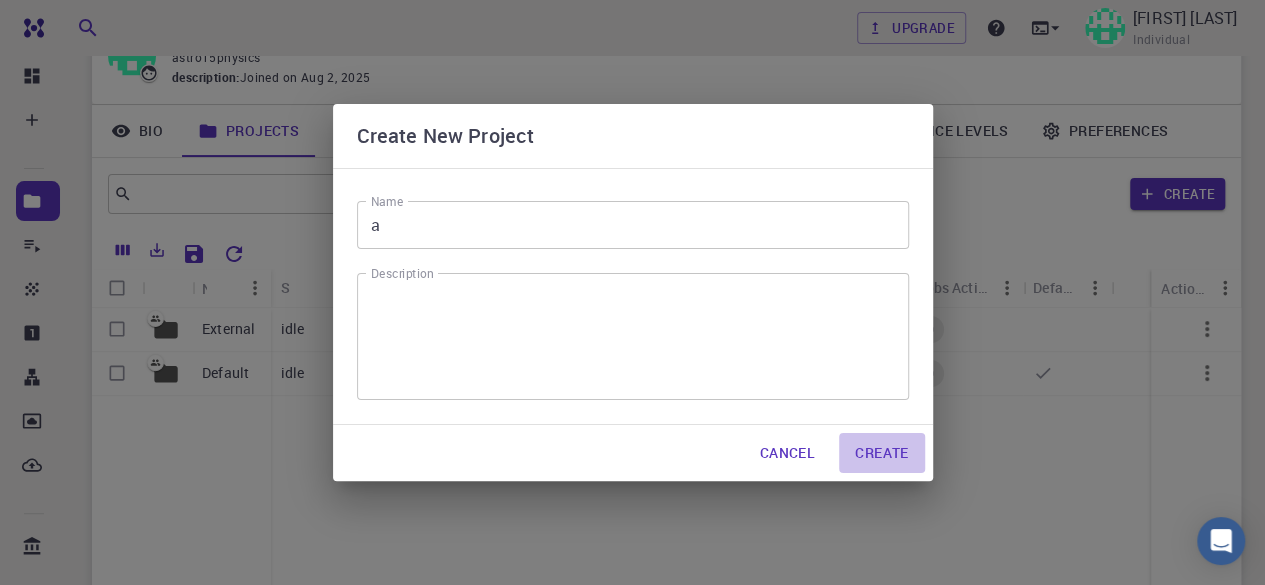 click on "Create" at bounding box center [881, 453] 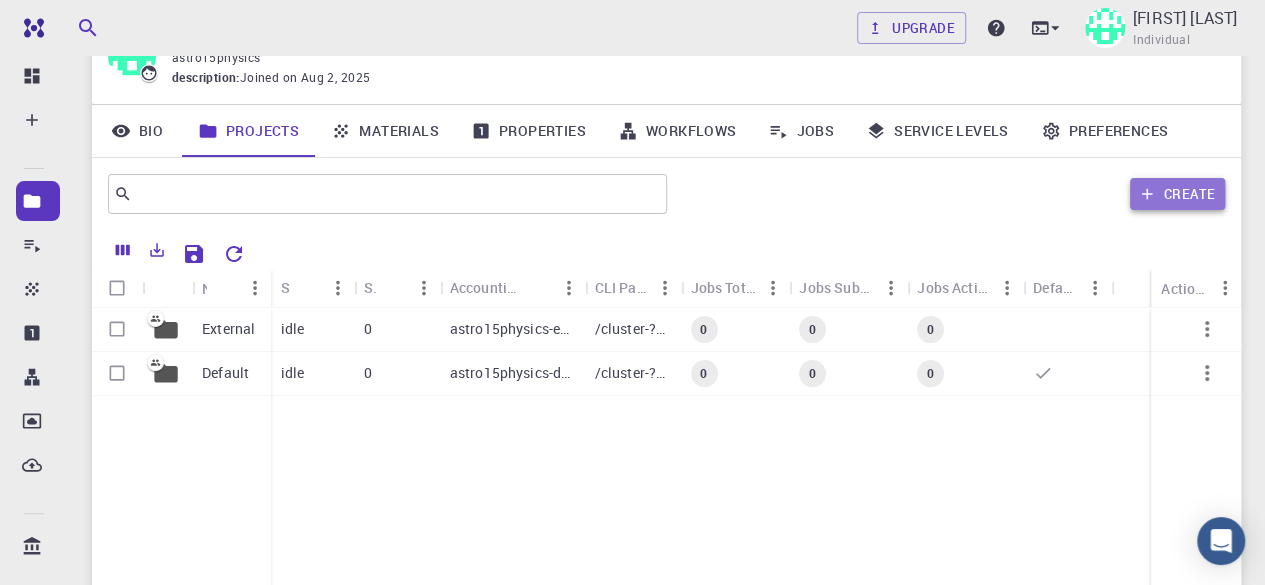 click on "Create" at bounding box center (1177, 194) 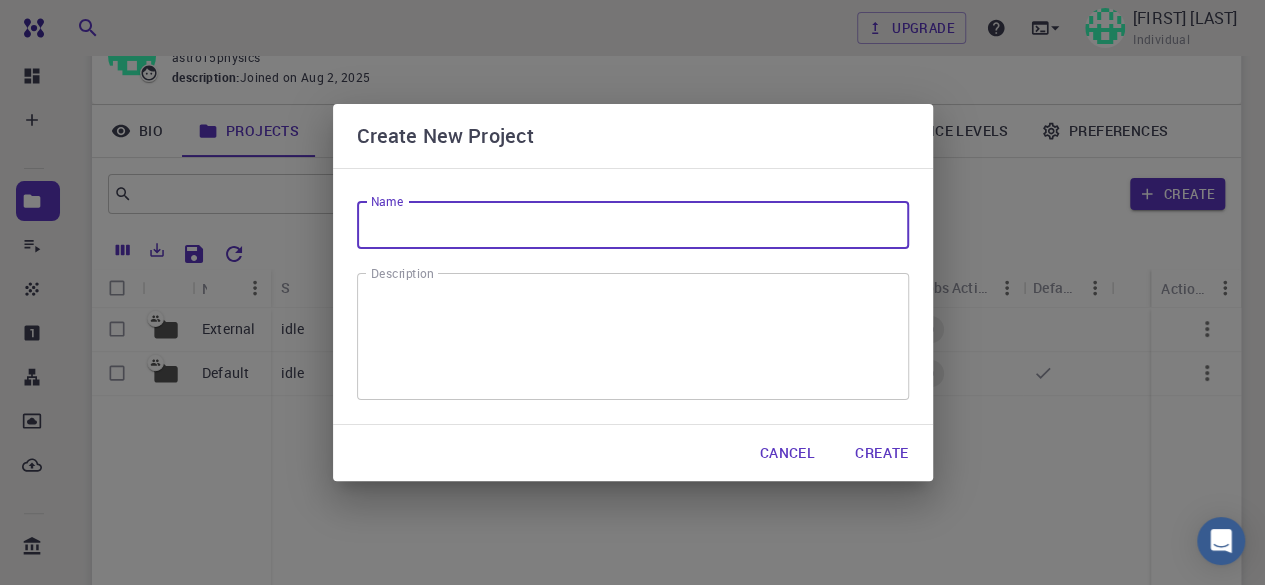 click on "Name" at bounding box center [633, 225] 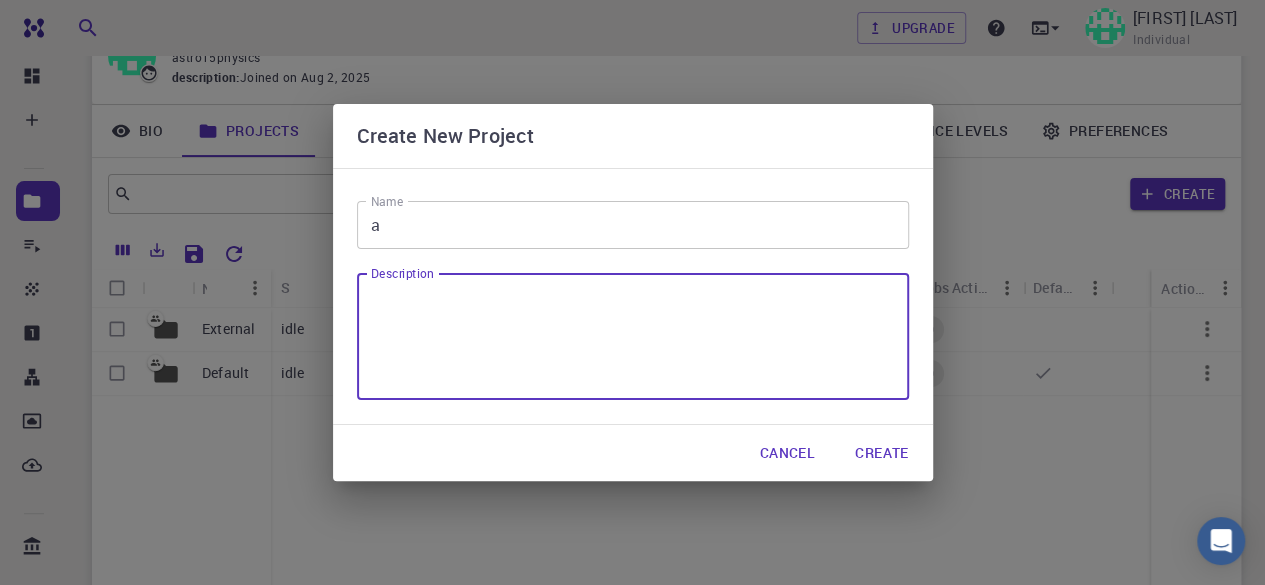 click on "Description" at bounding box center (633, 337) 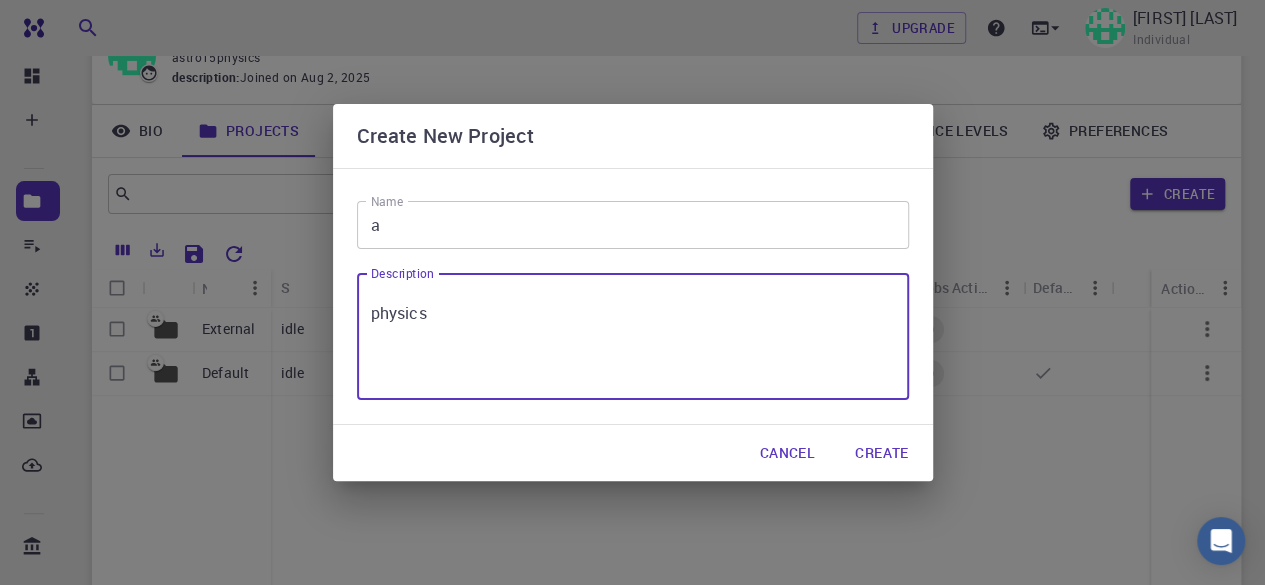 type on "physics" 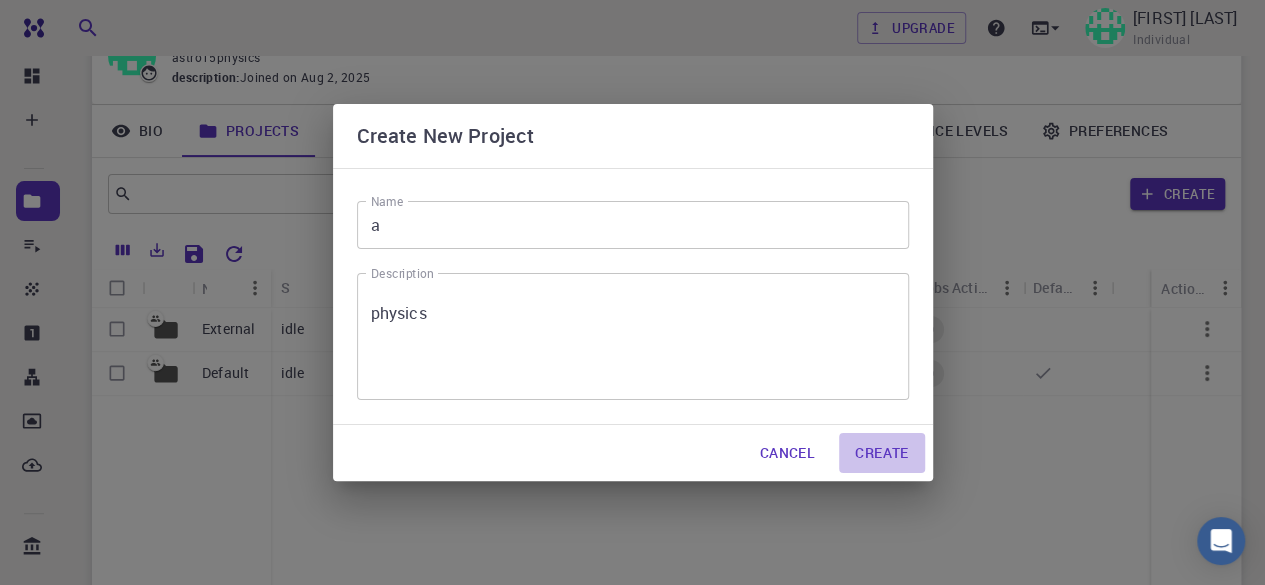click on "Create" at bounding box center (881, 453) 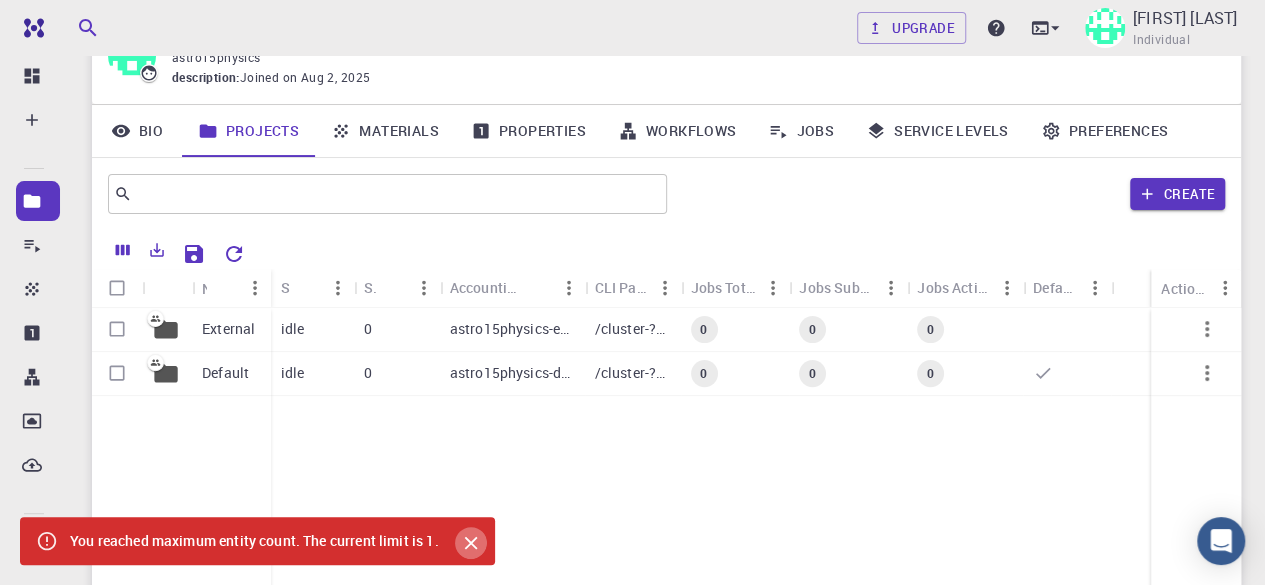 click 